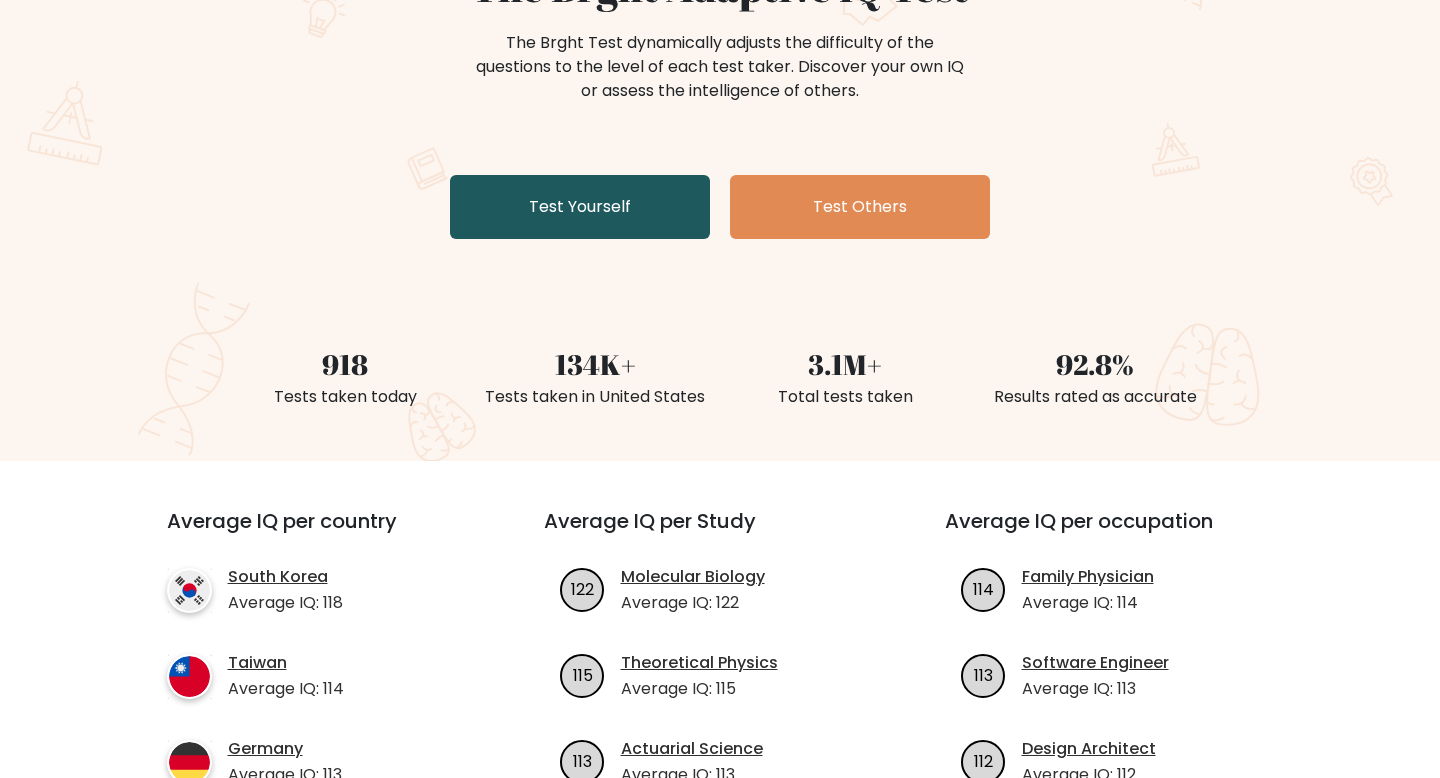 scroll, scrollTop: 241, scrollLeft: 0, axis: vertical 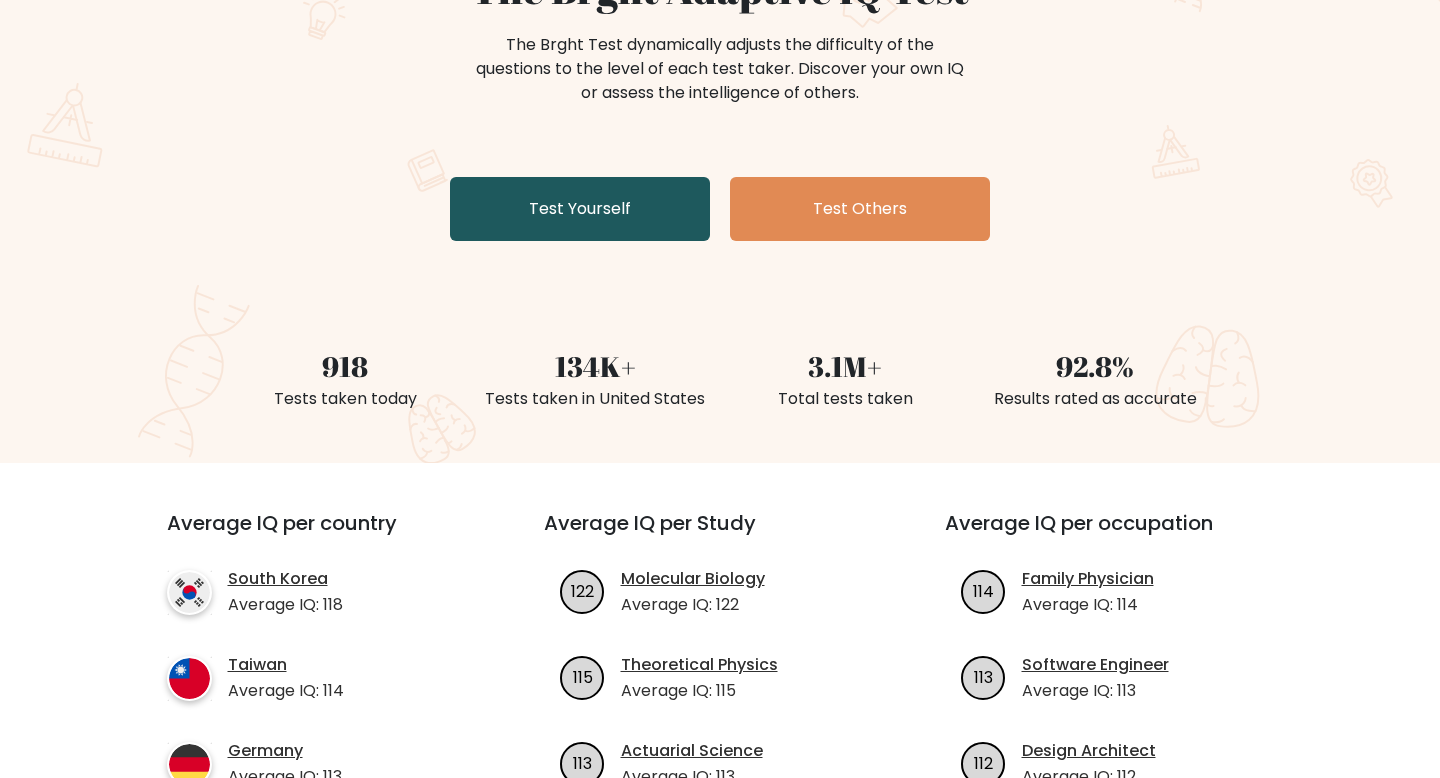click on "Test Yourself" at bounding box center (580, 209) 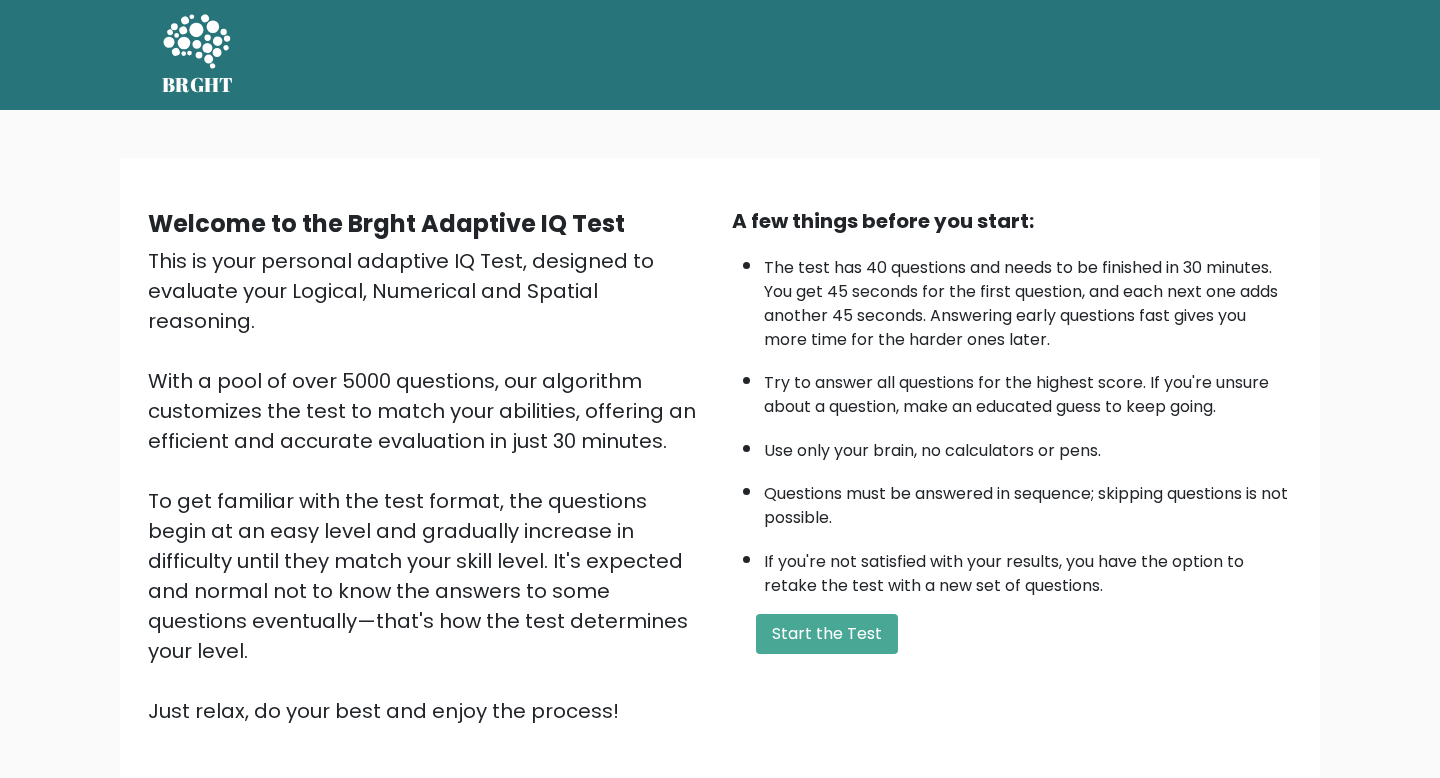 scroll, scrollTop: 0, scrollLeft: 0, axis: both 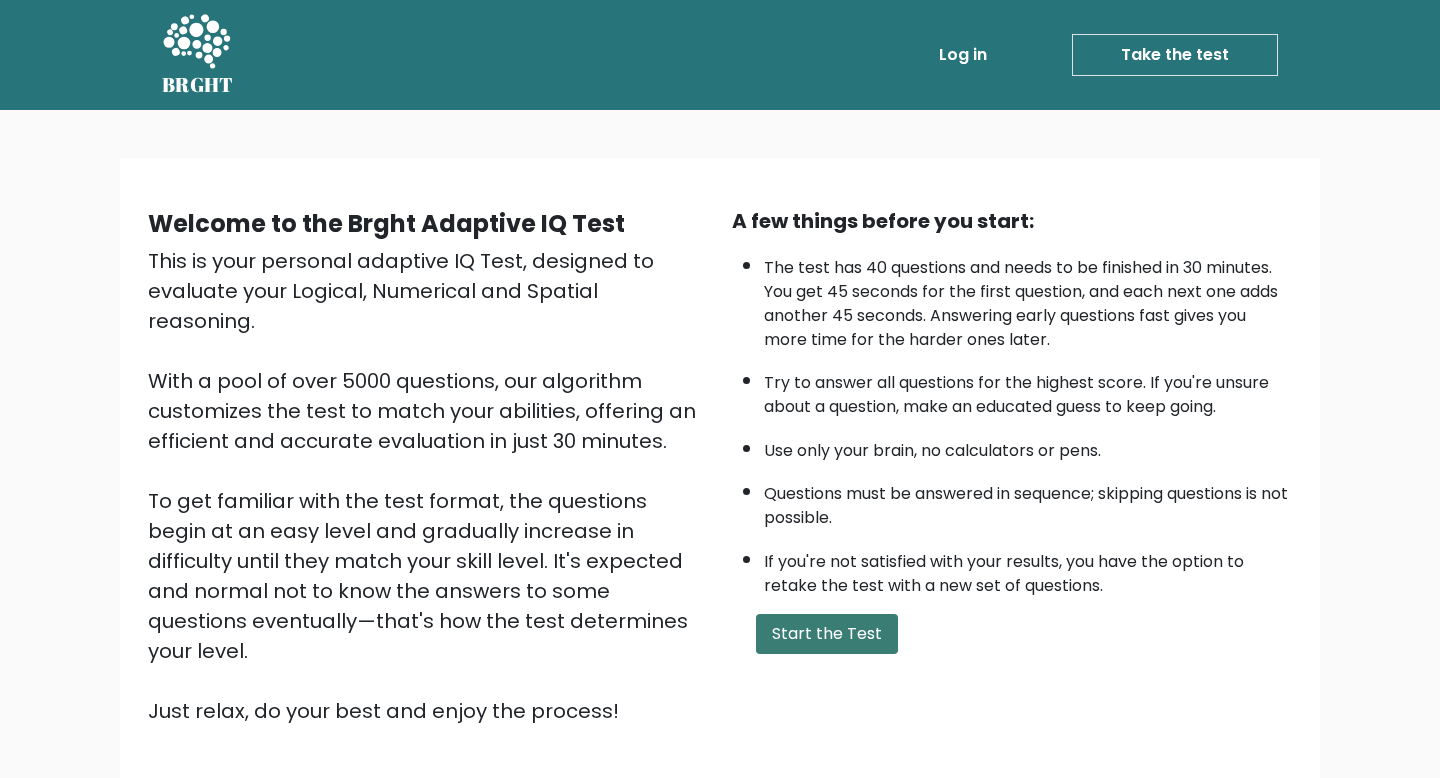 click on "Start the Test" at bounding box center (827, 634) 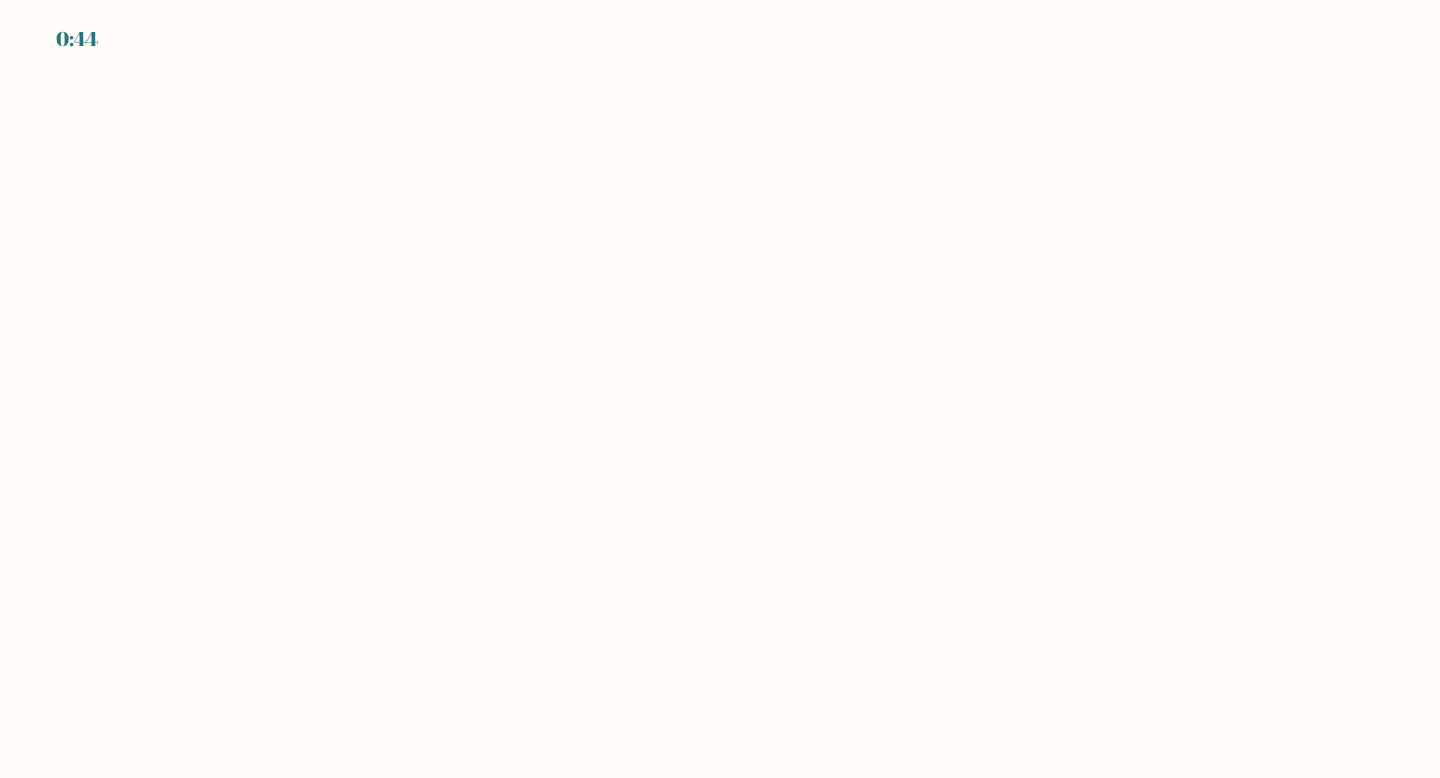 scroll, scrollTop: 0, scrollLeft: 0, axis: both 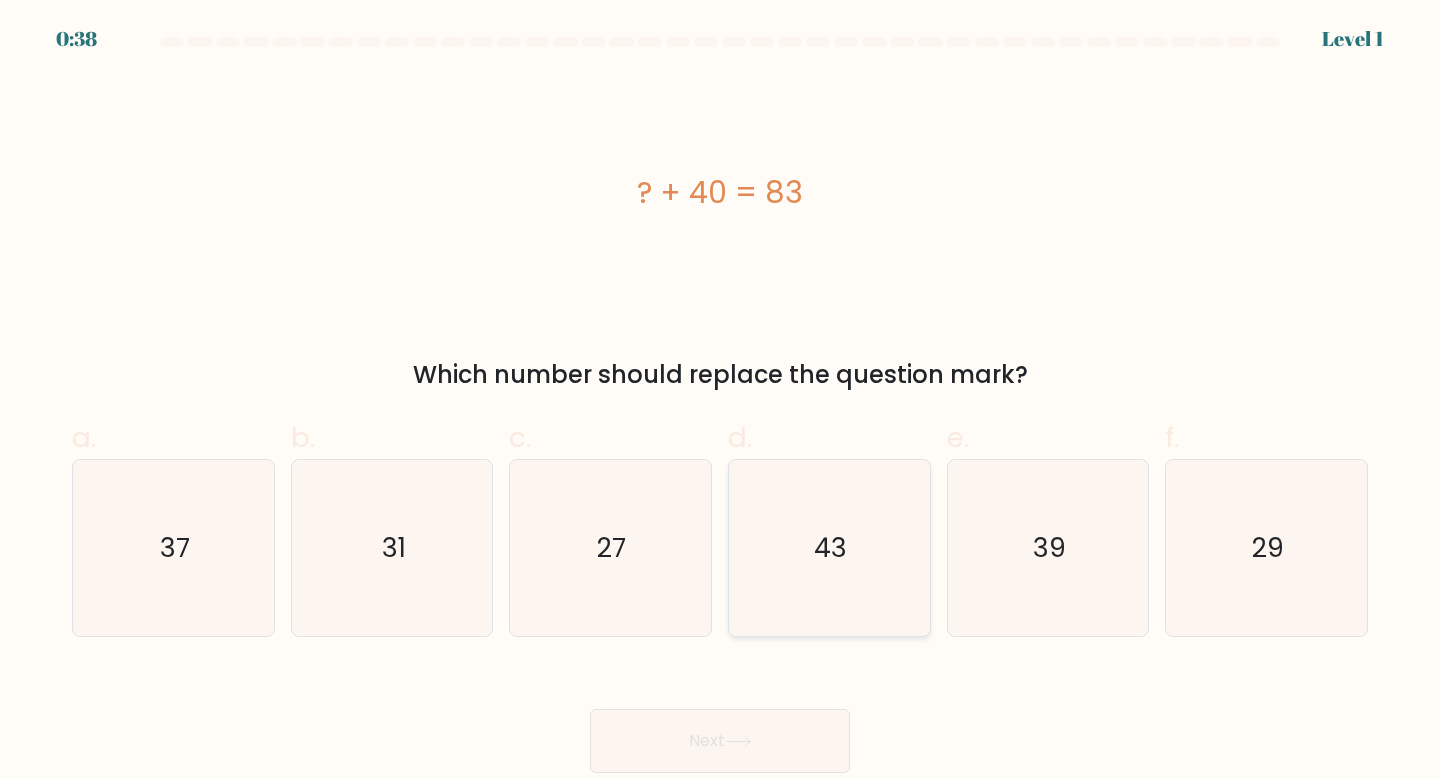 click on "43" 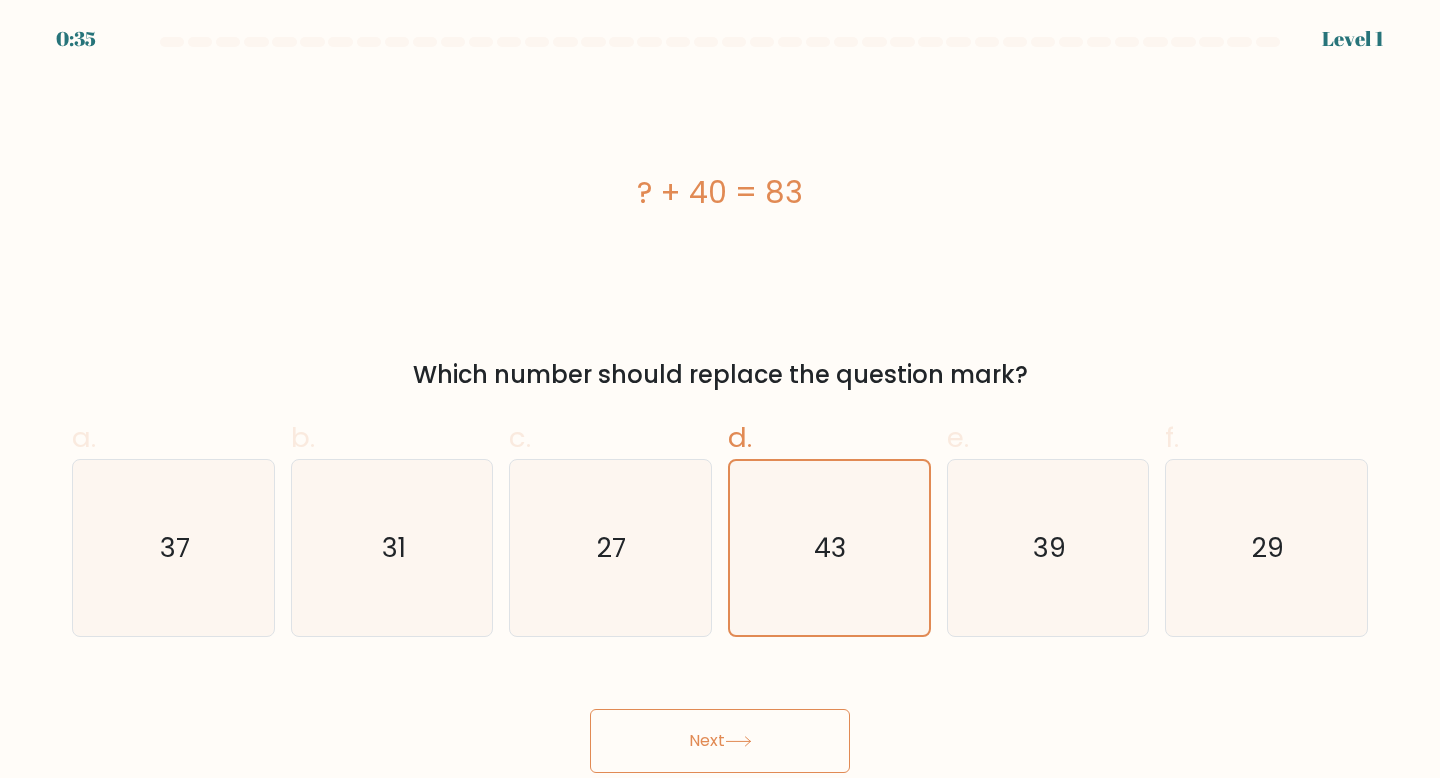 click on "Next" at bounding box center (720, 741) 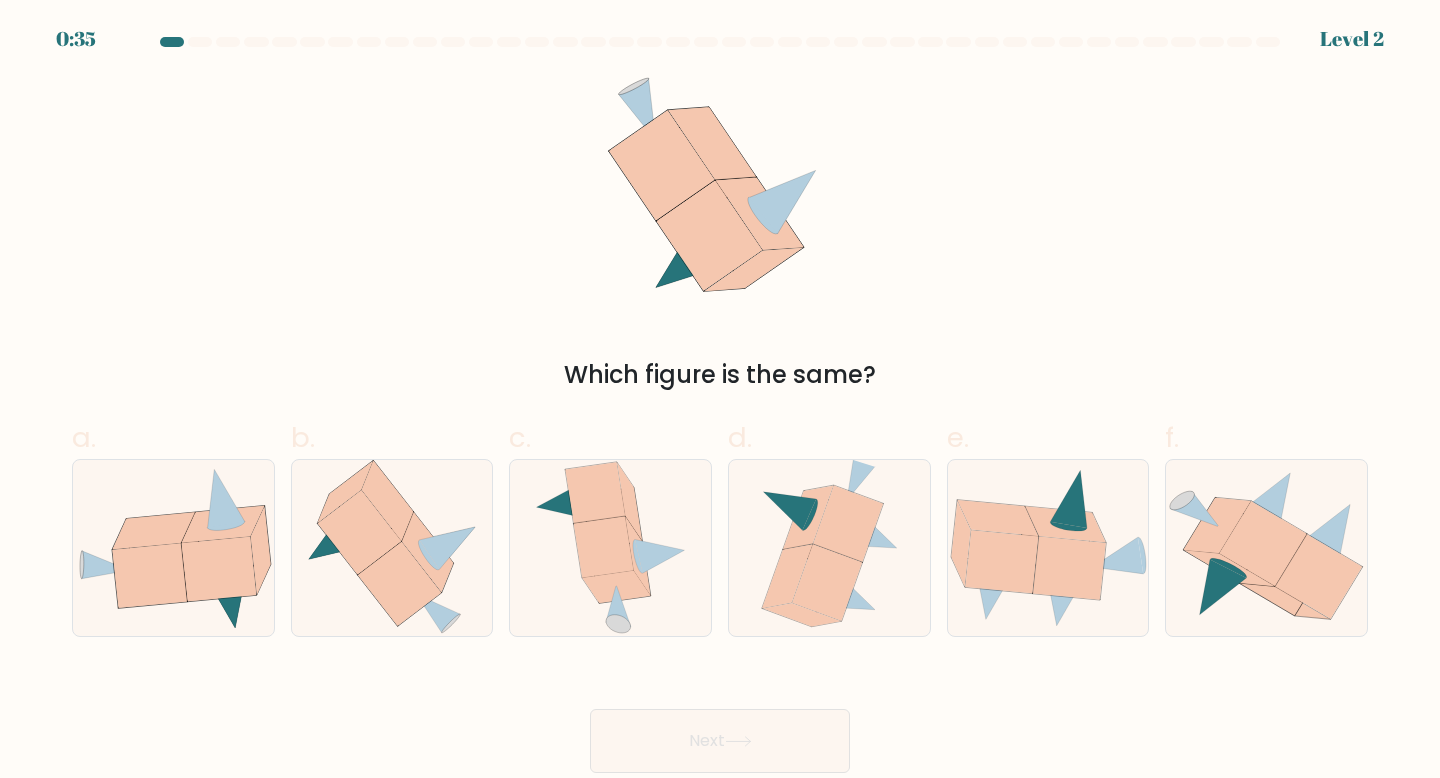 click on "Next" at bounding box center [720, 741] 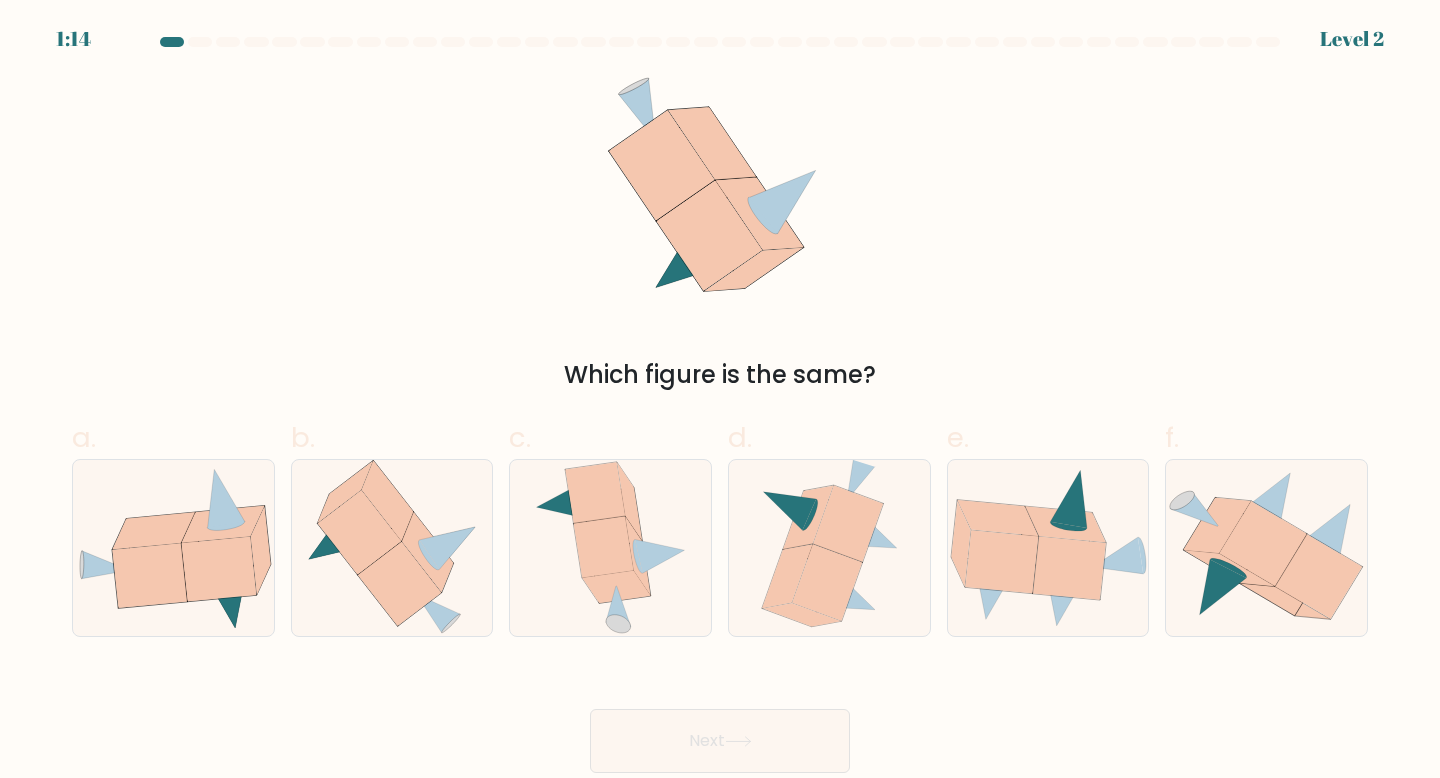 click on "Which figure is the same?" at bounding box center [720, 375] 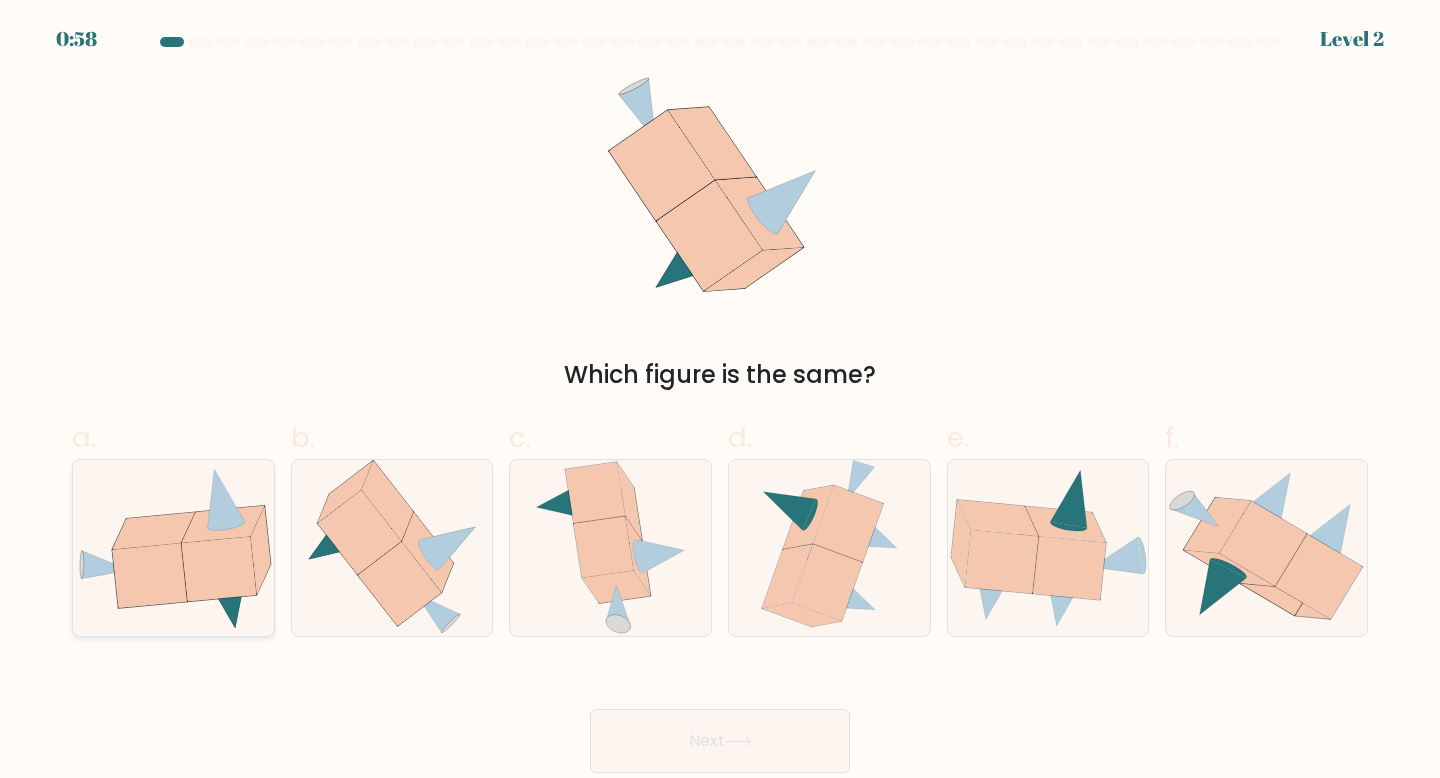 click 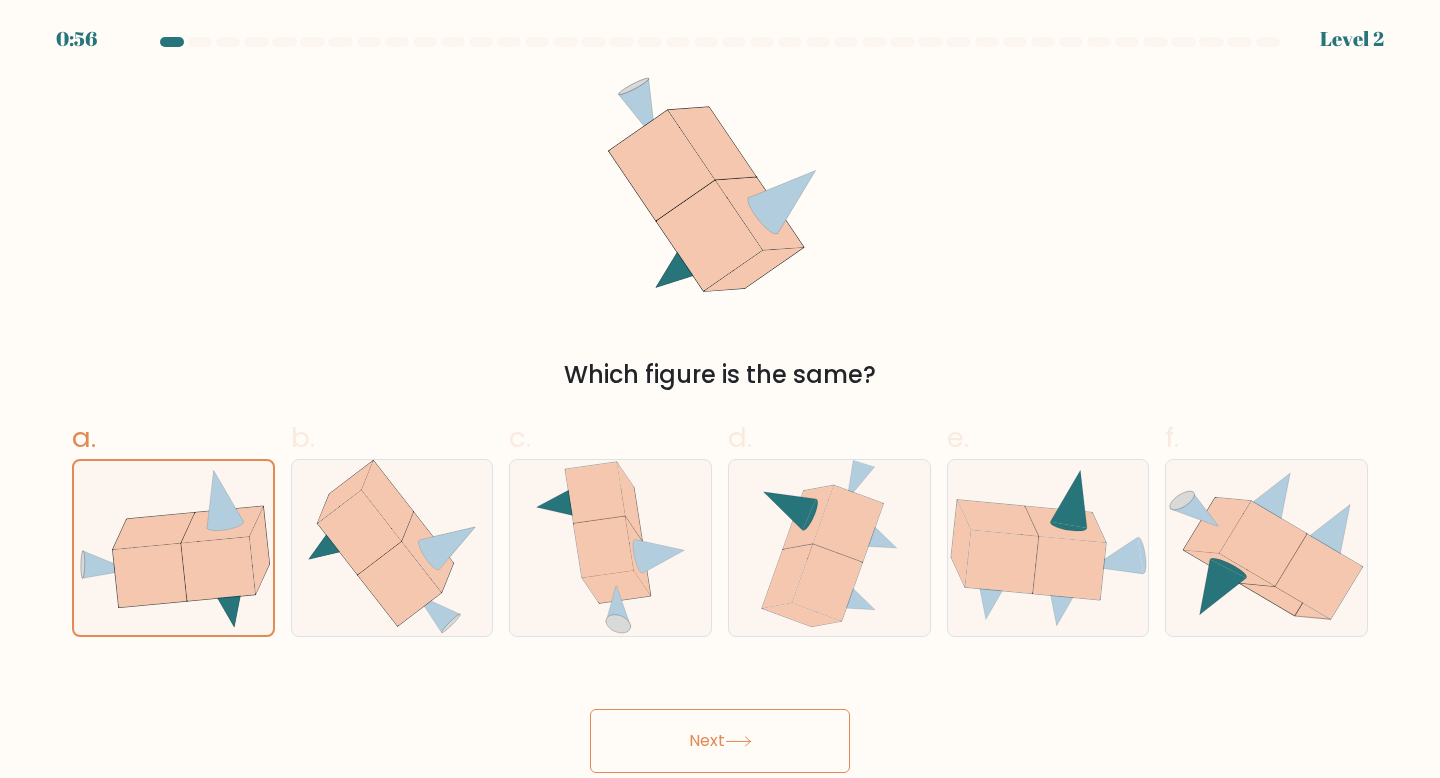 click on "Next" at bounding box center (720, 741) 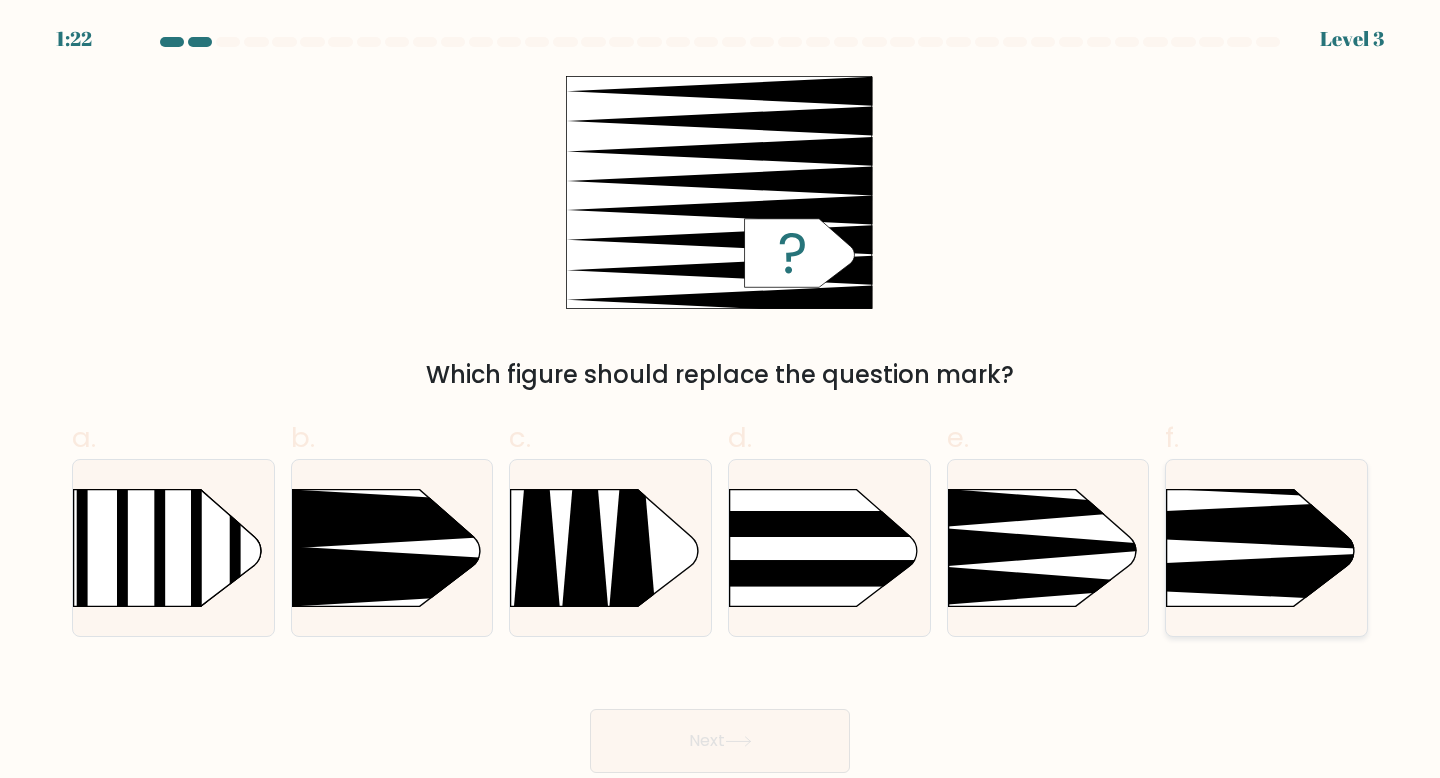 click 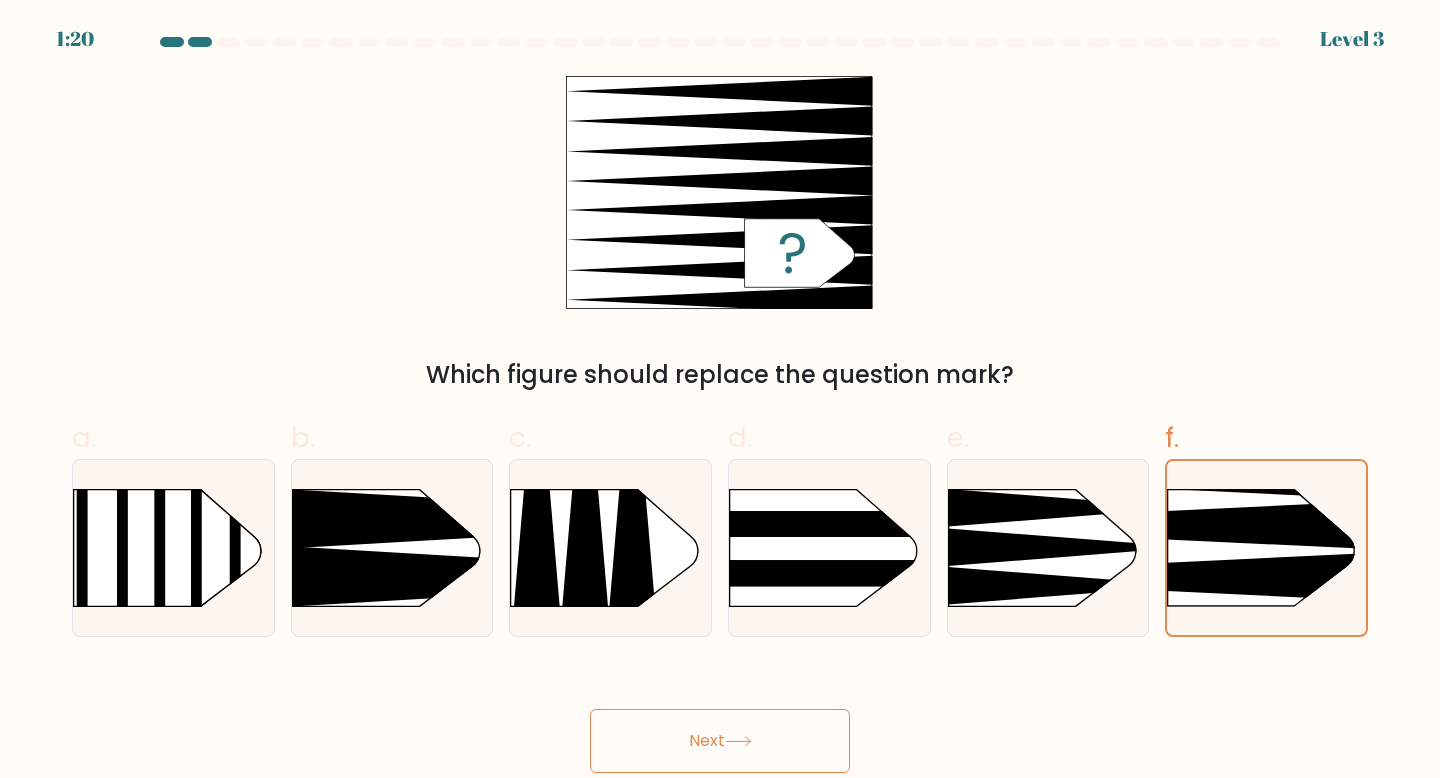 click on "Next" at bounding box center (720, 741) 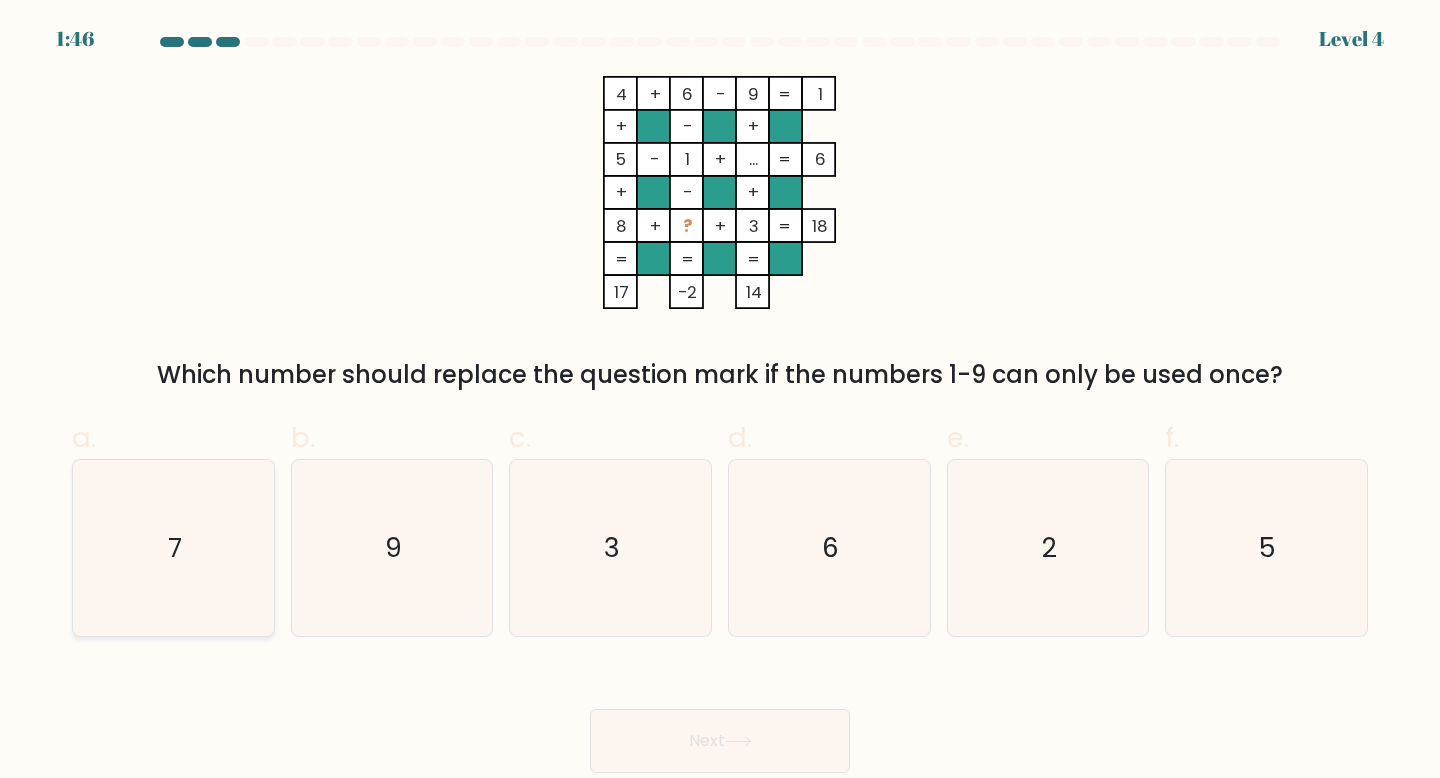 click on "7" 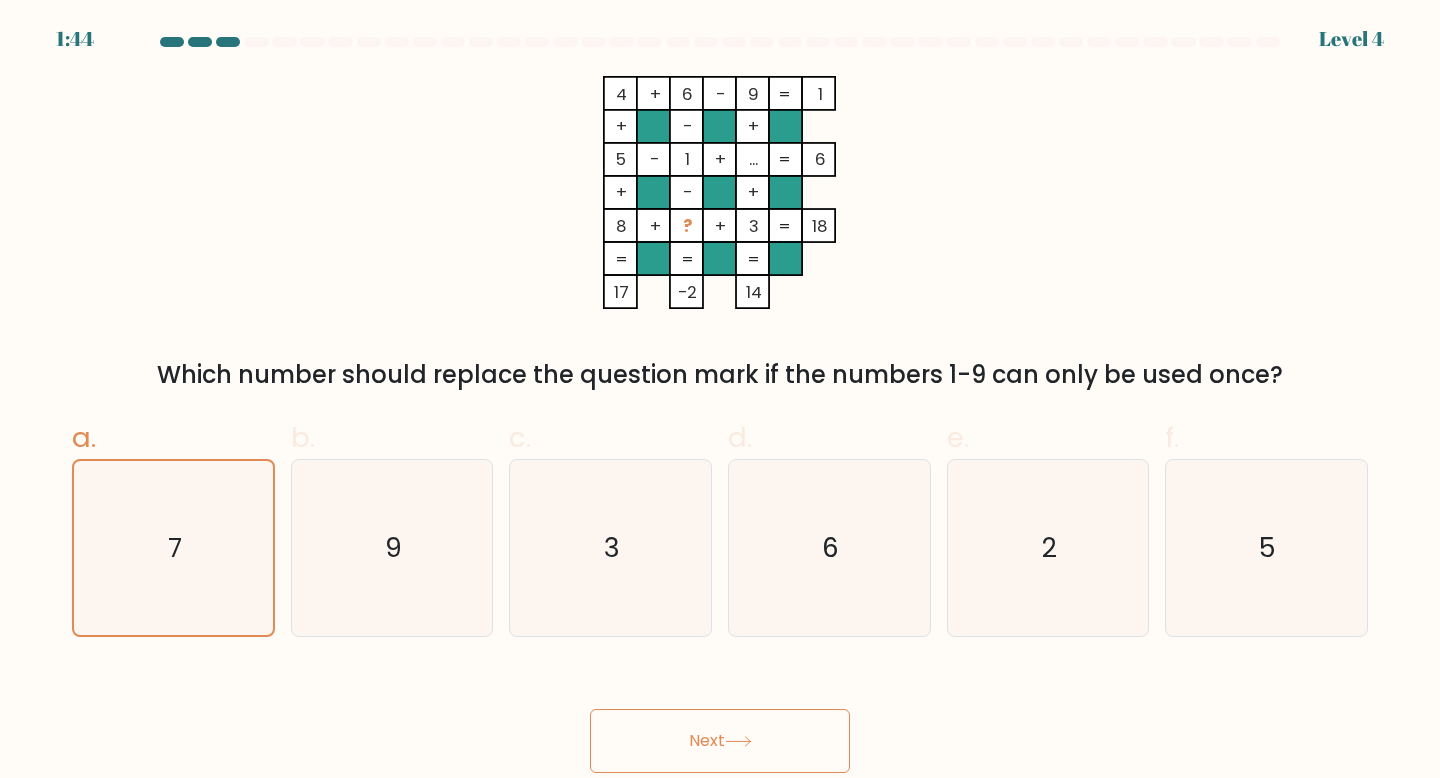 click on "Next" at bounding box center (720, 741) 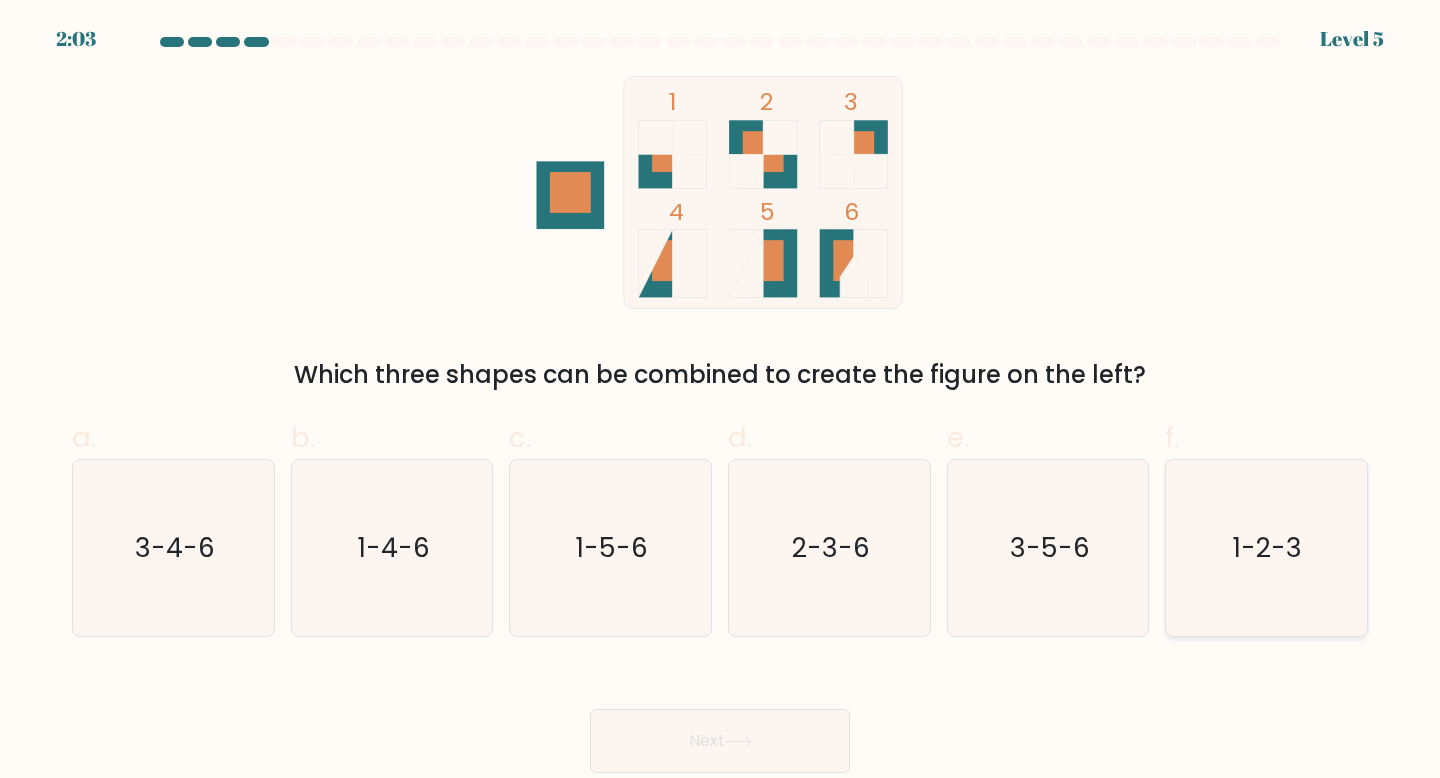 click on "1-2-3" 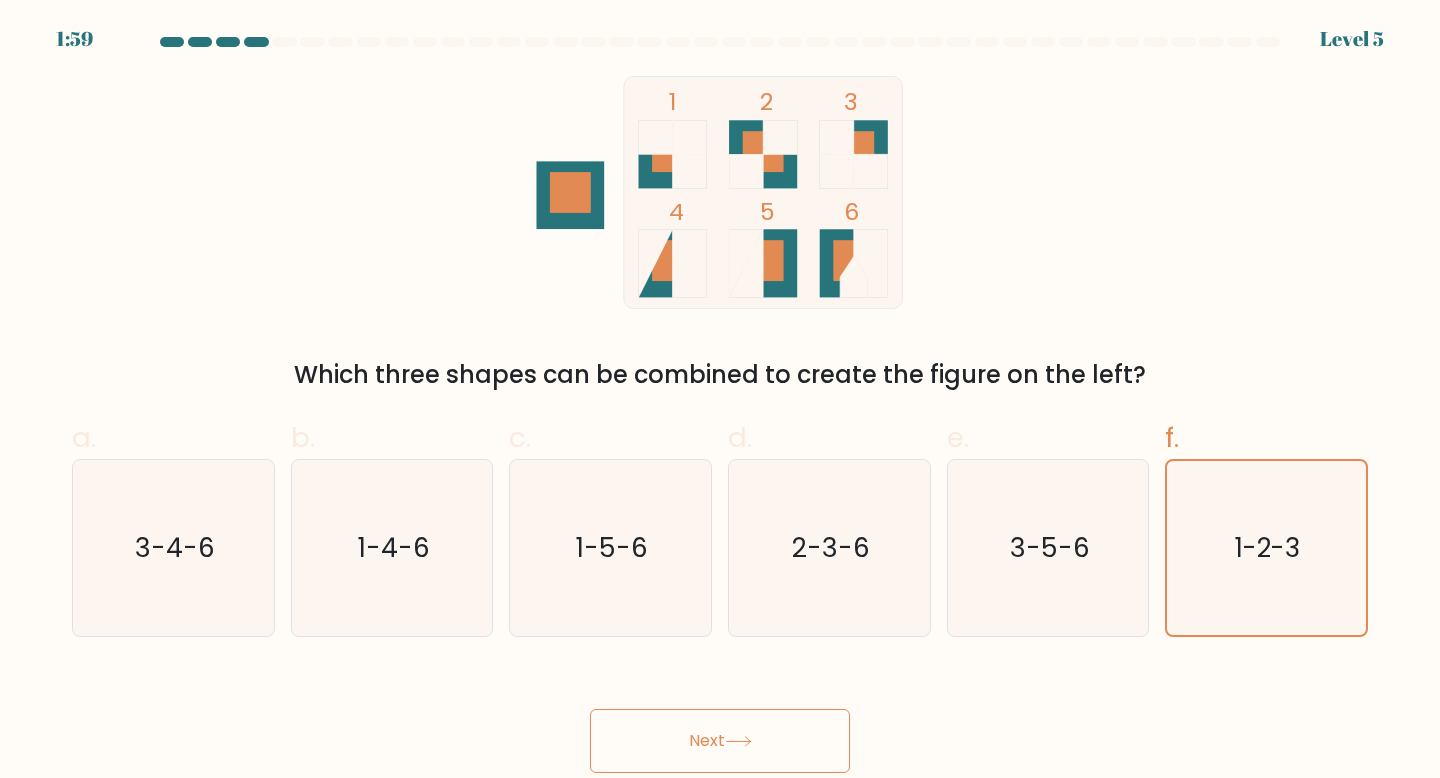 click on "Next" at bounding box center (720, 741) 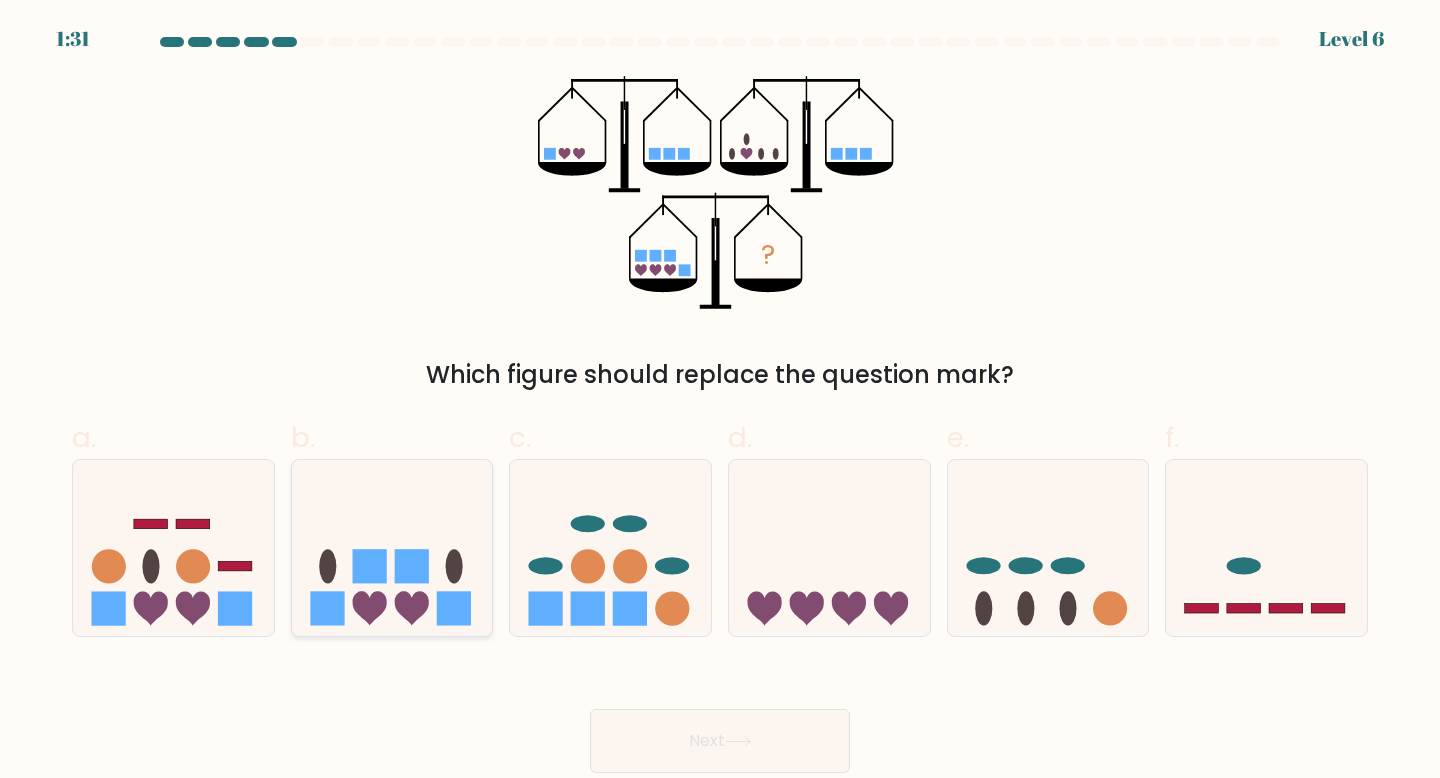 click 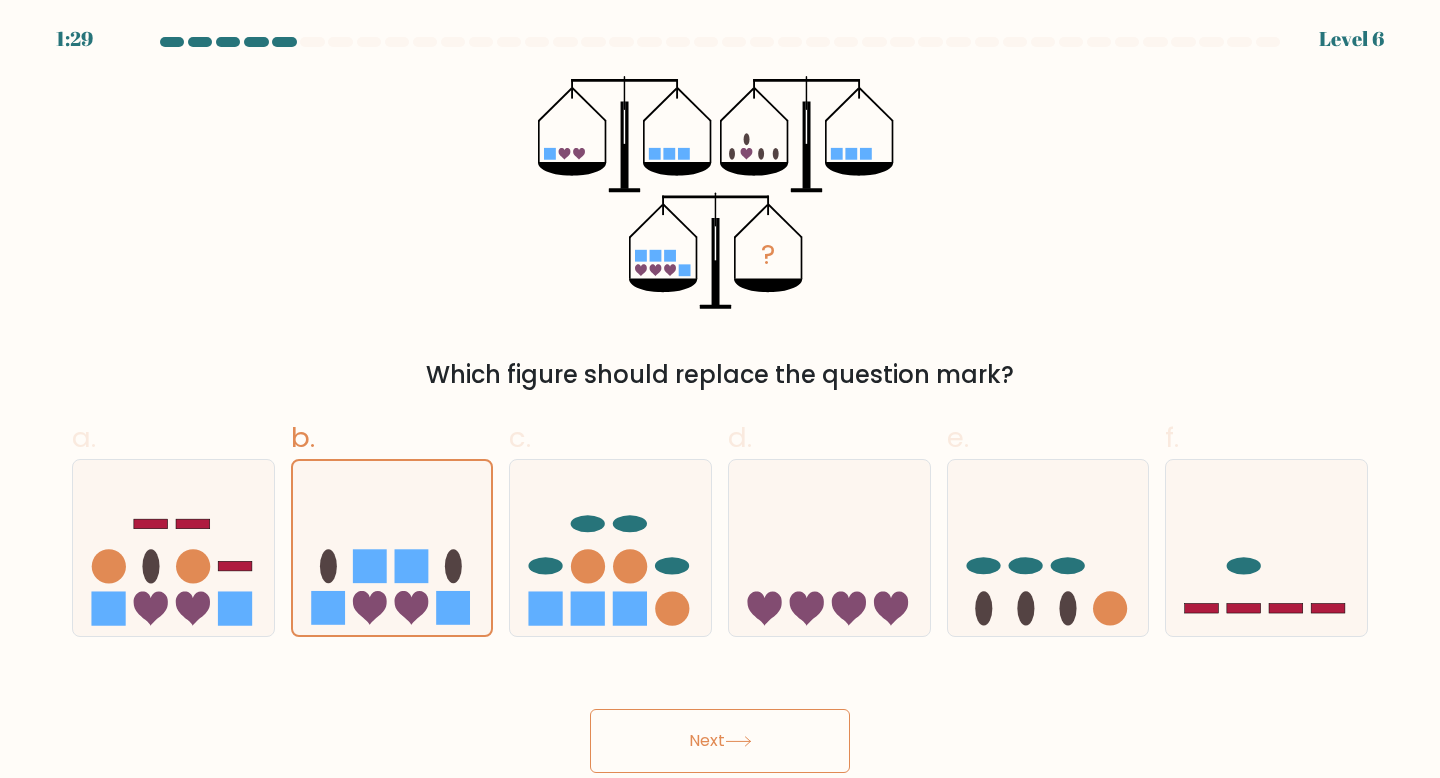 click on "Next" at bounding box center [720, 741] 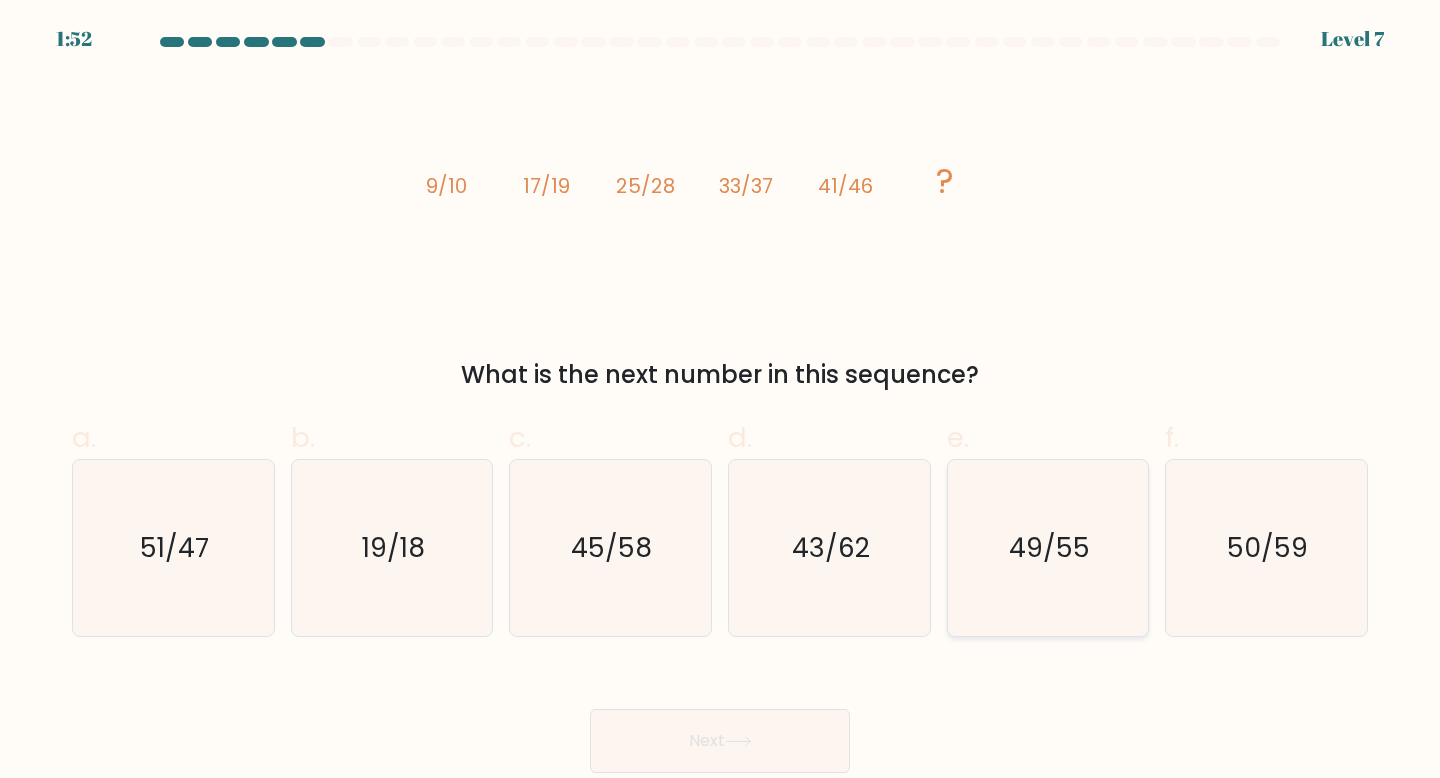 click on "49/55" 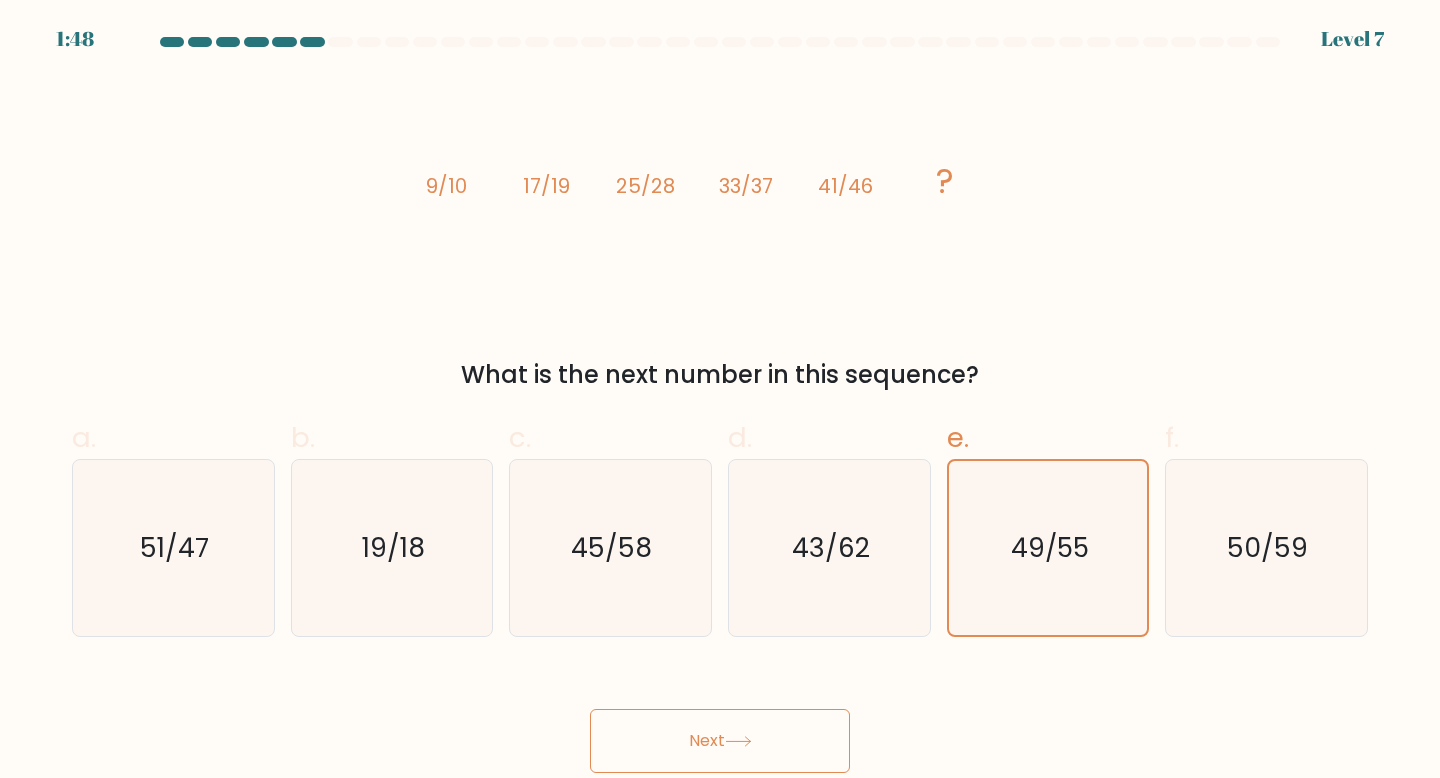 click on "Next" at bounding box center [720, 741] 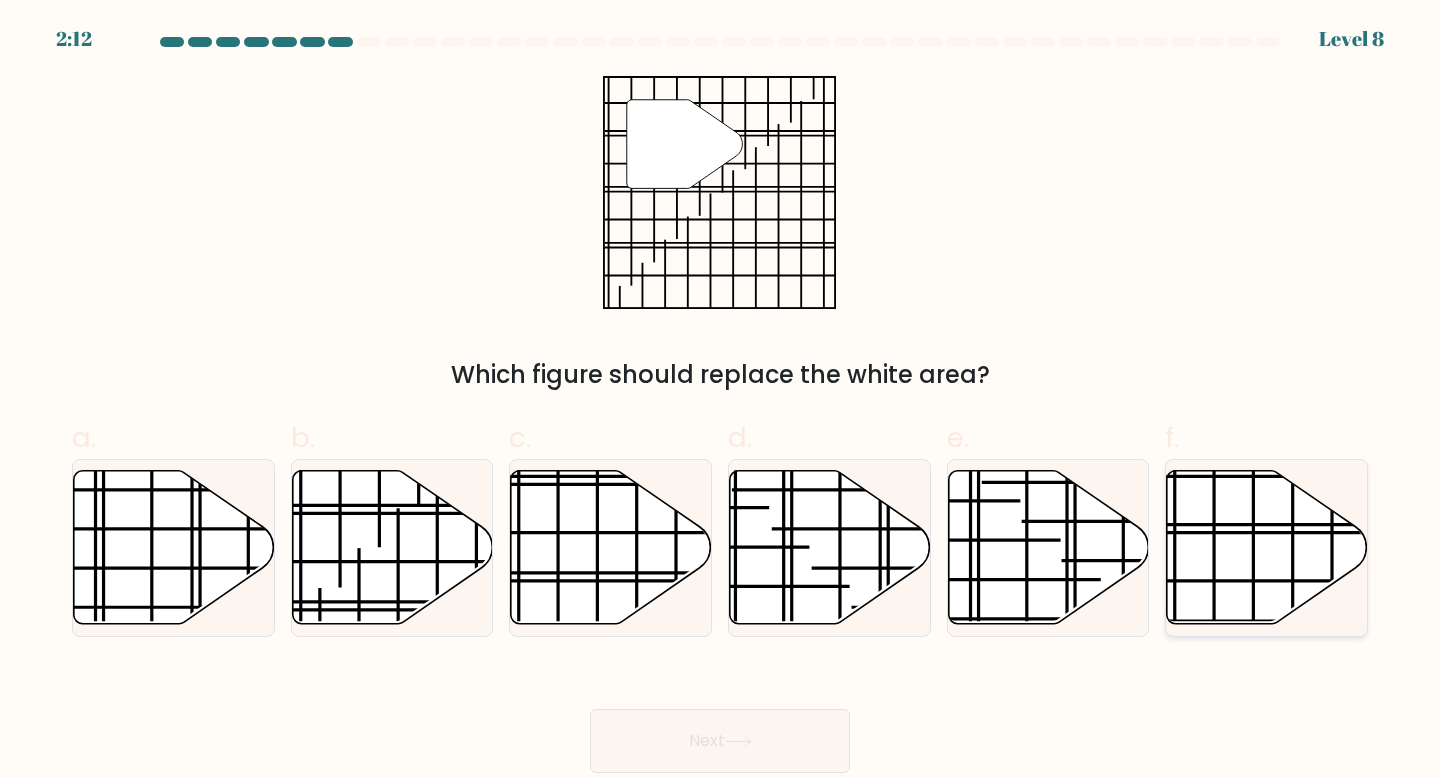 click 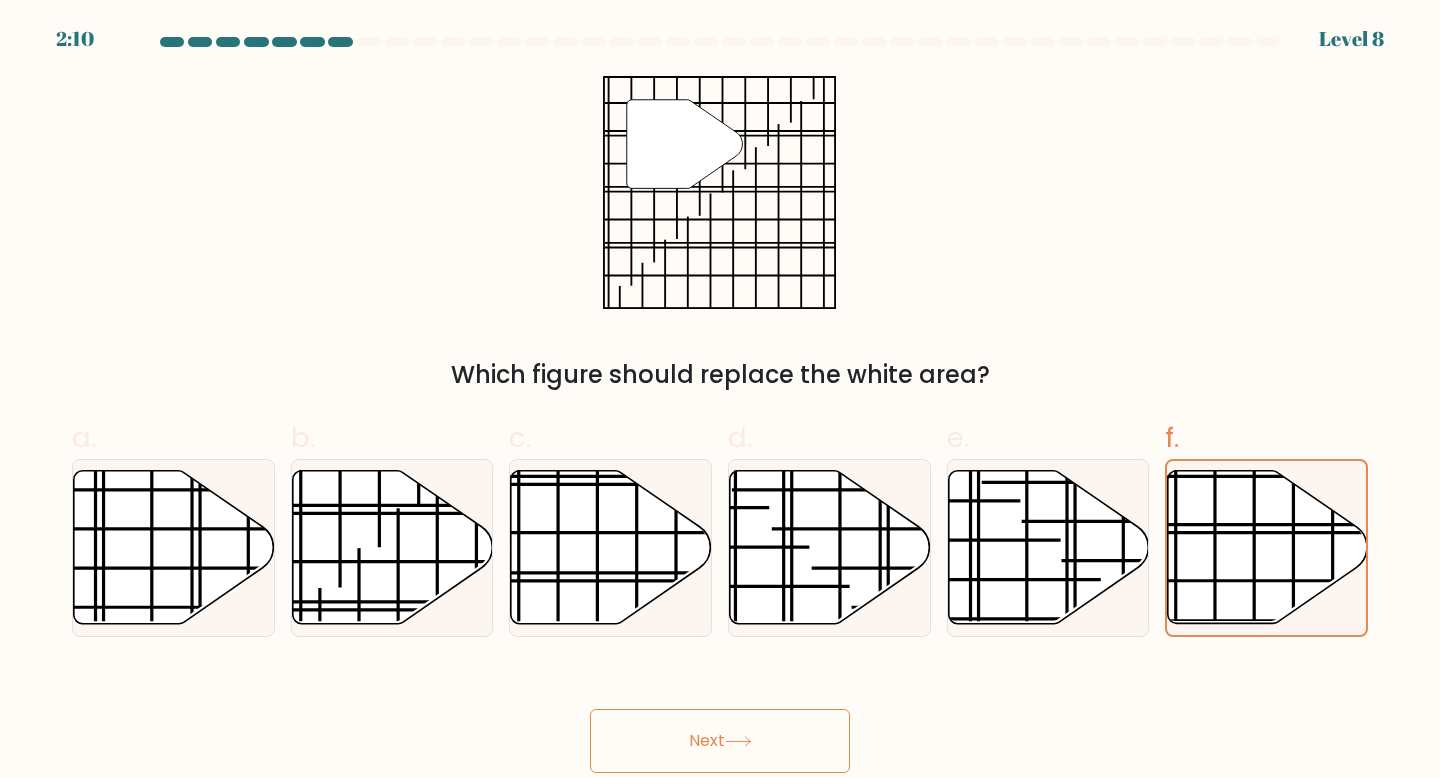 click on "Next" at bounding box center [720, 741] 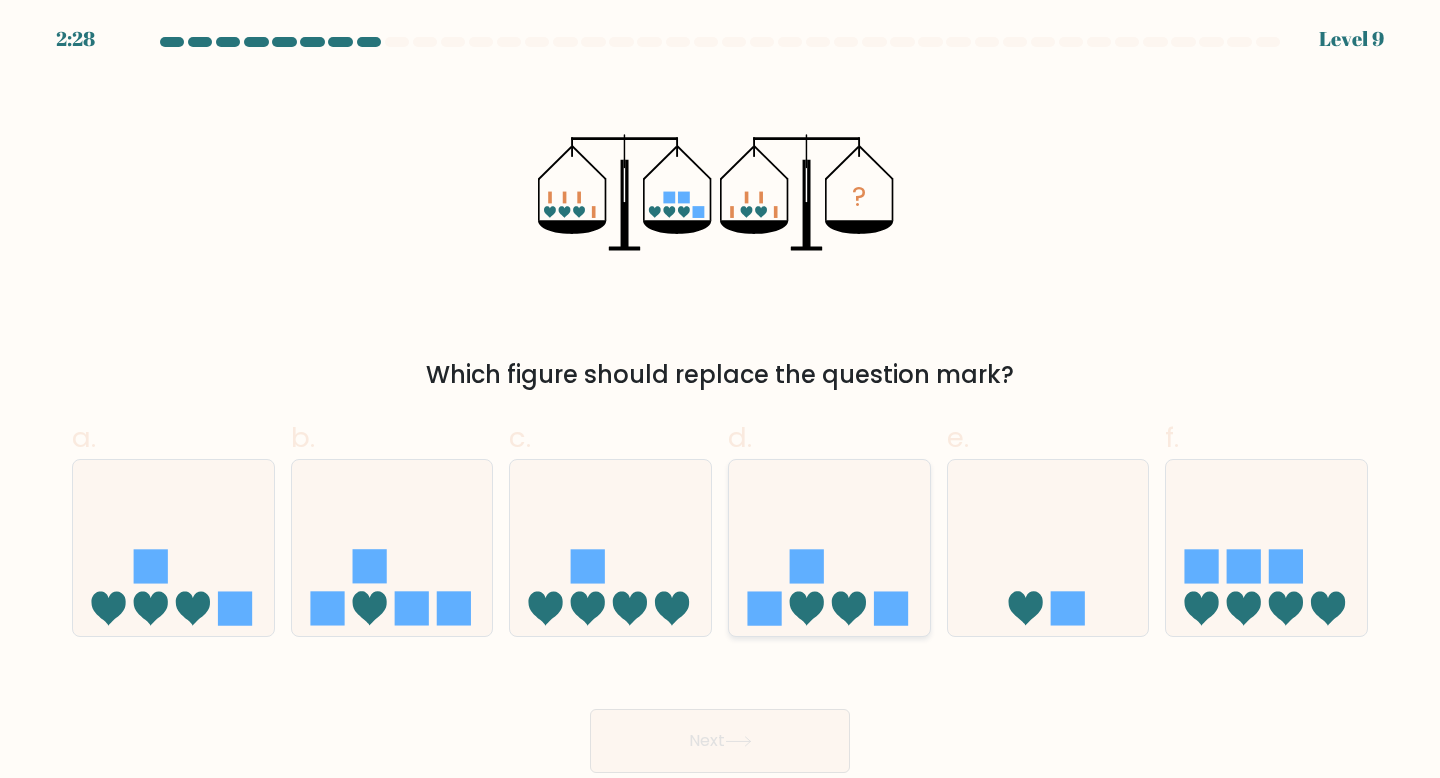 click 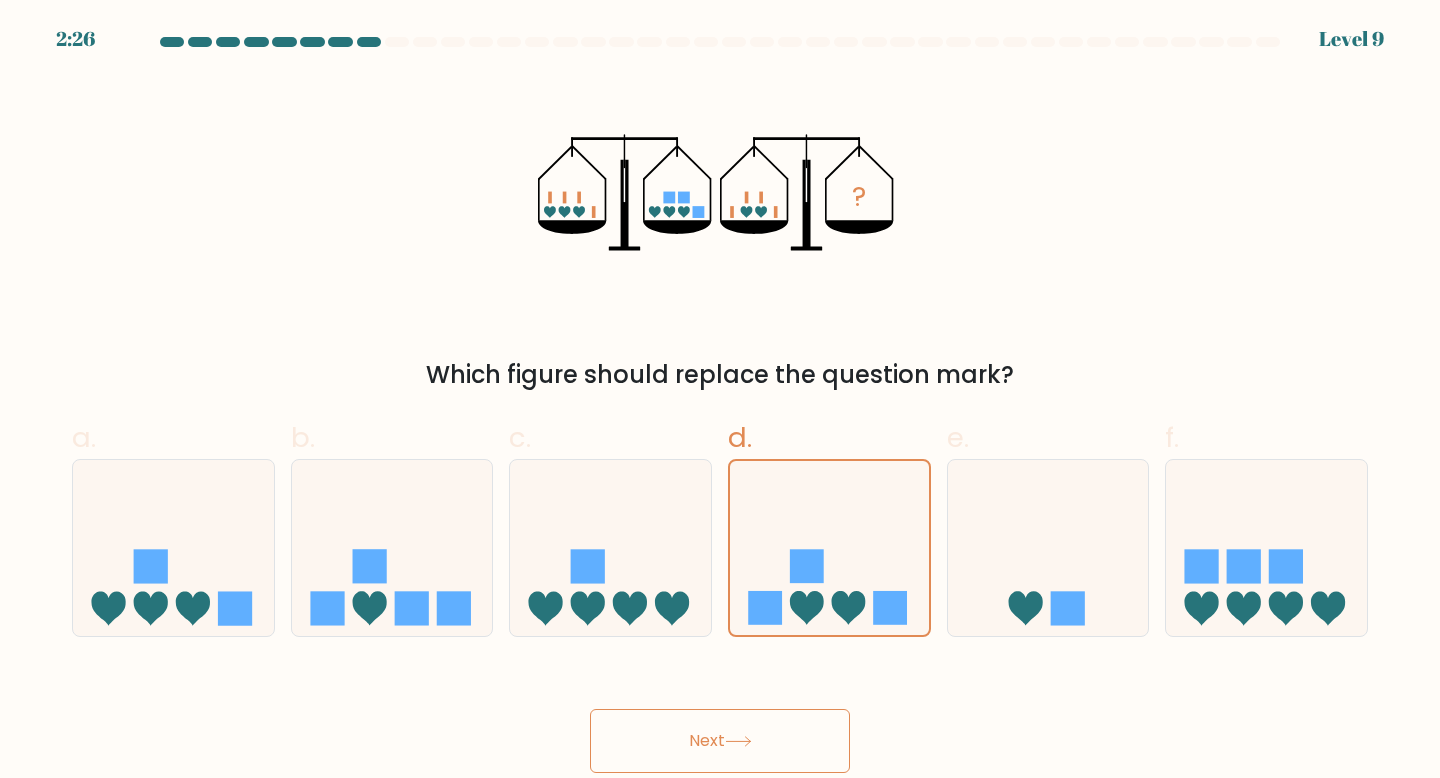 click on "Next" at bounding box center (720, 741) 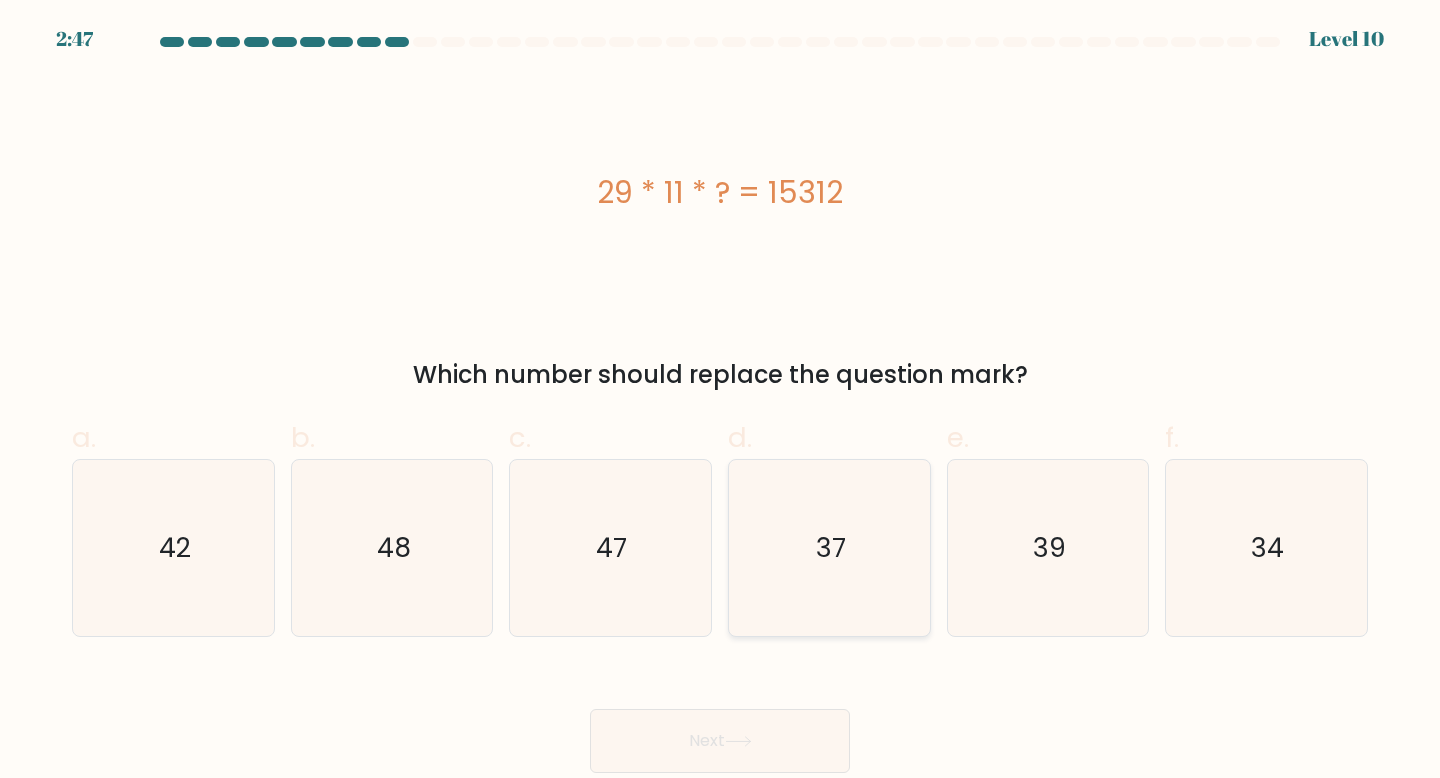 click on "37" 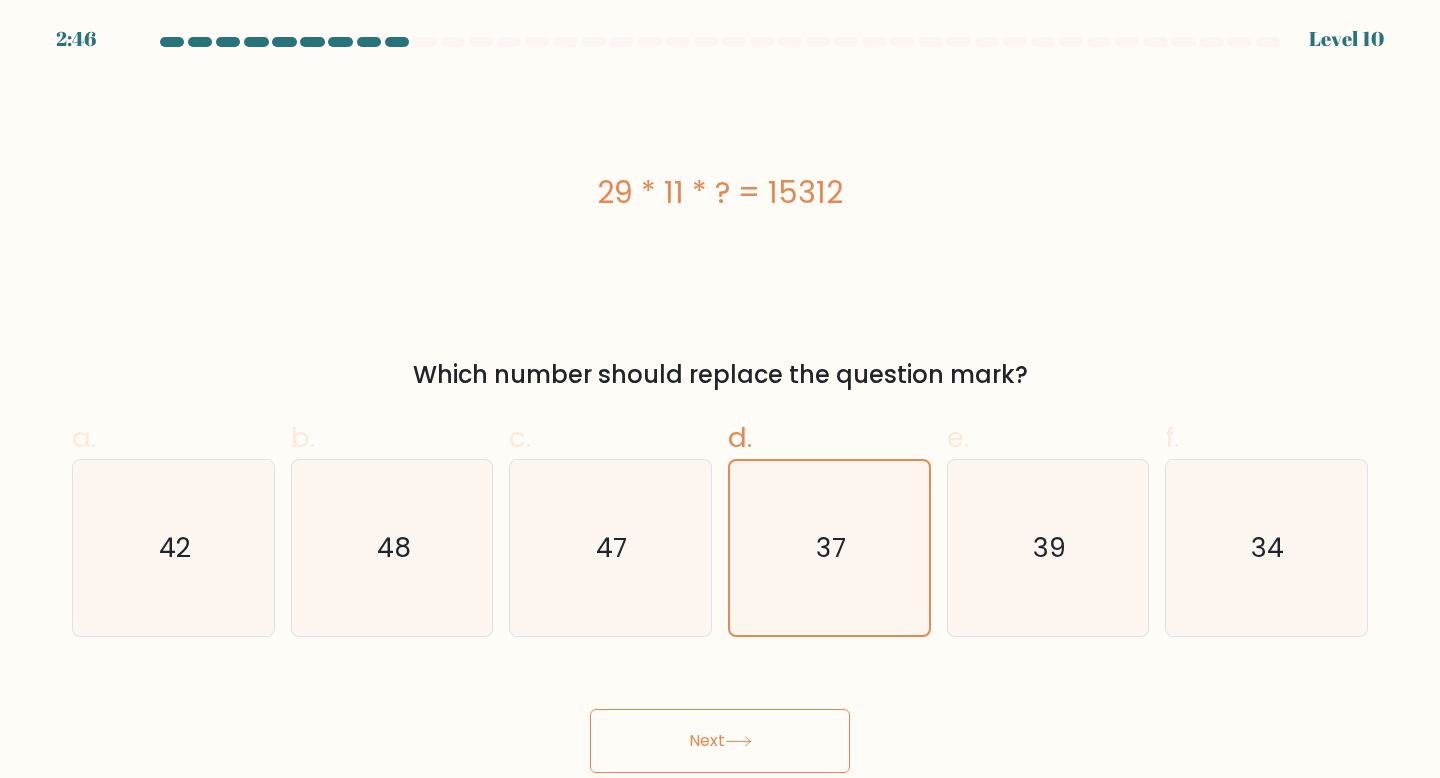 click on "Next" at bounding box center [720, 741] 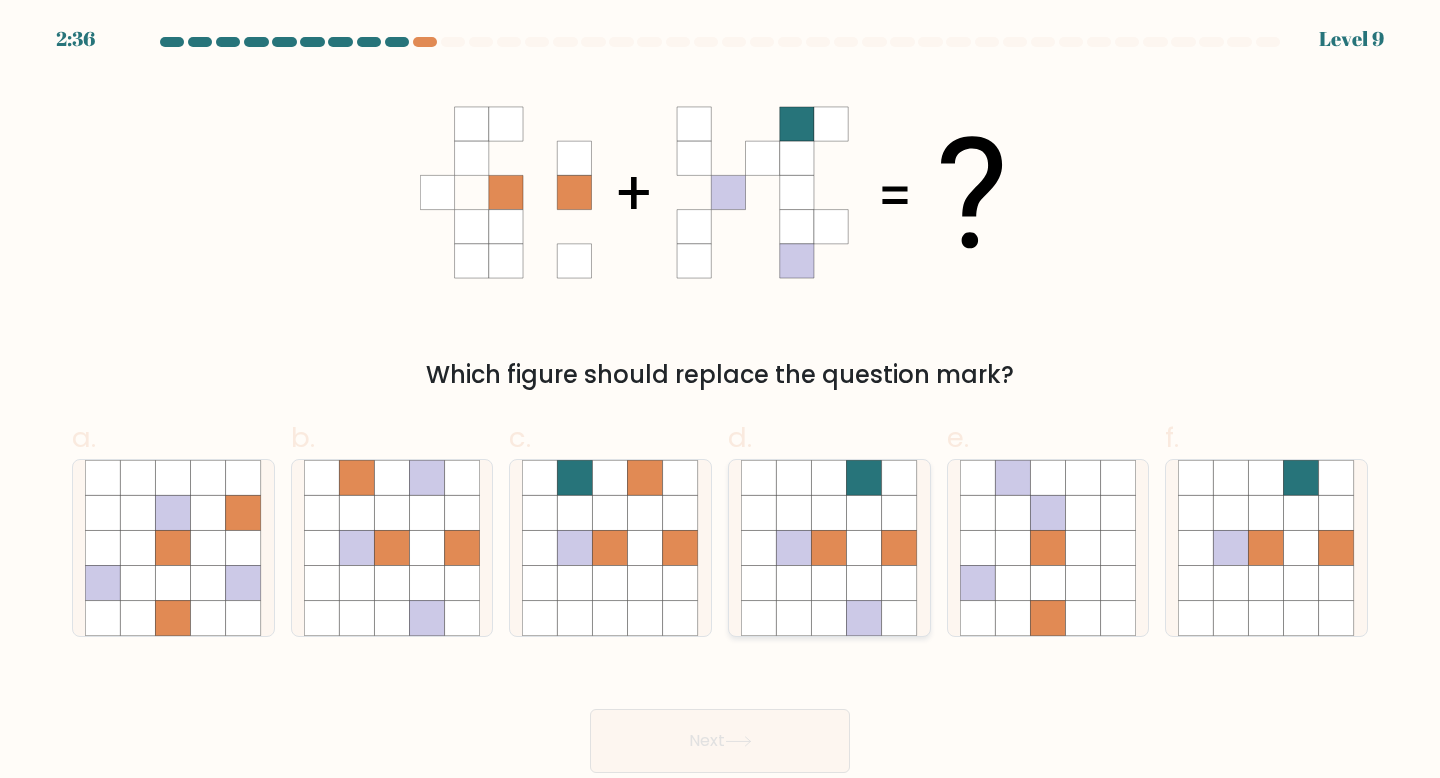click 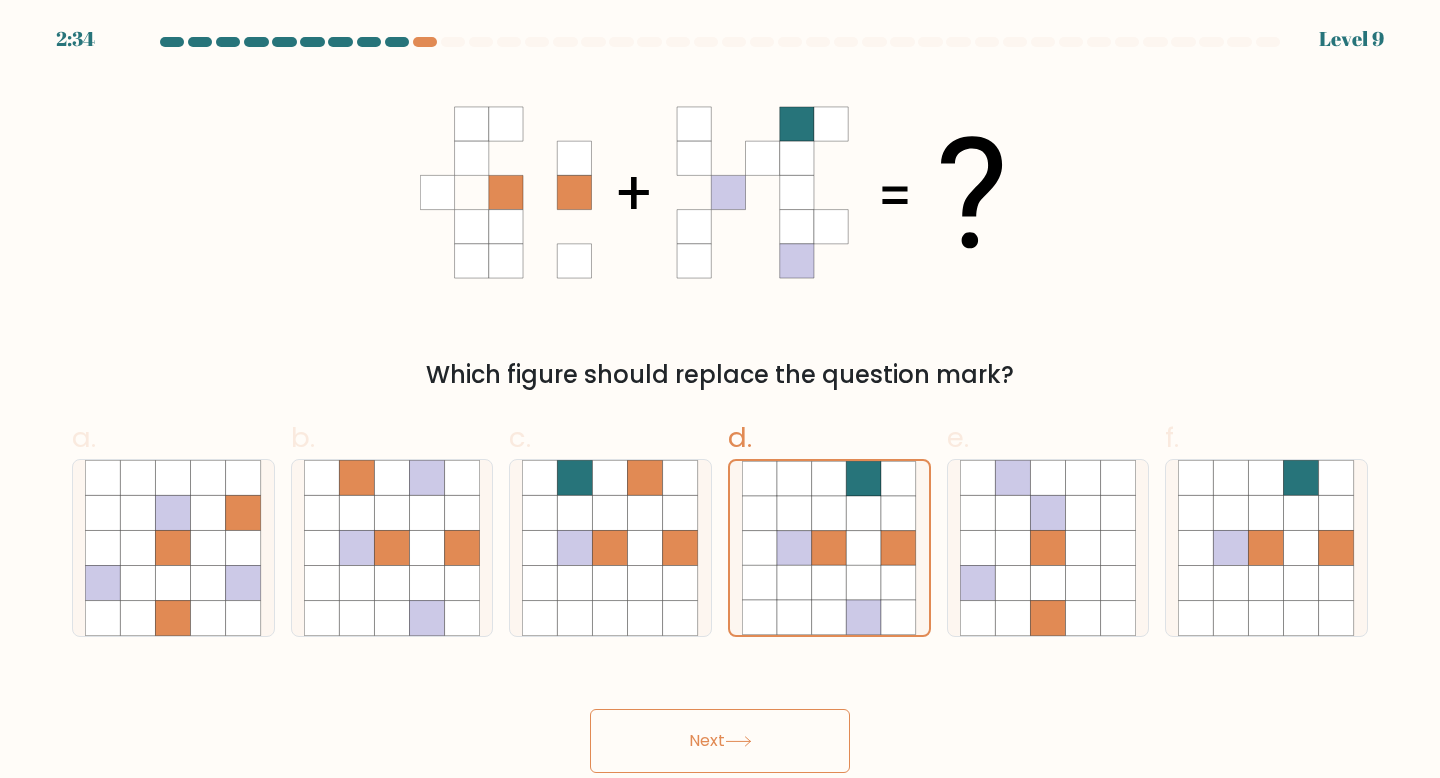 click on "Next" at bounding box center [720, 741] 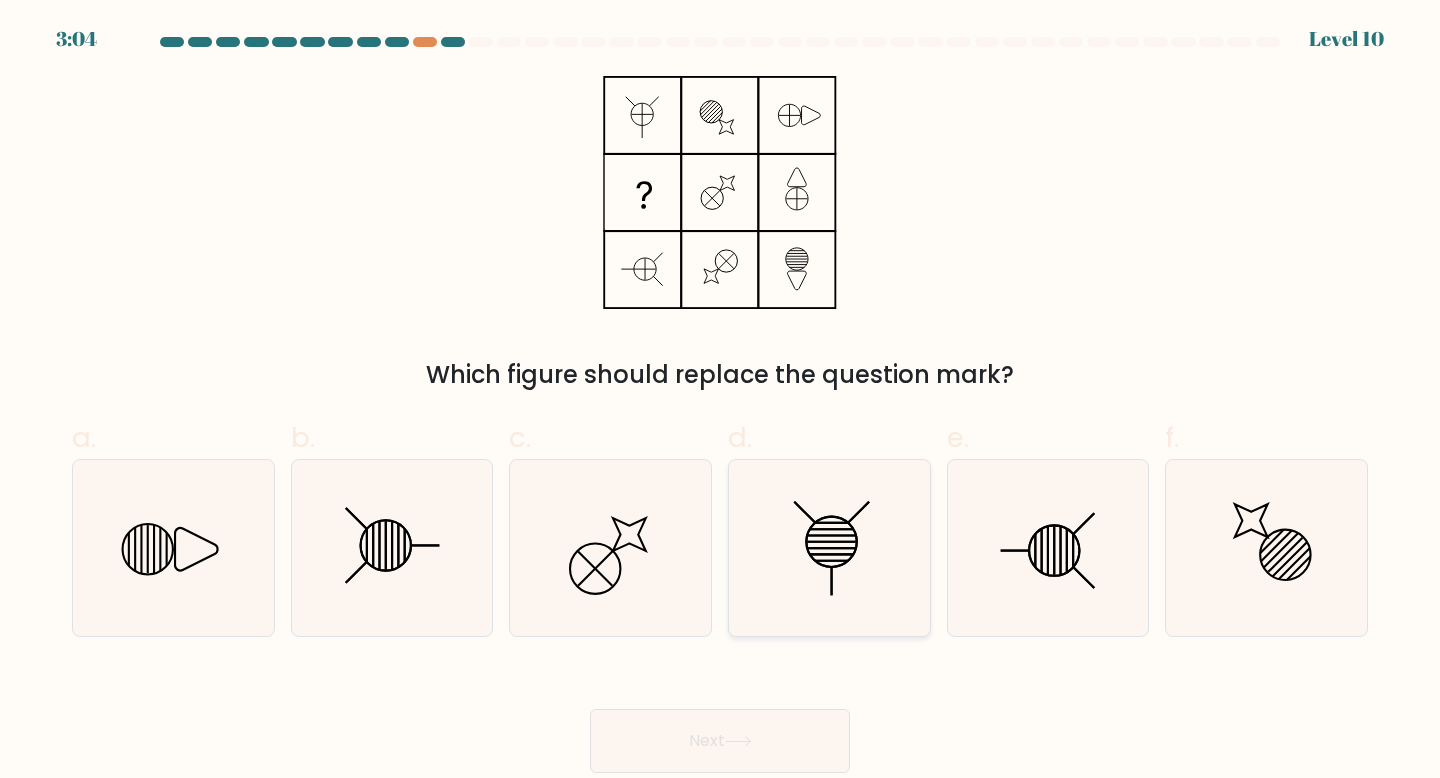 click 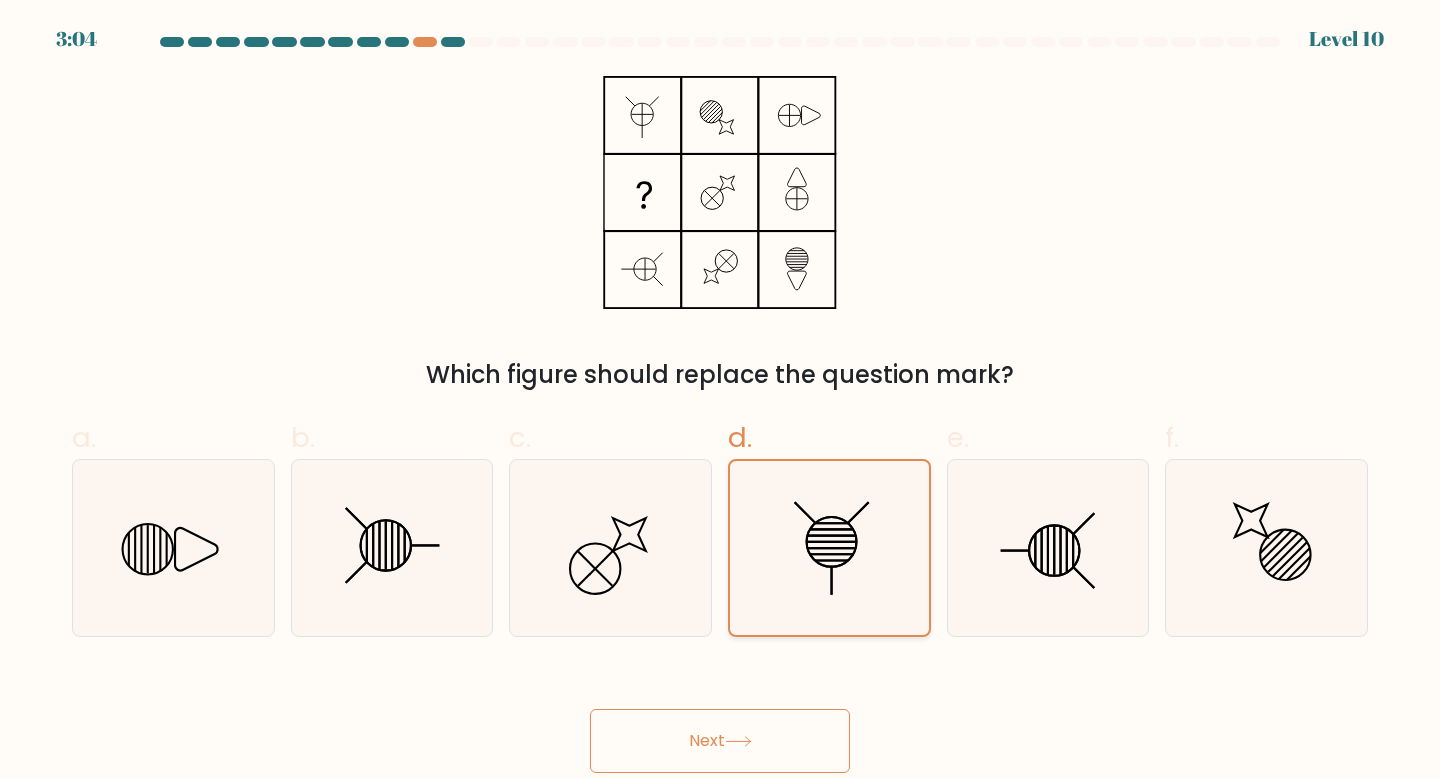 click 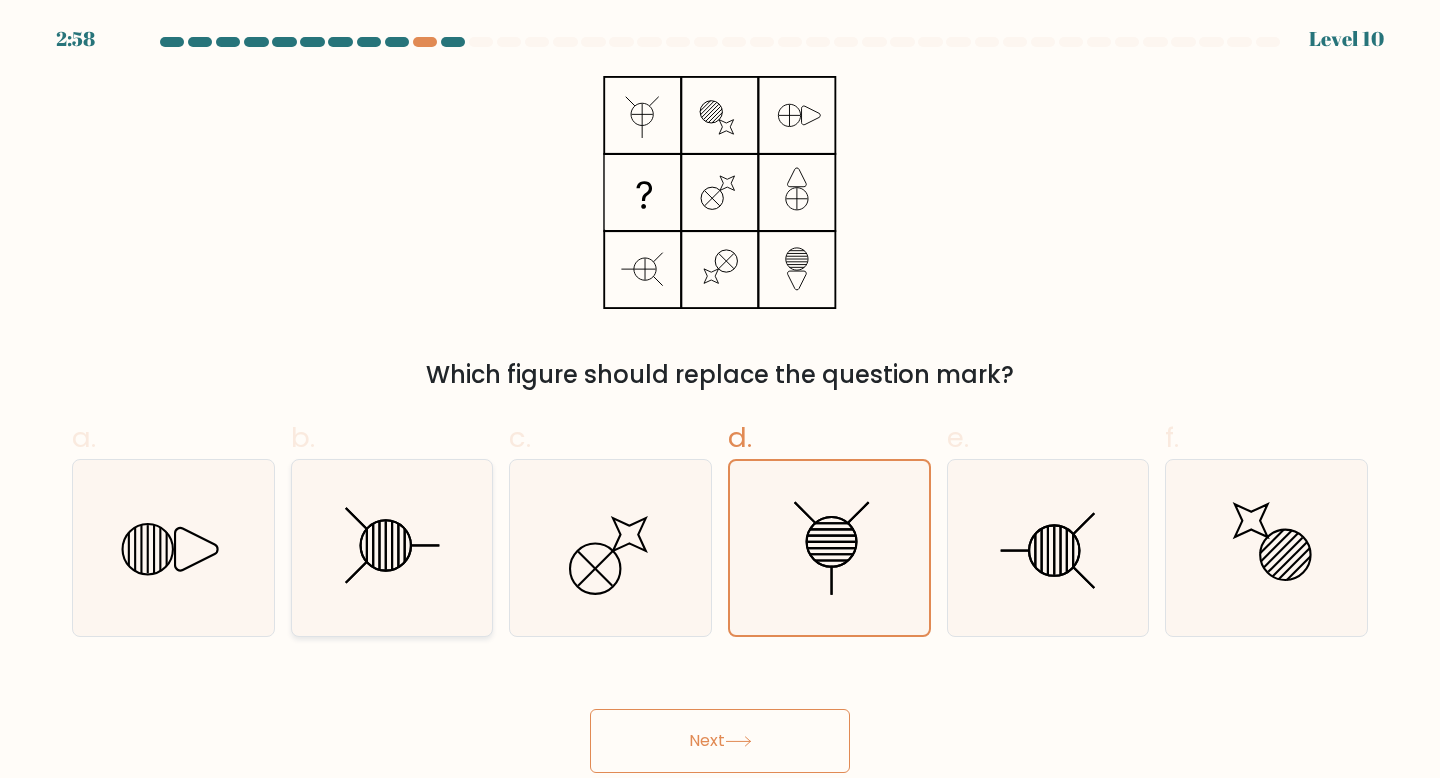 click 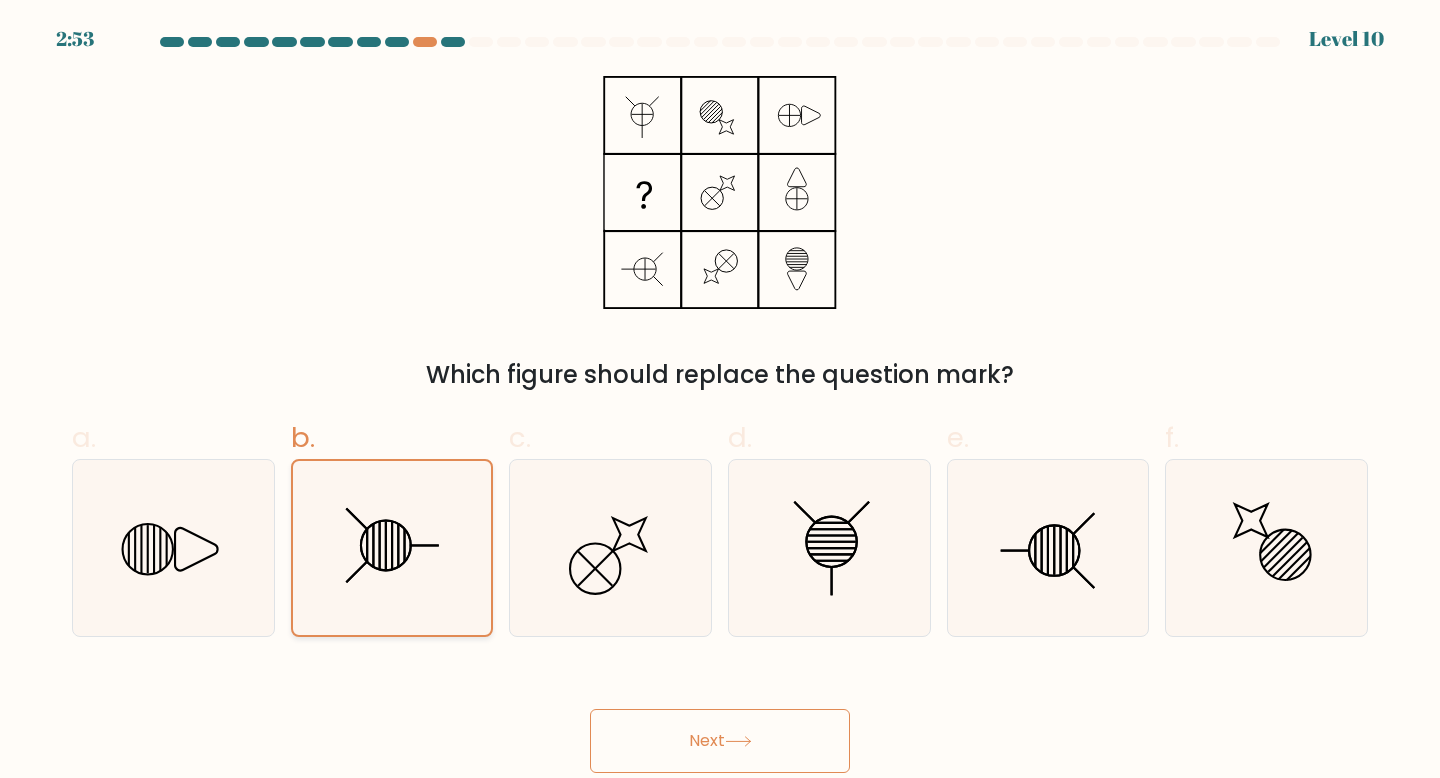 click 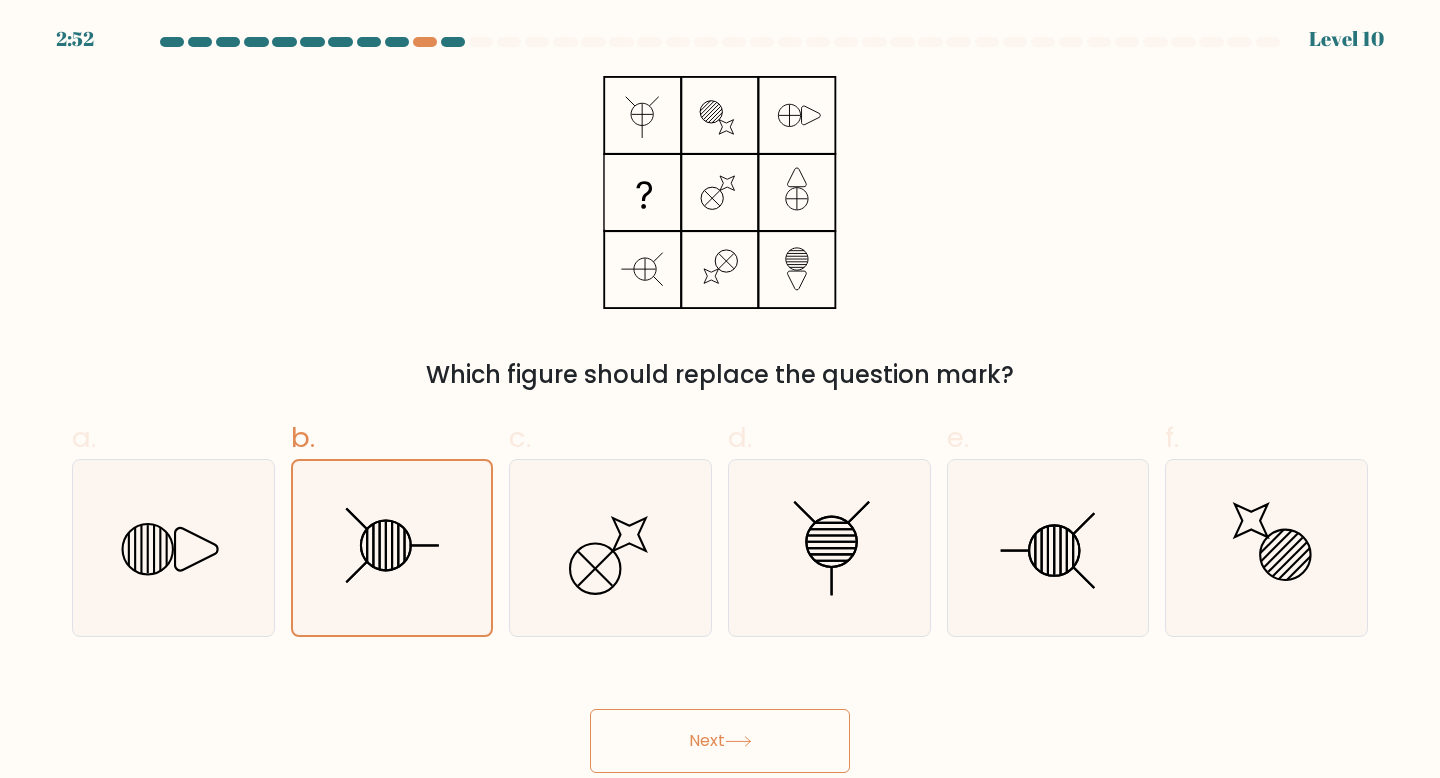 click on "Next" at bounding box center [720, 741] 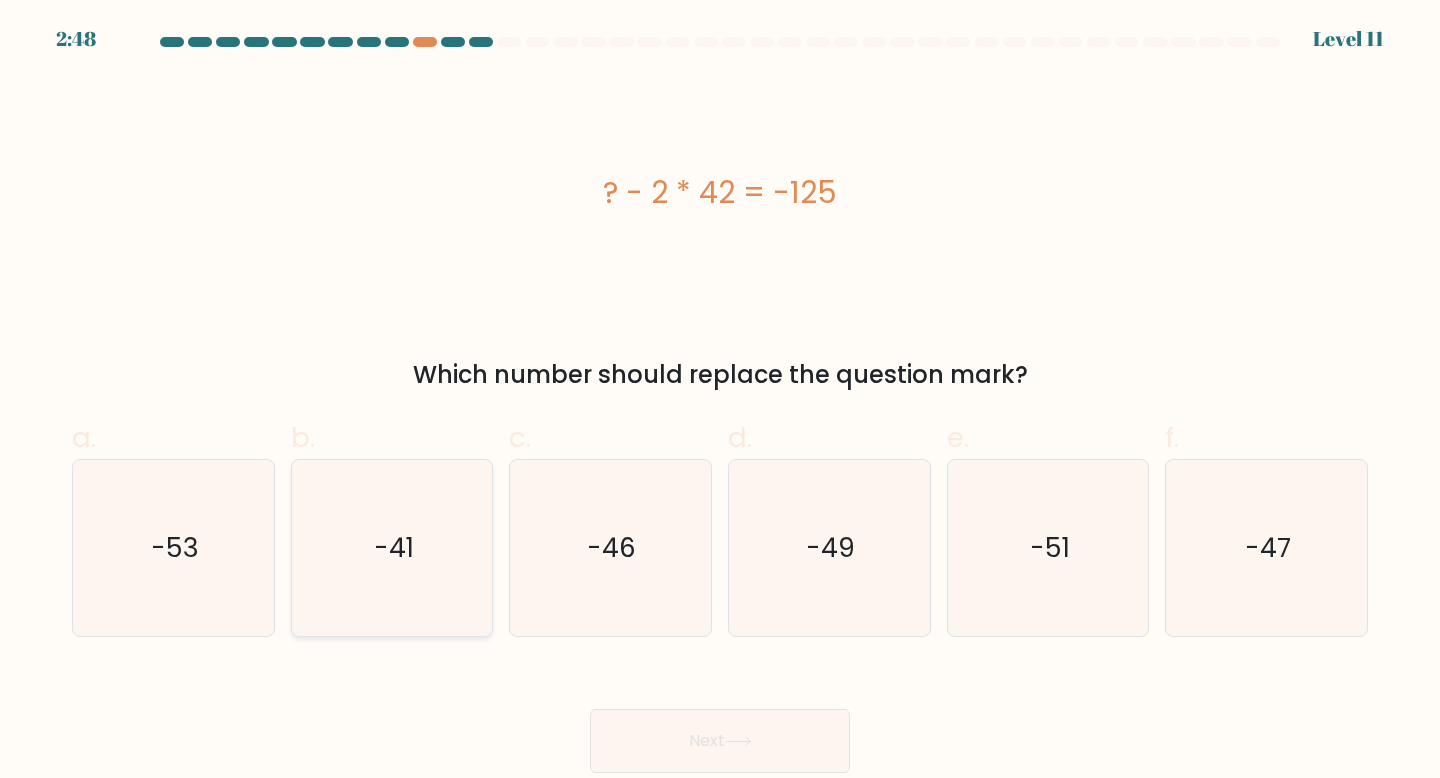 click on "-41" 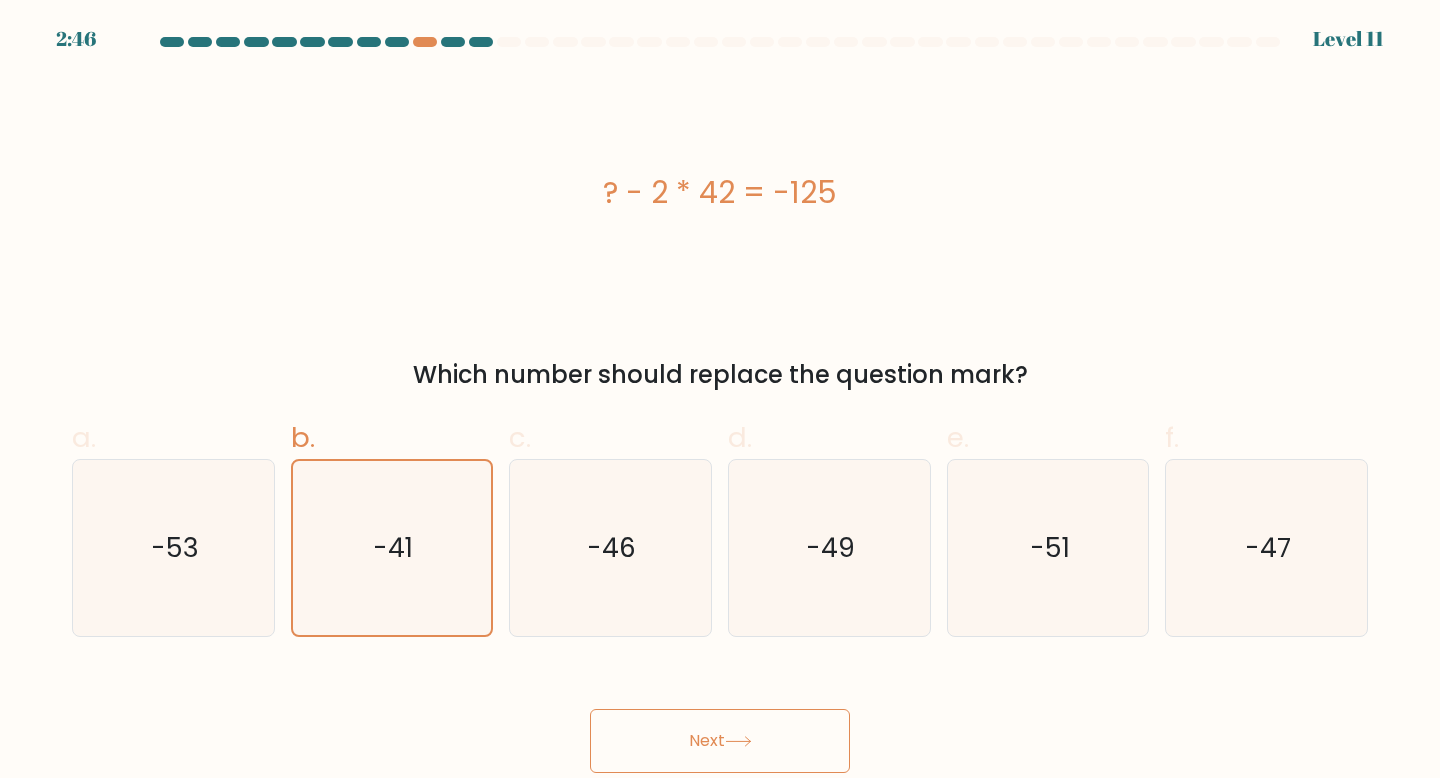 click on "Next" at bounding box center (720, 741) 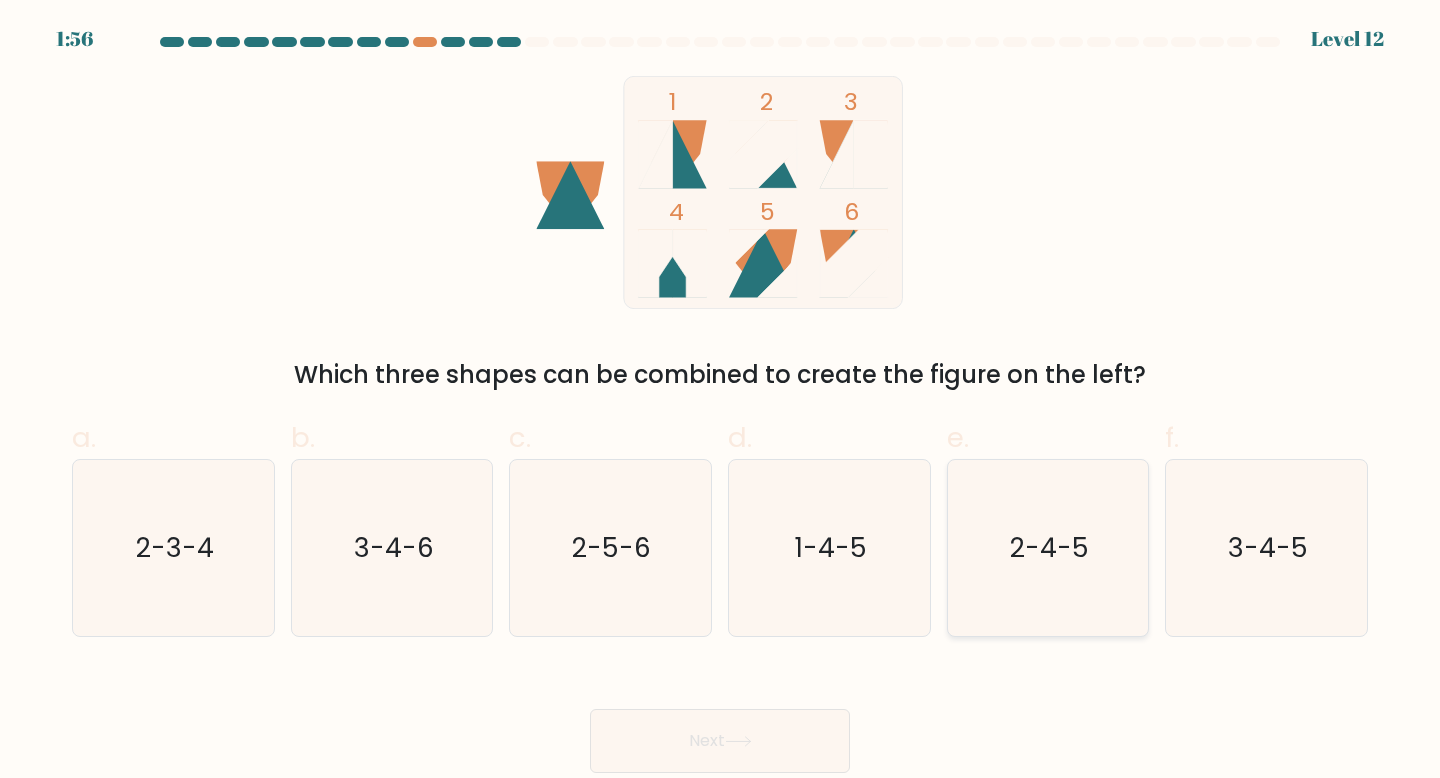 click on "2-4-5" 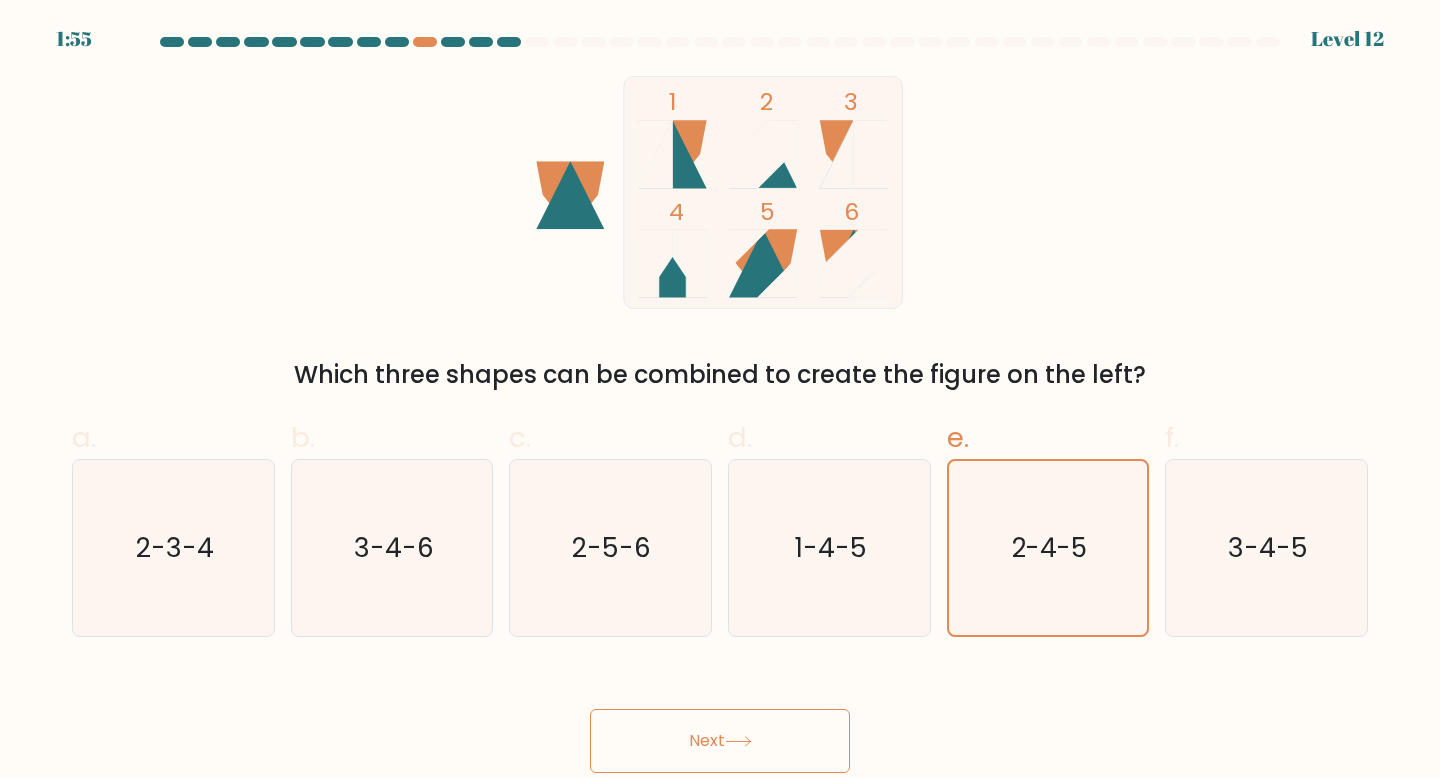 click on "Next" at bounding box center (720, 741) 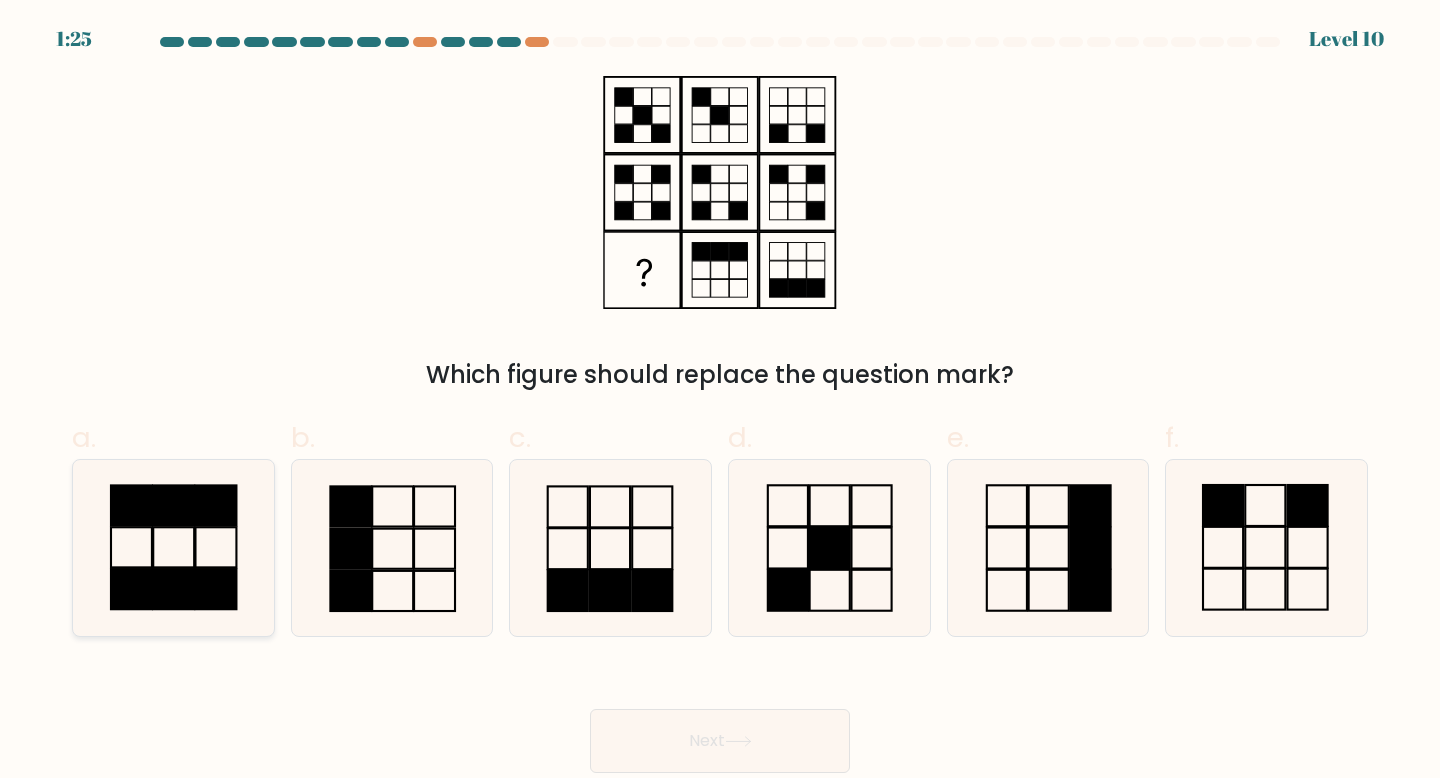 click 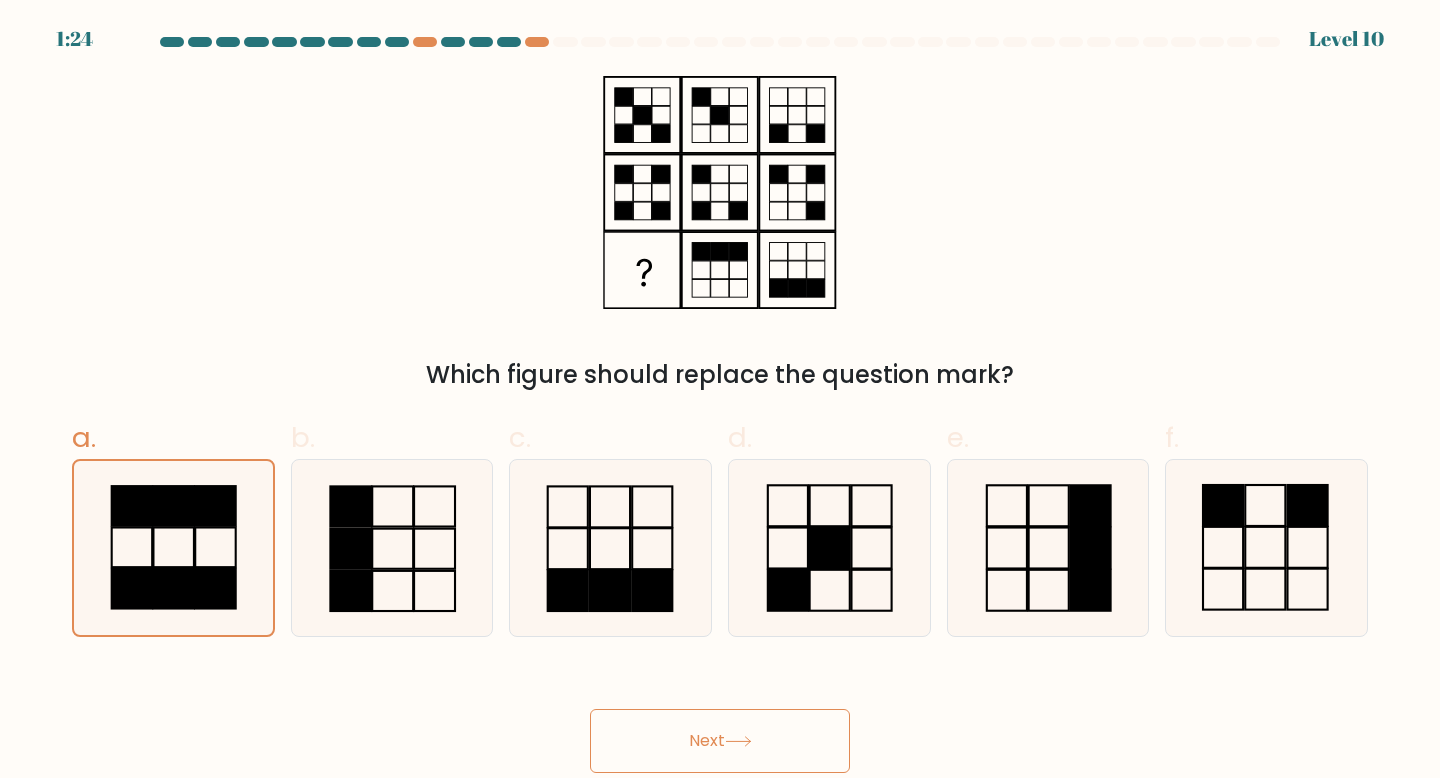 click on "Next" at bounding box center [720, 741] 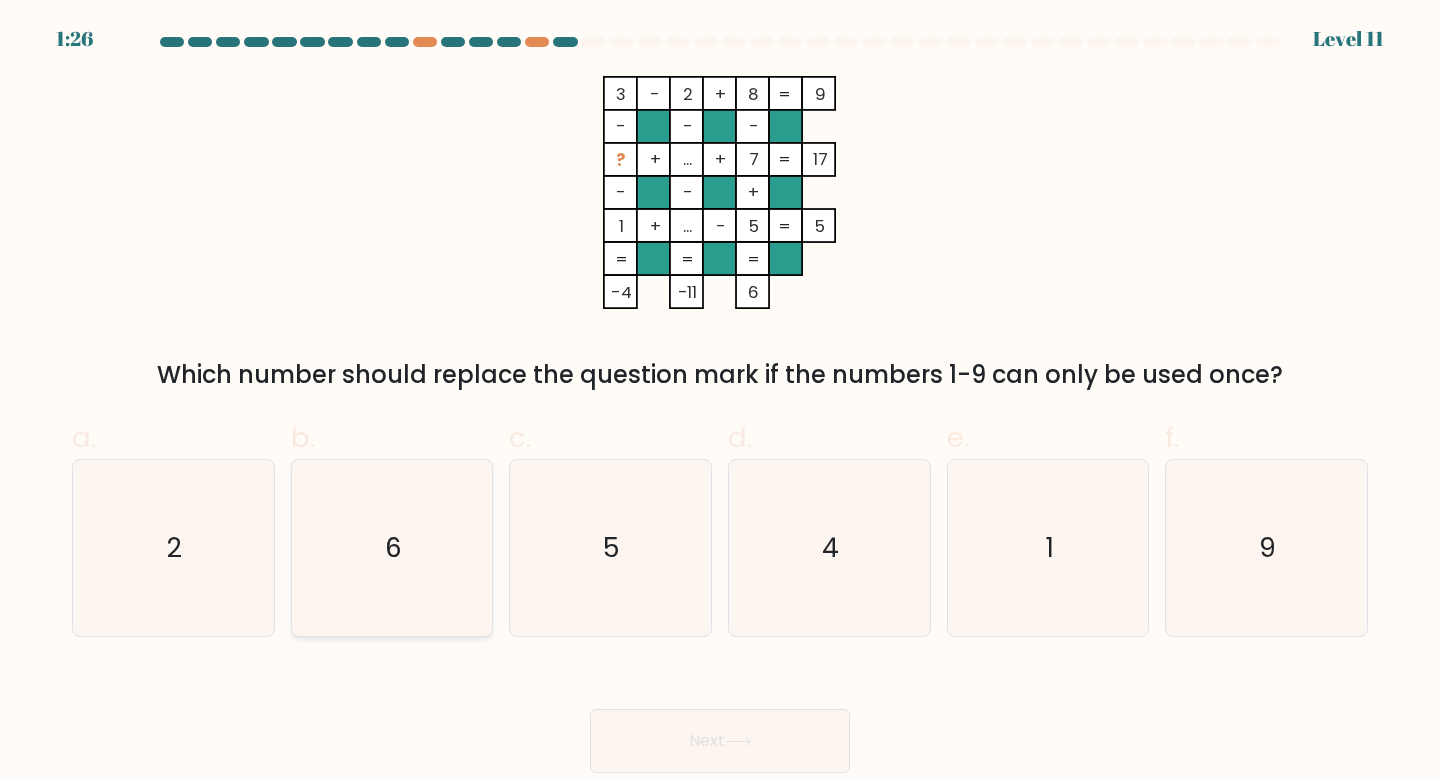 click on "6" 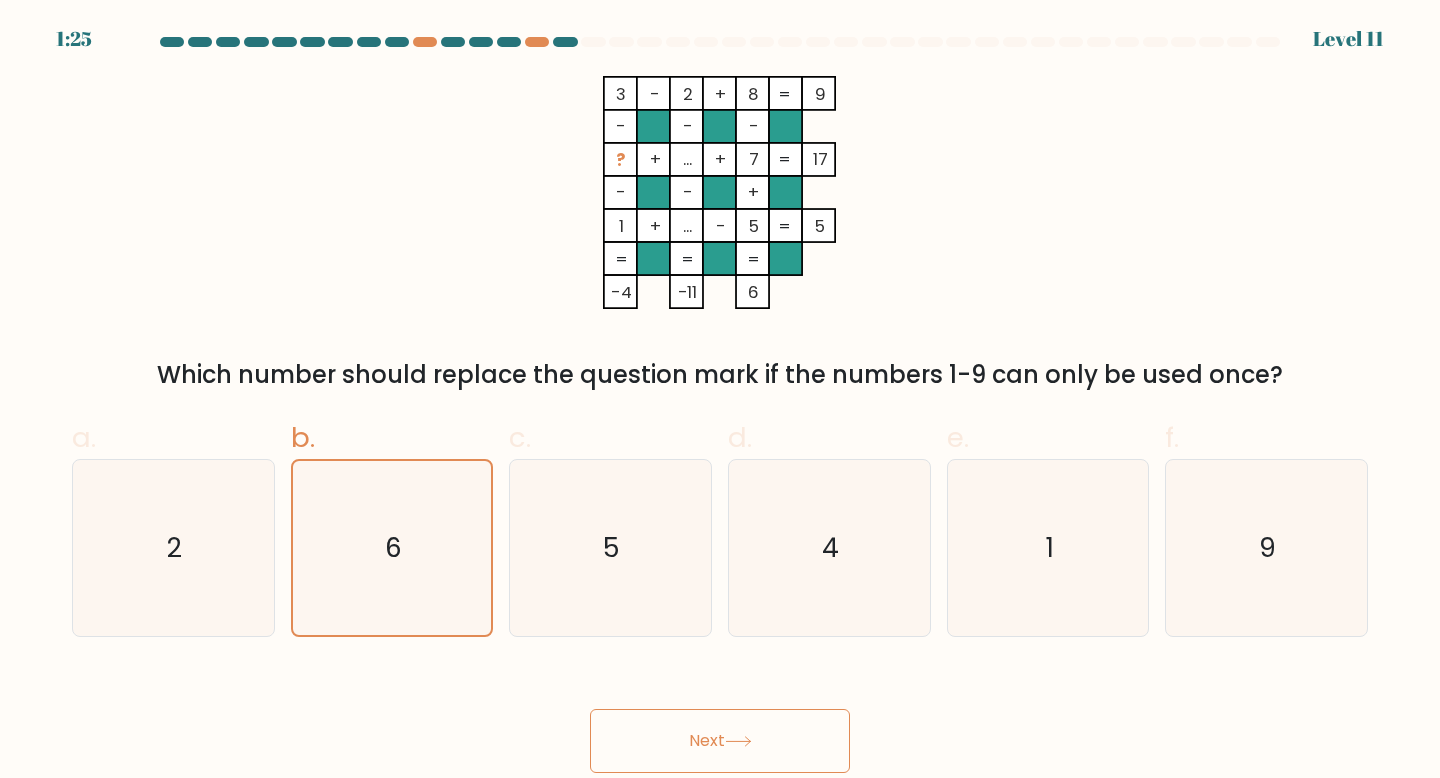 click on "Next" at bounding box center [720, 741] 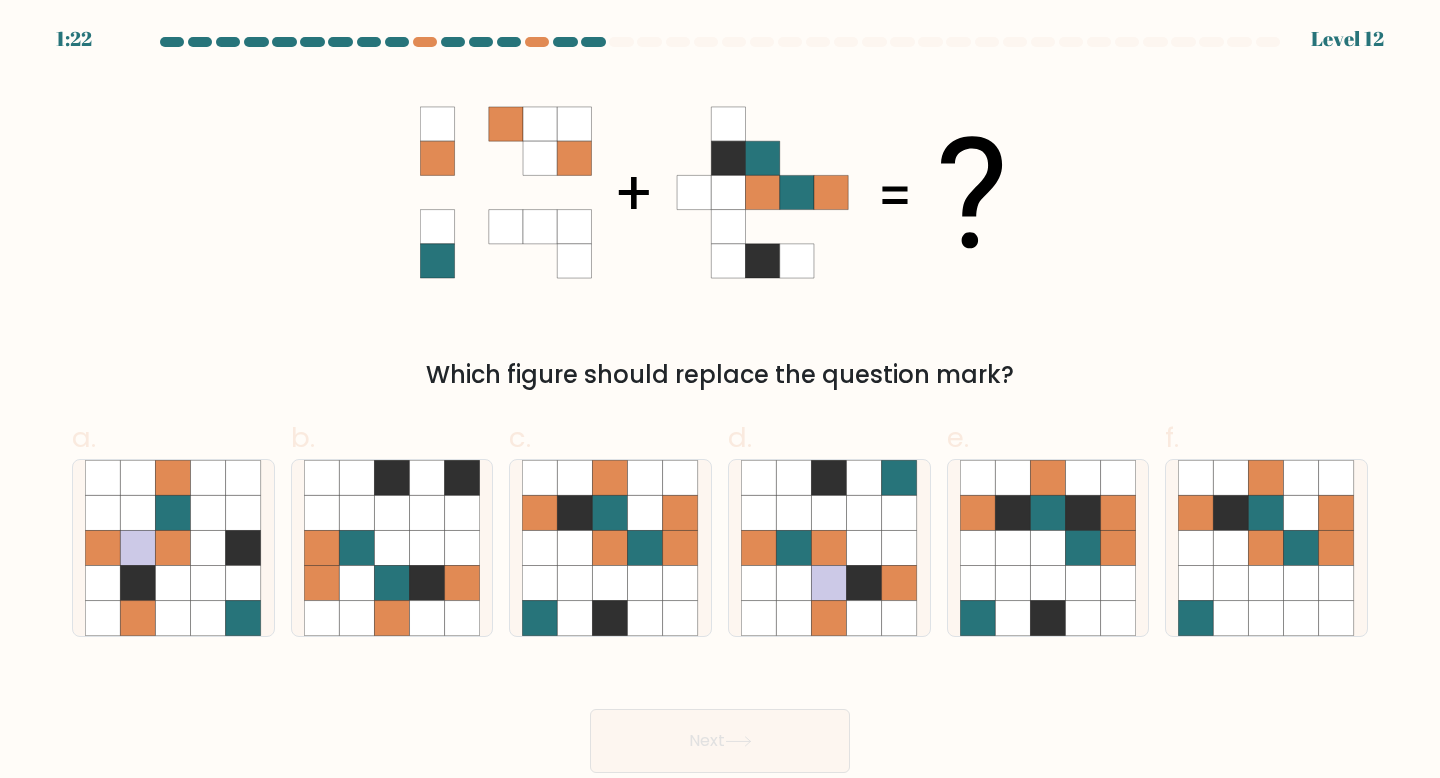 click on "Next" at bounding box center (720, 741) 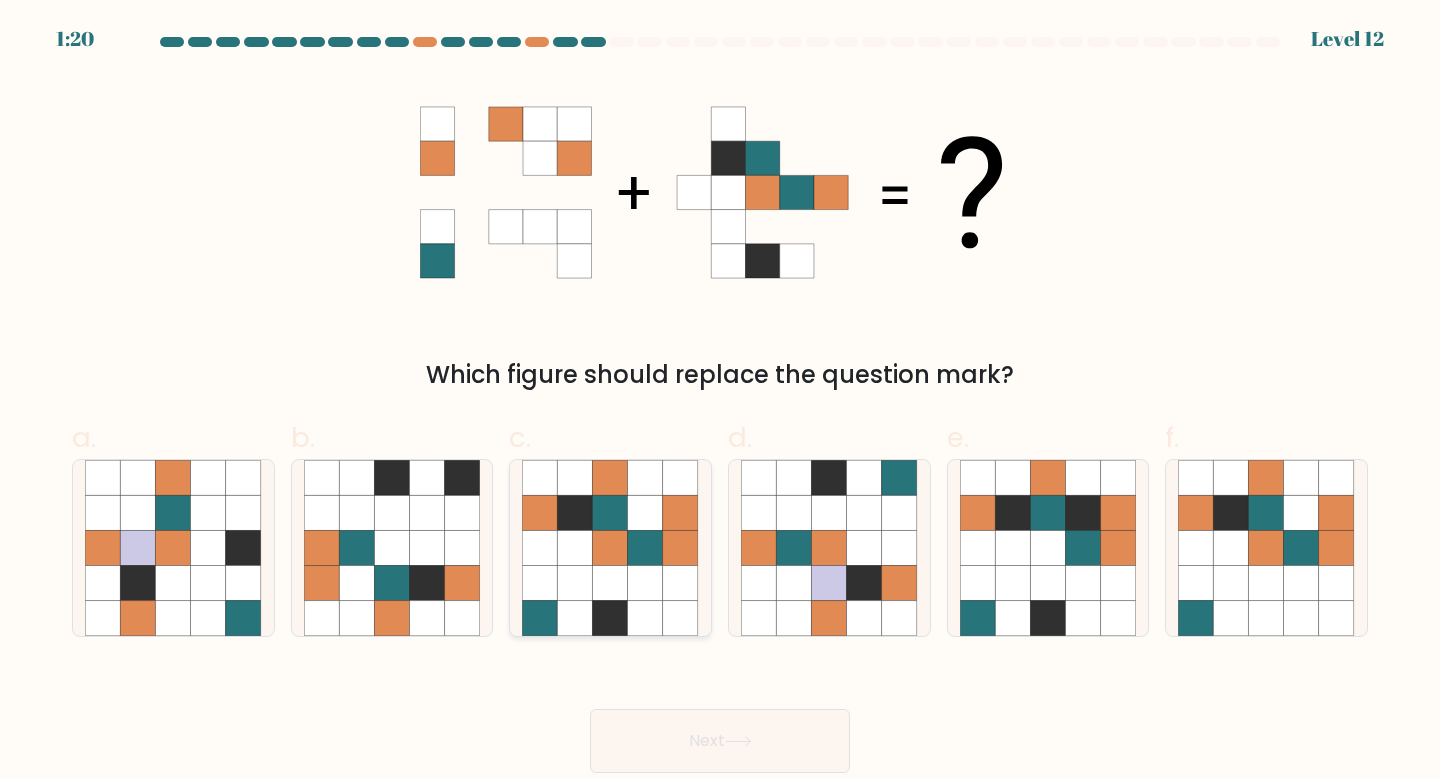 click 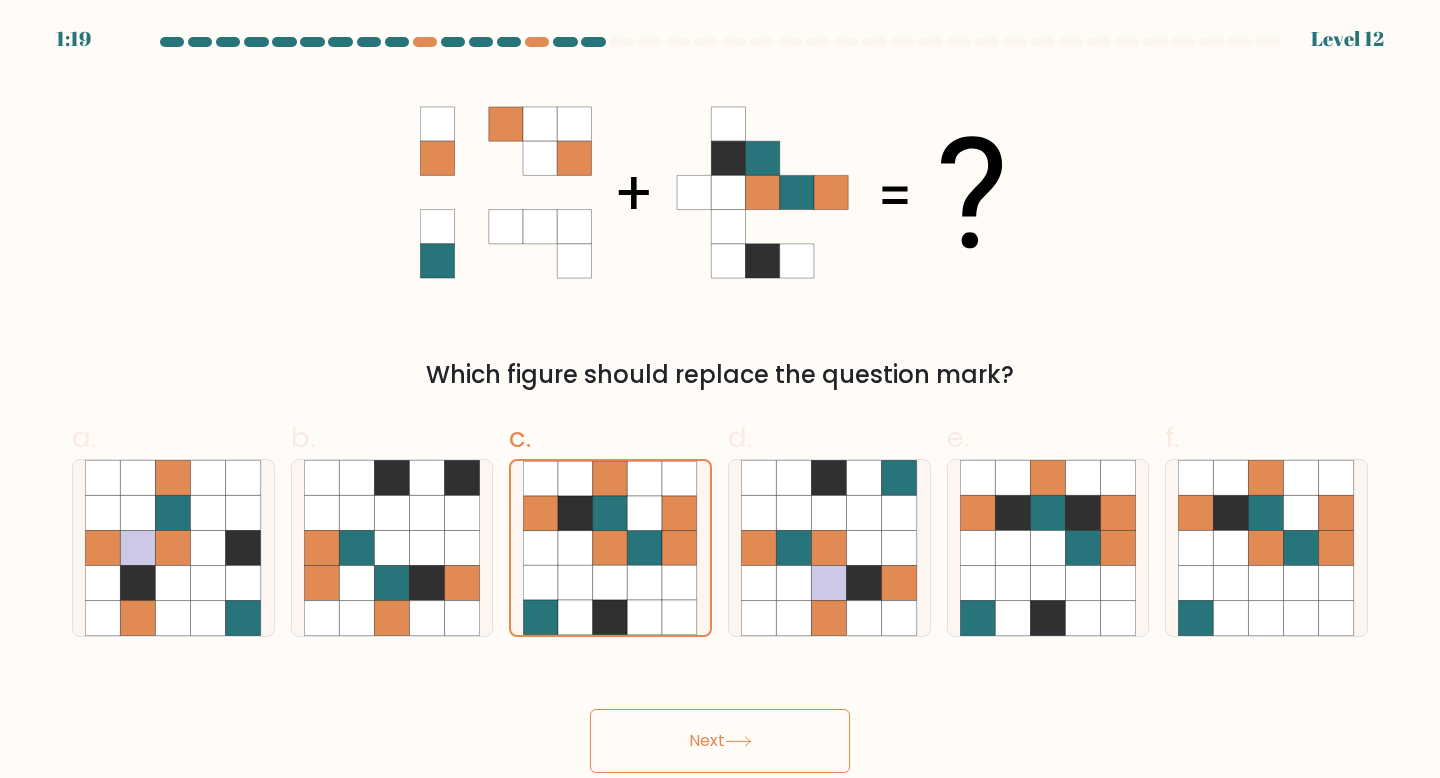 click on "Next" at bounding box center (720, 741) 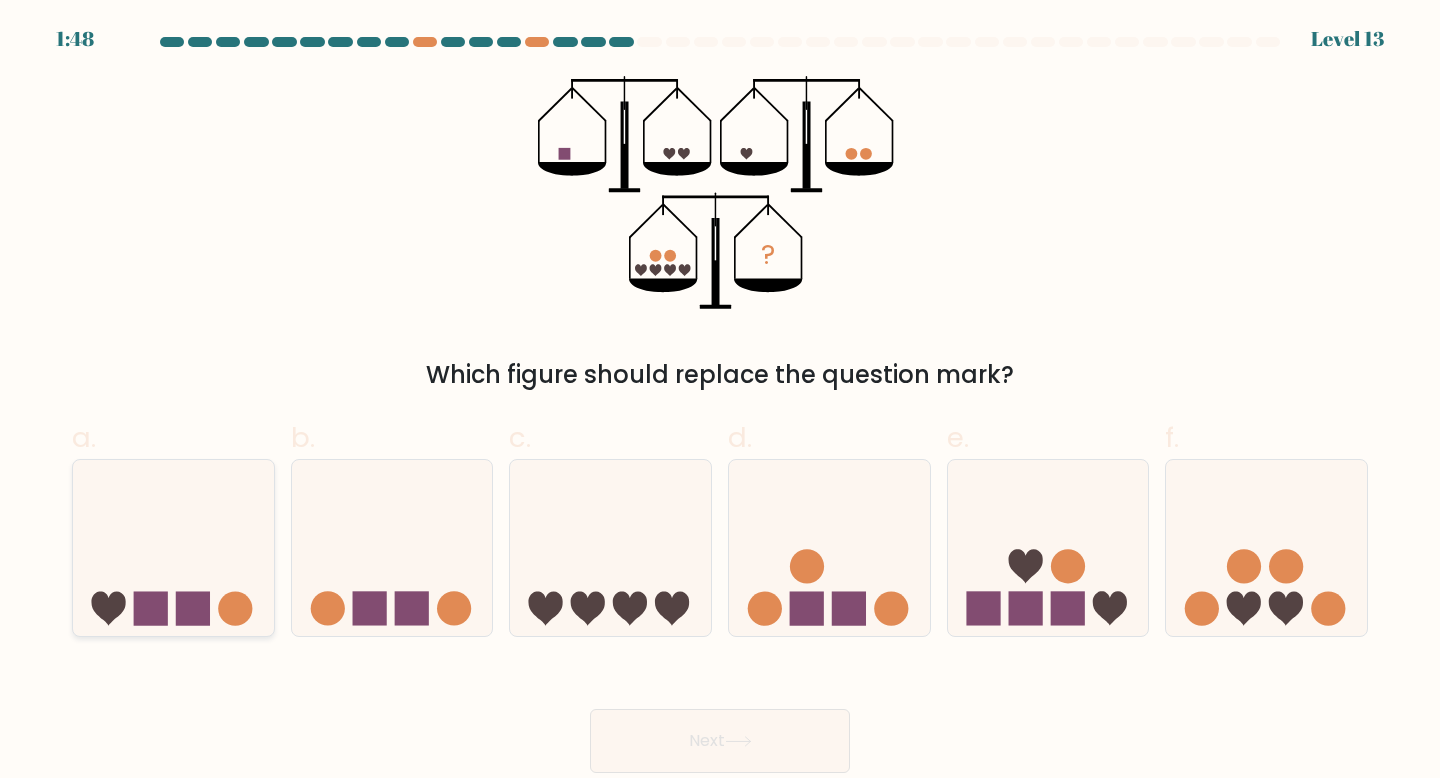 click 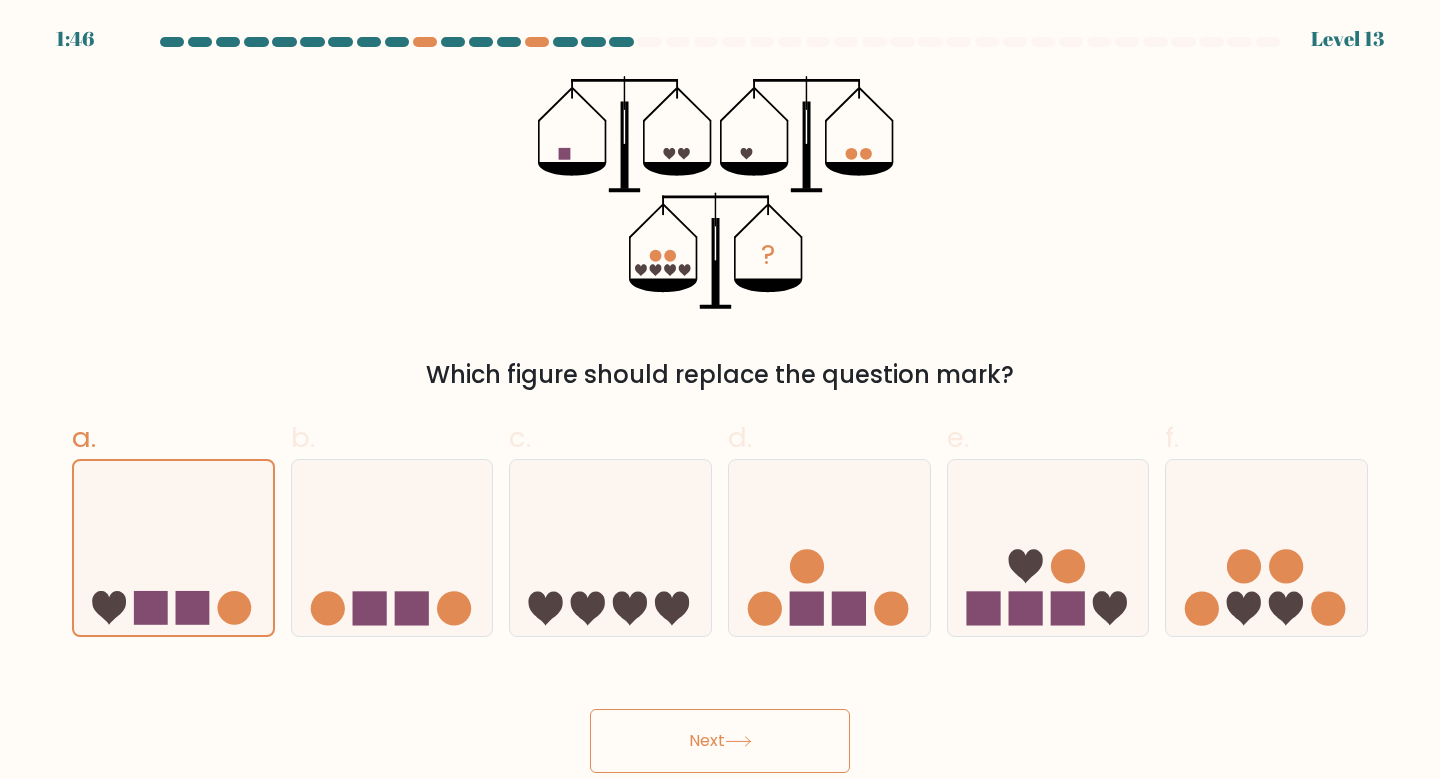 click on "Next" at bounding box center [720, 717] 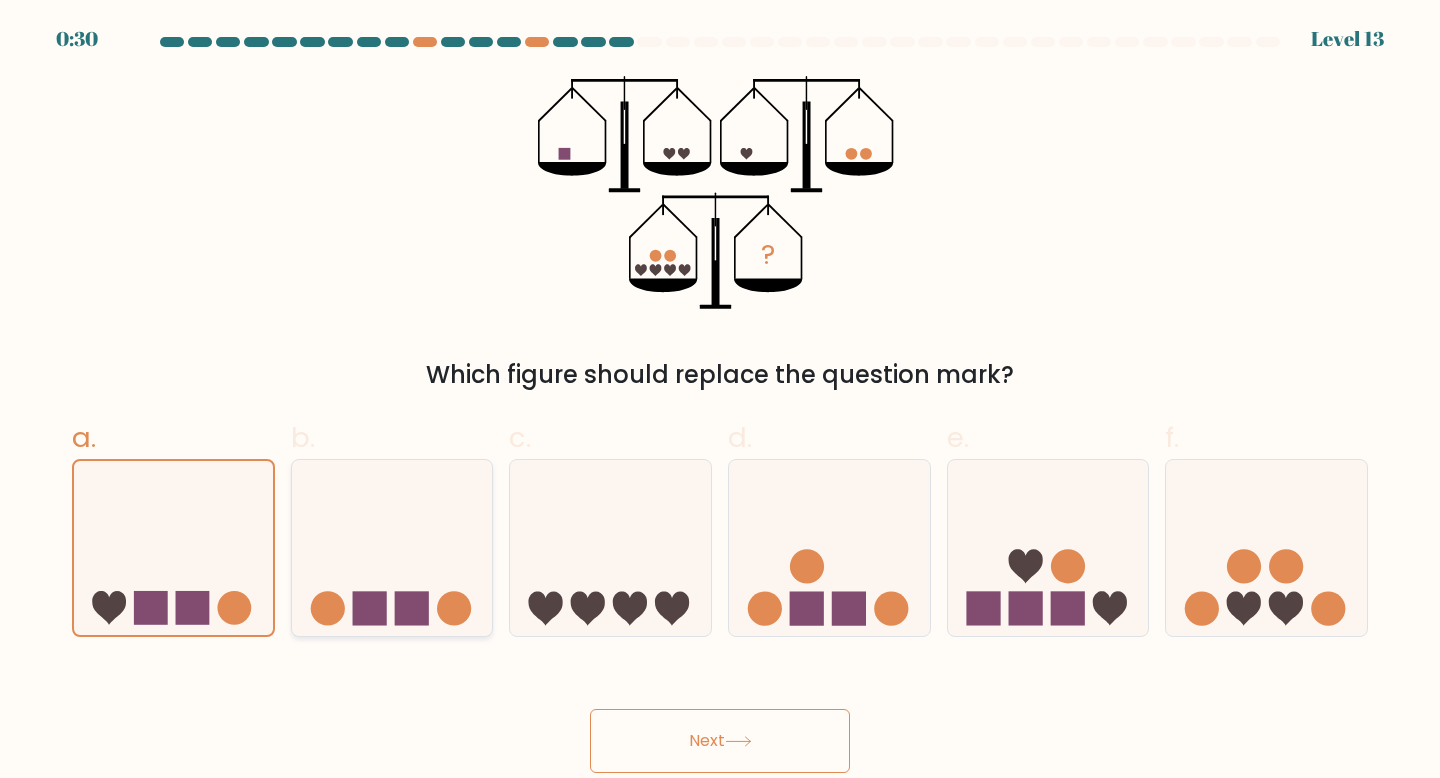 click 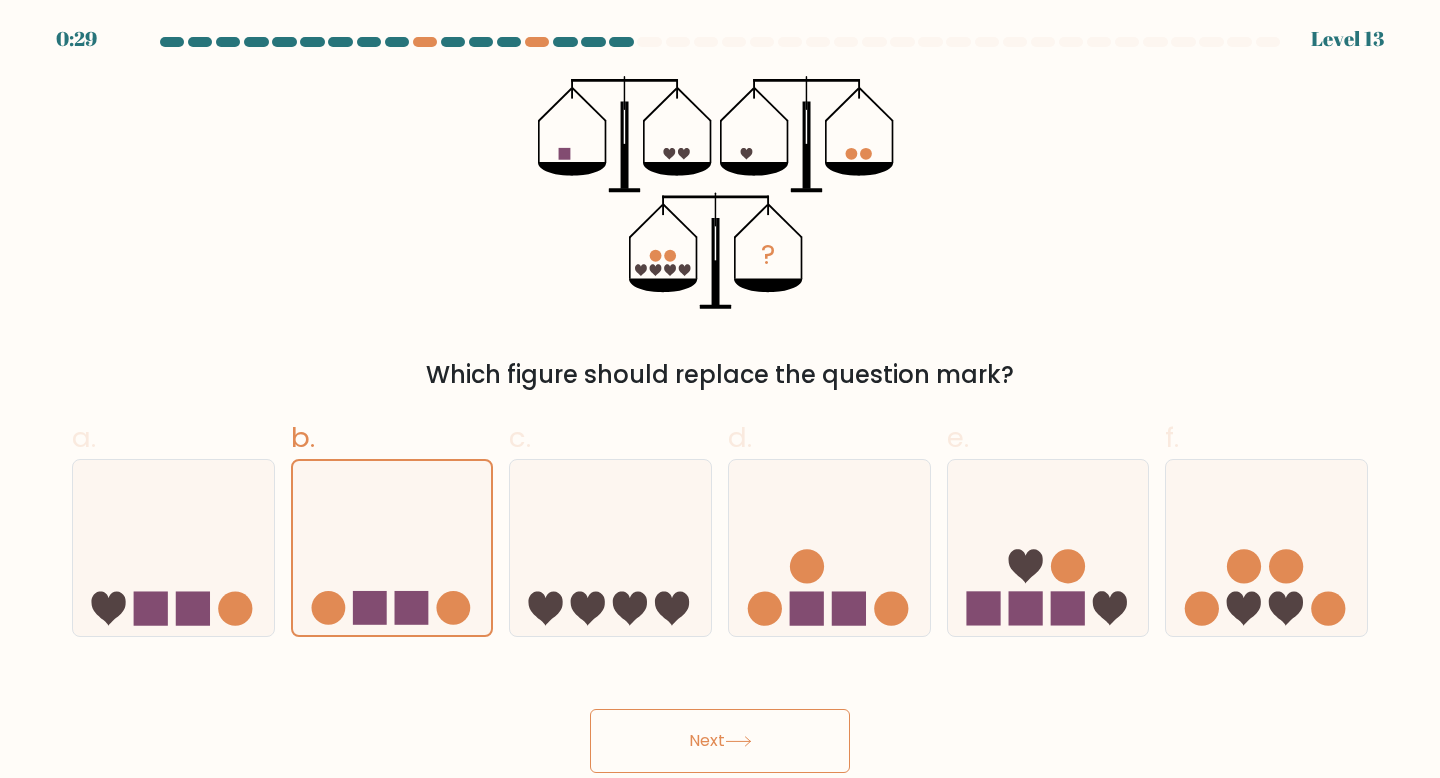 click on "Next" at bounding box center [720, 741] 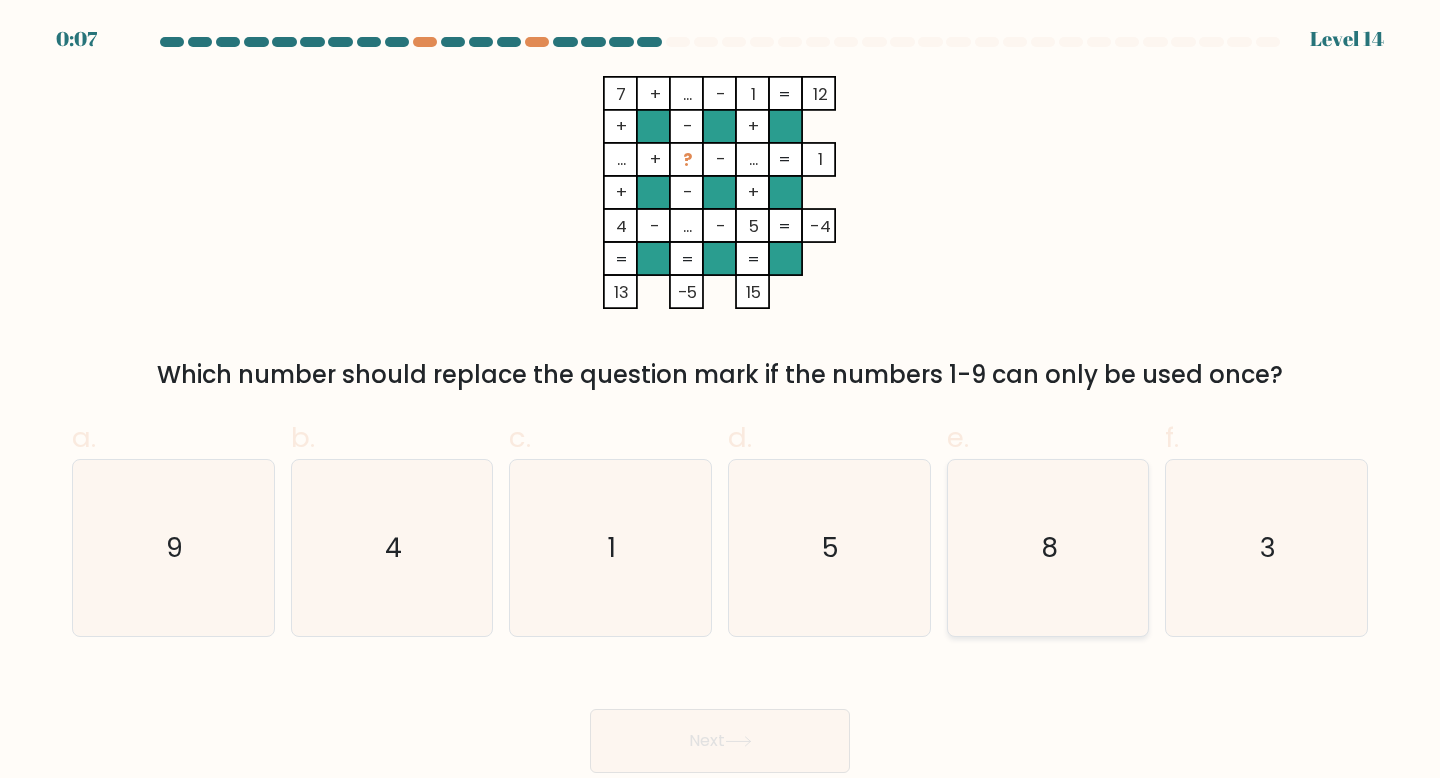 click on "8" 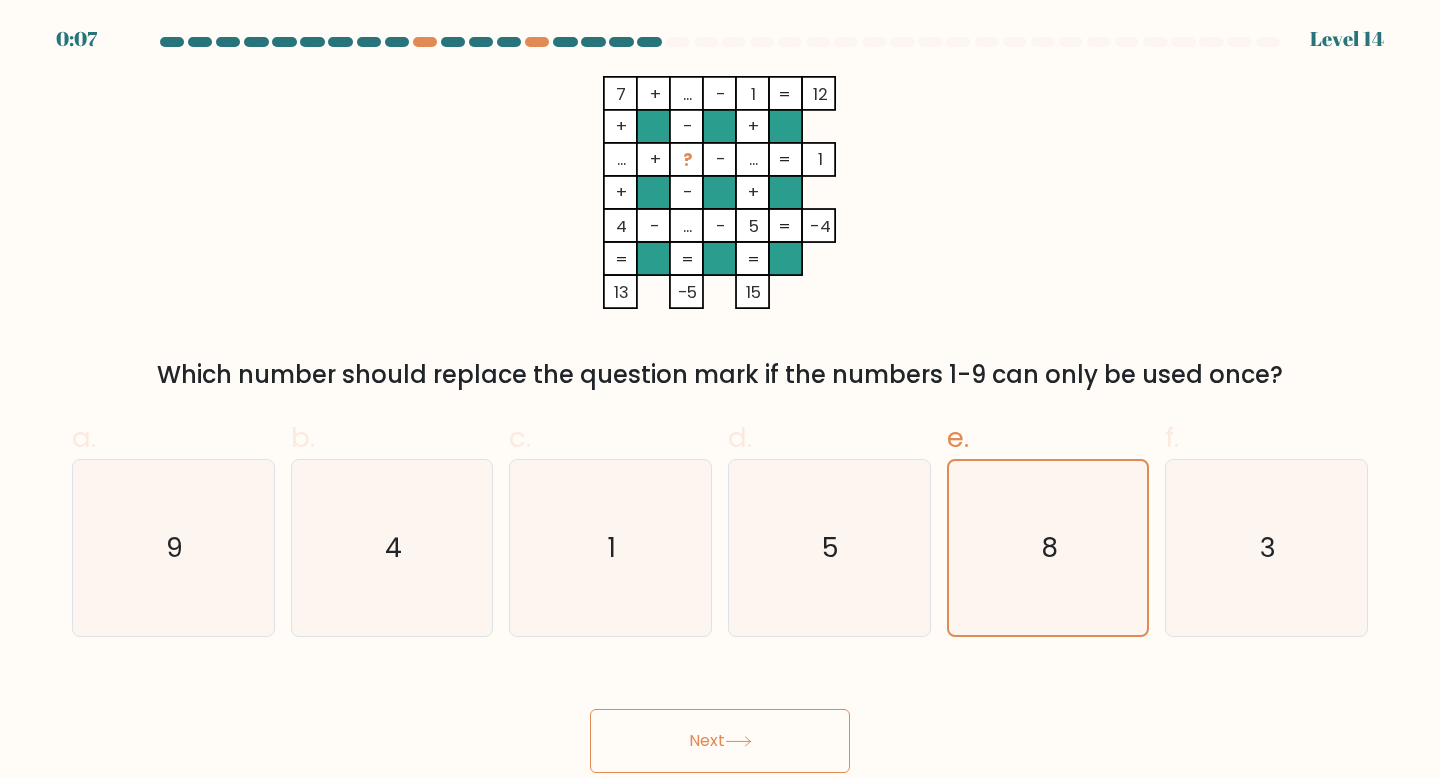 click on "Next" at bounding box center [720, 741] 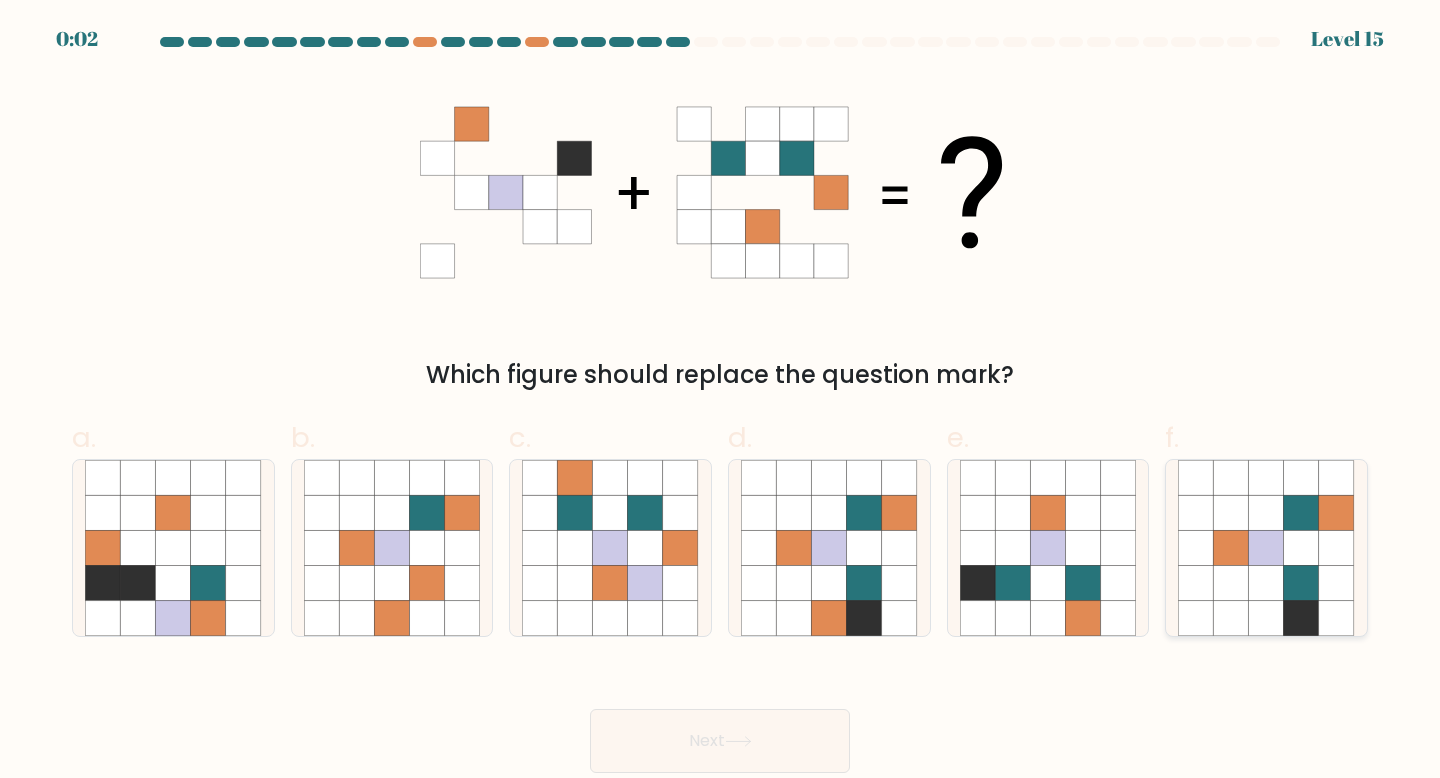 click 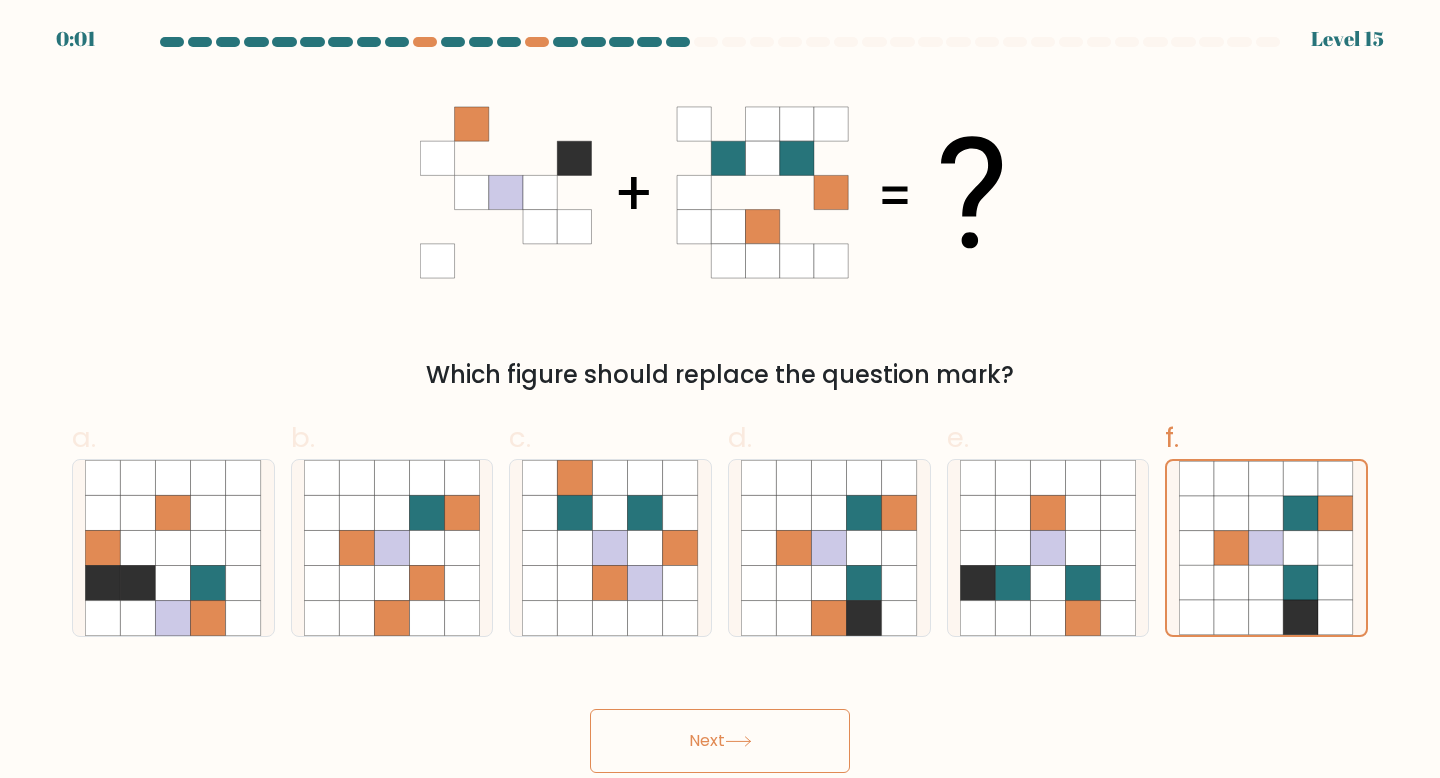 click on "Next" at bounding box center (720, 741) 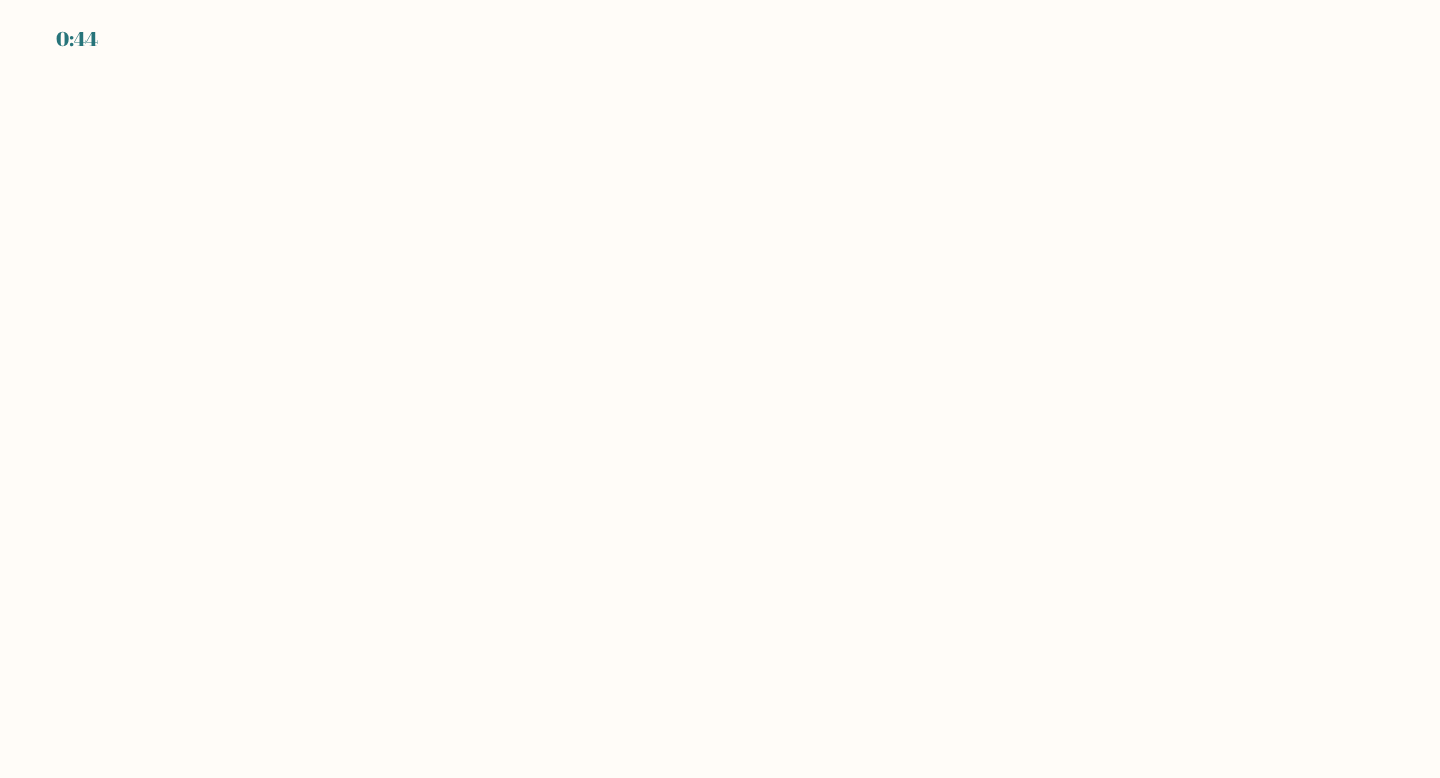 scroll, scrollTop: 0, scrollLeft: 0, axis: both 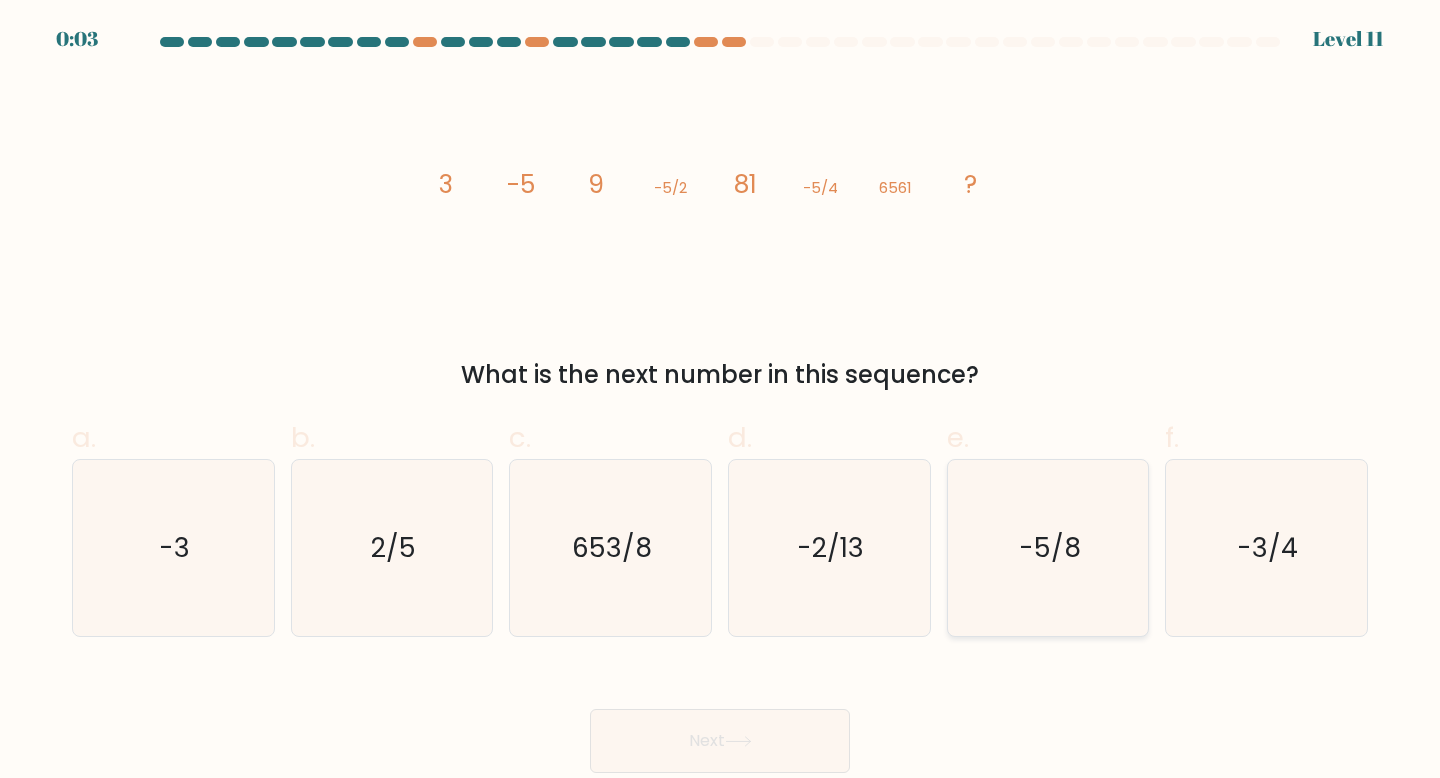 click on "-5/8" 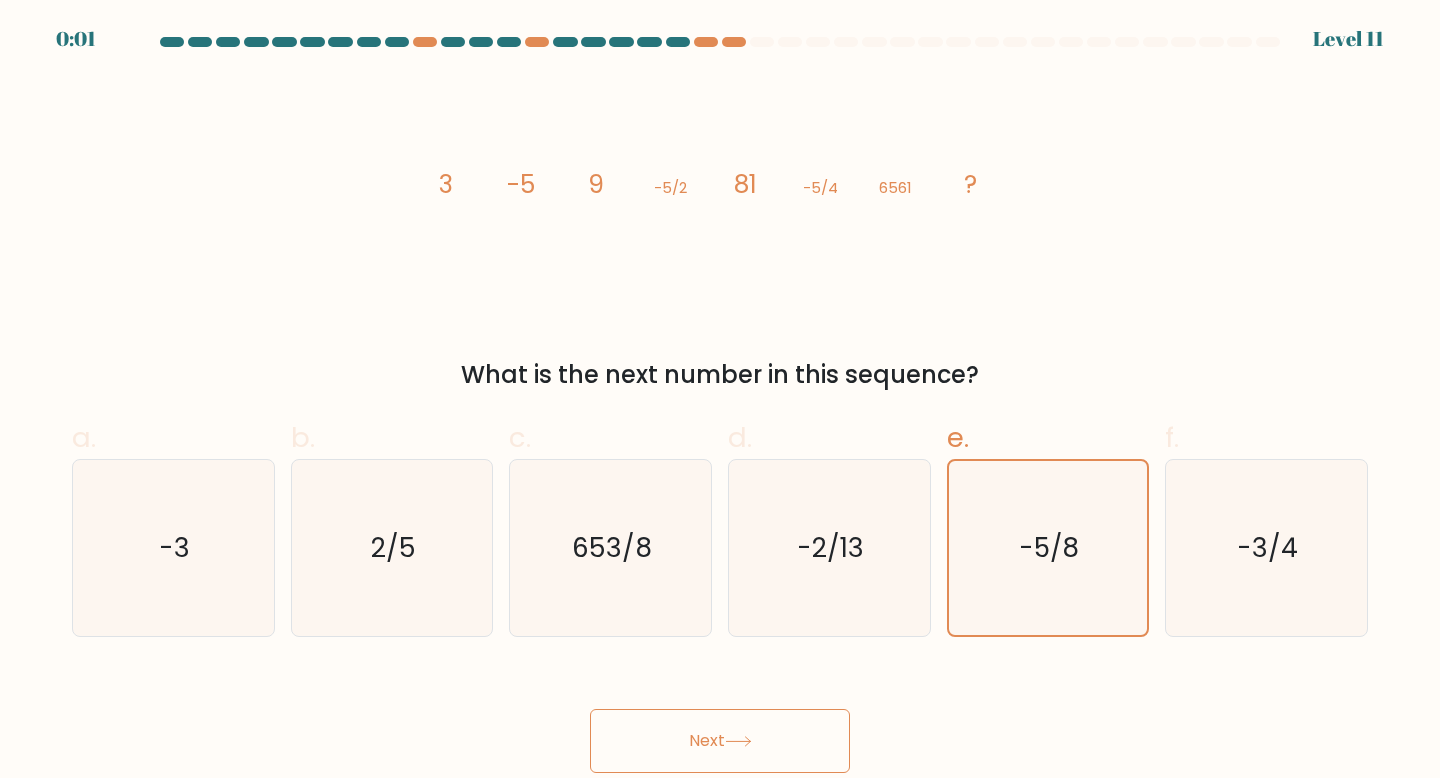 click on "Next" at bounding box center (720, 741) 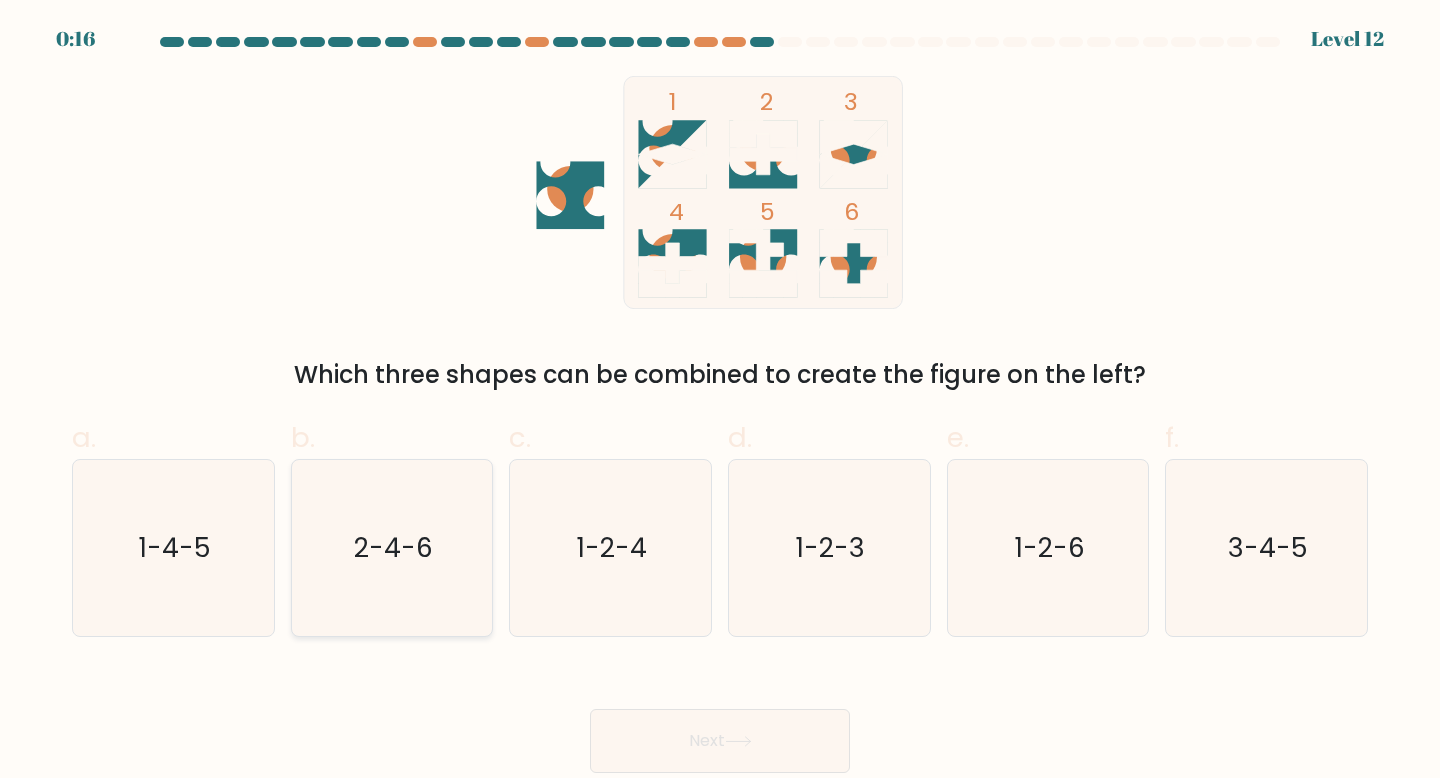 click on "2-4-6" 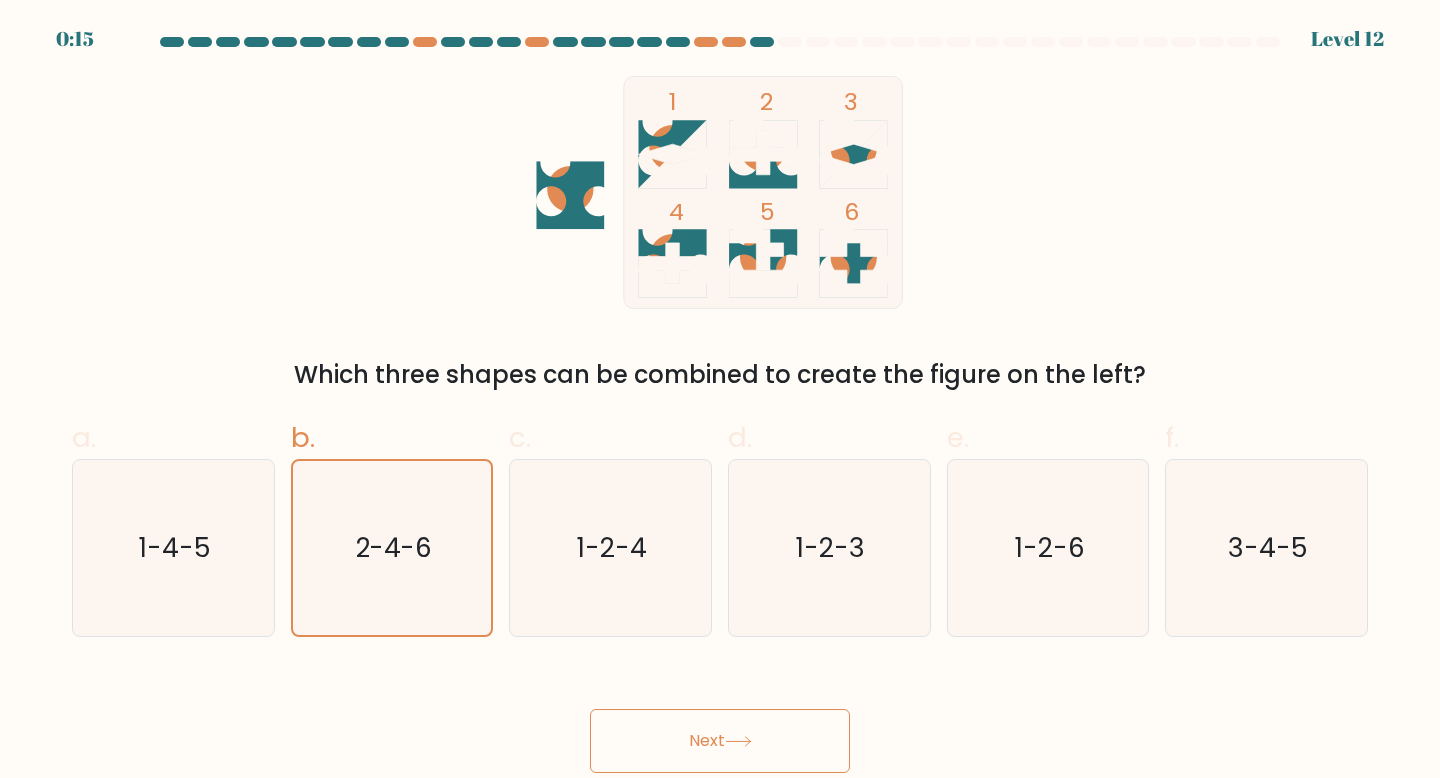 click on "Next" at bounding box center (720, 741) 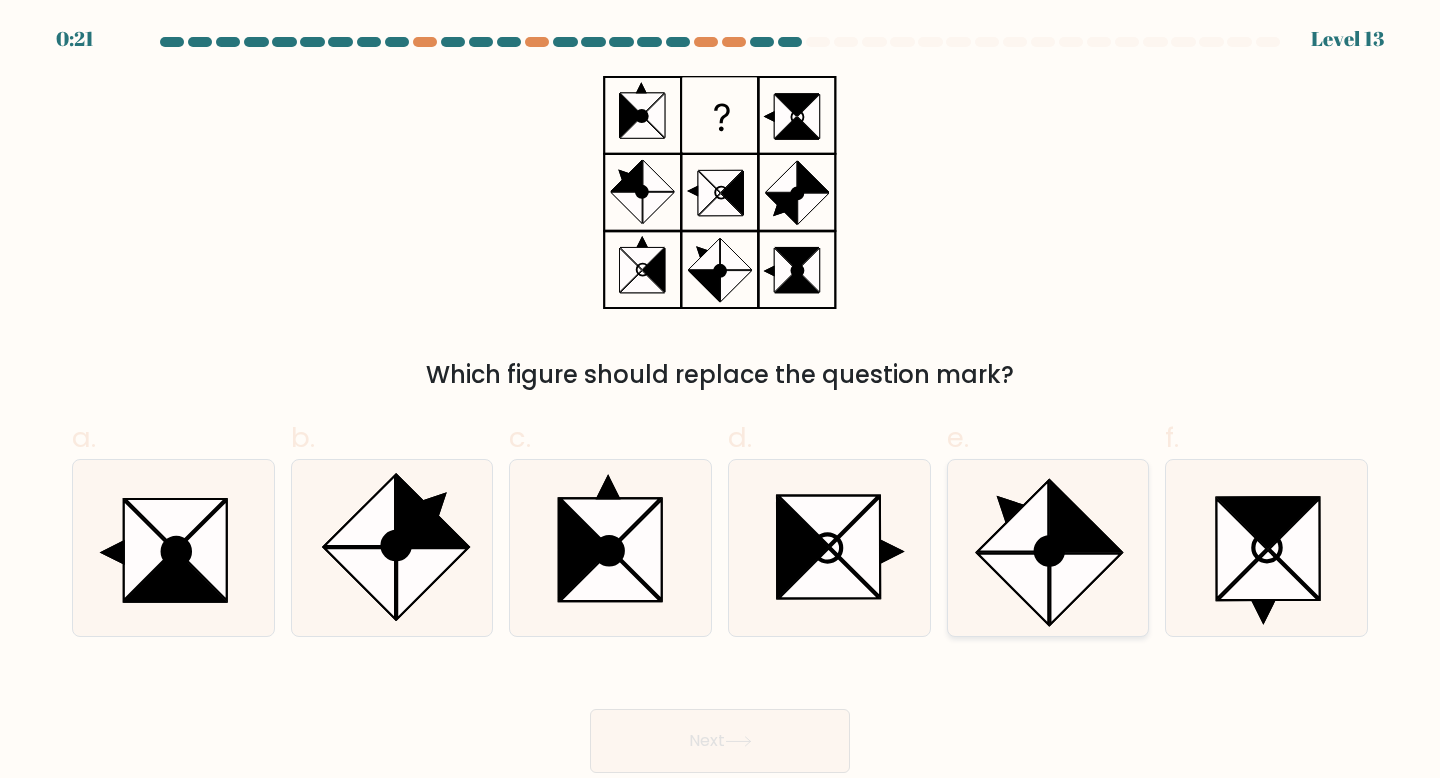 click 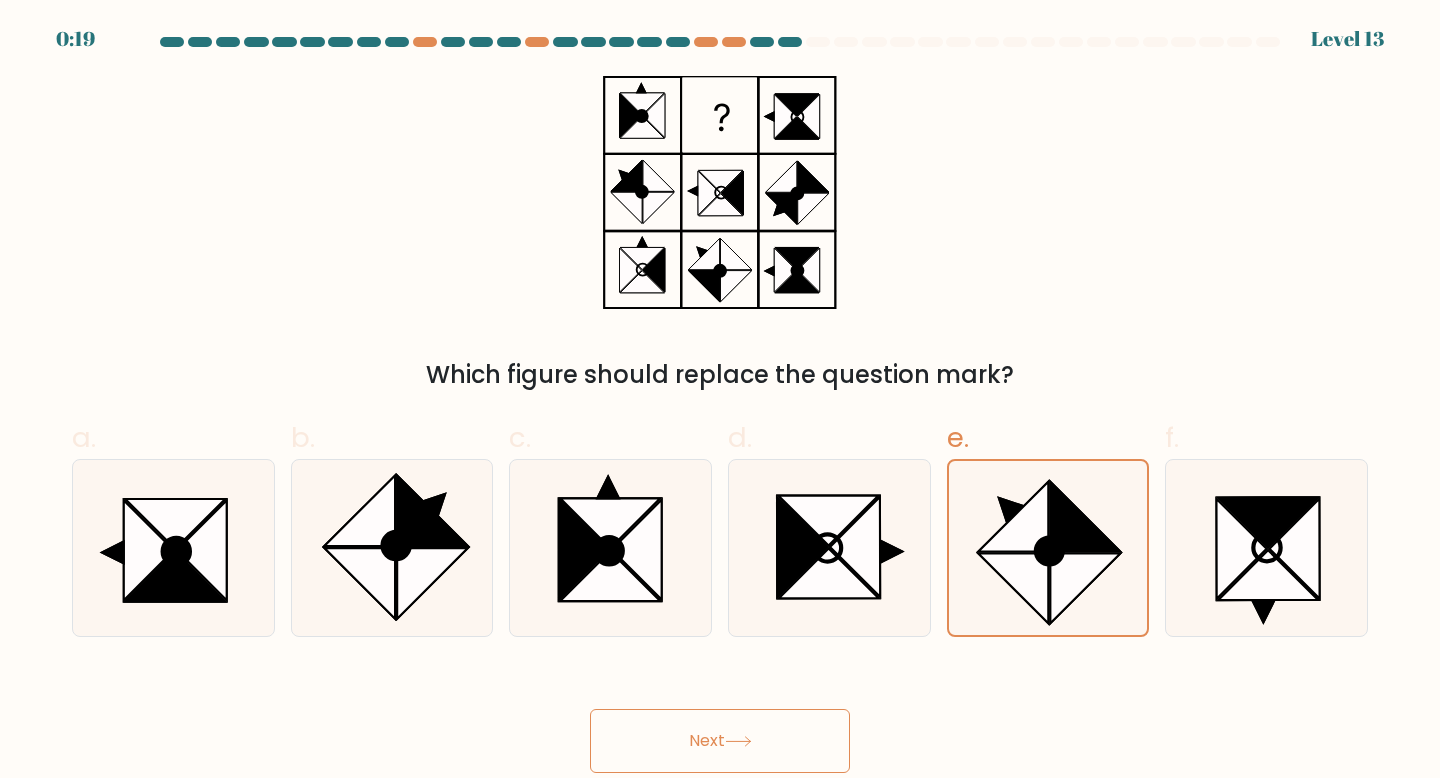 click on "Next" at bounding box center [720, 741] 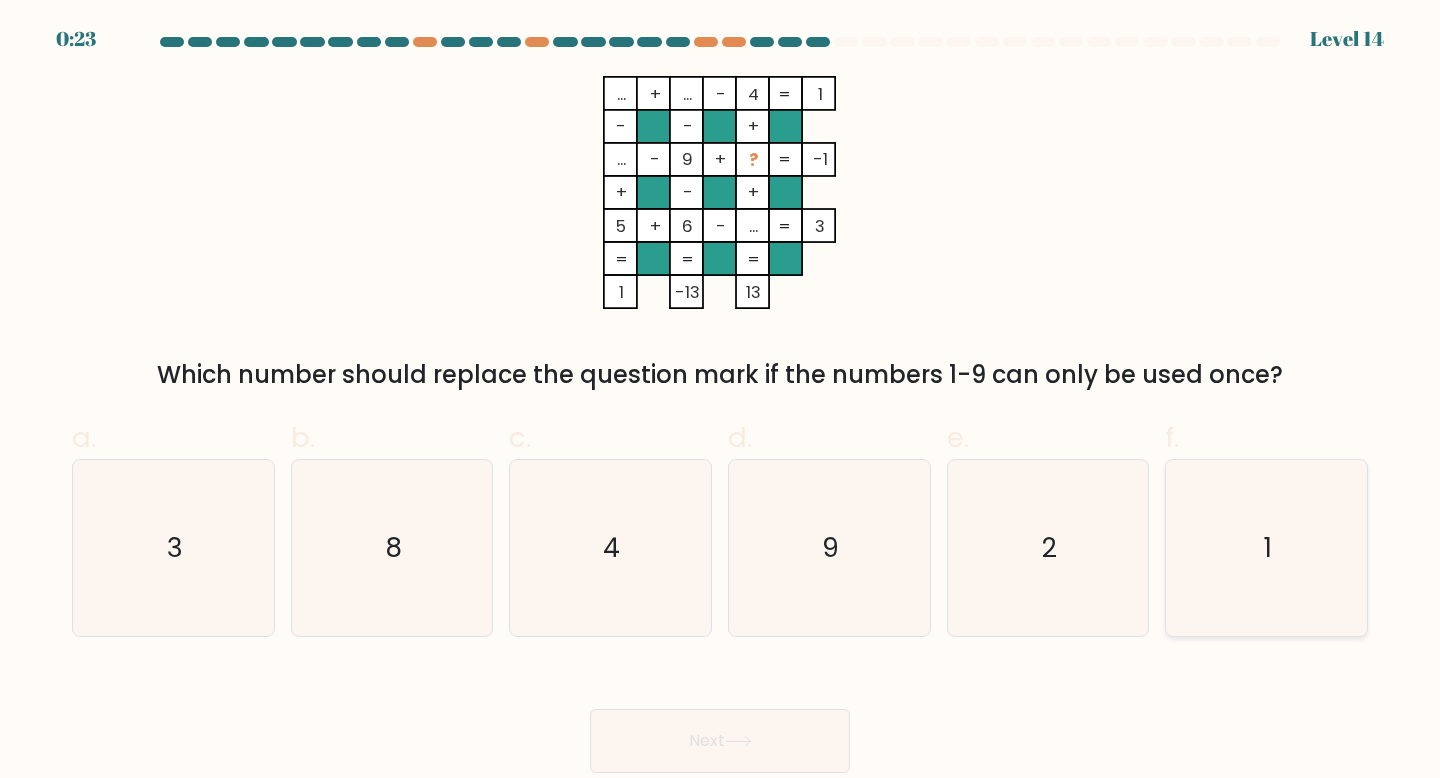 click on "1" 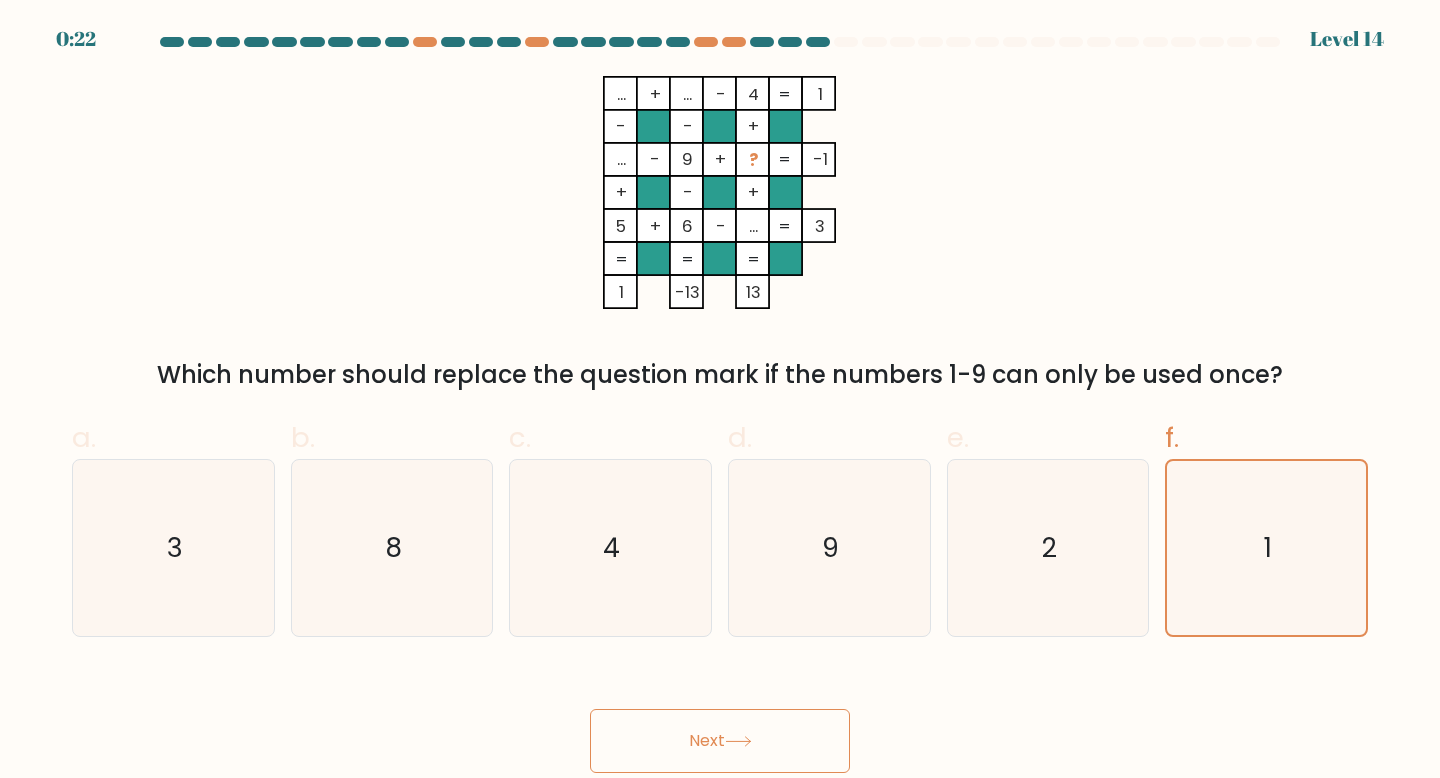 click on "Next" at bounding box center (720, 741) 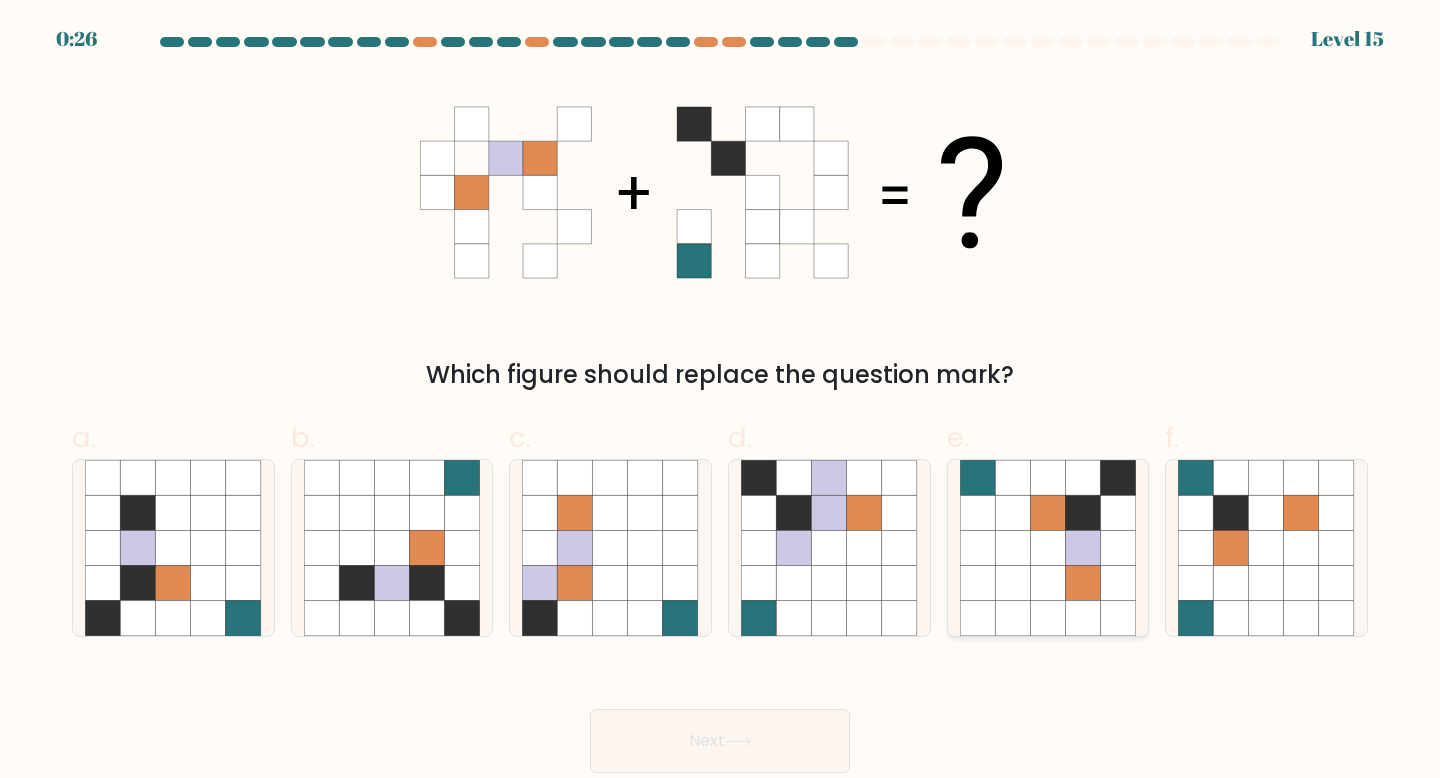 click 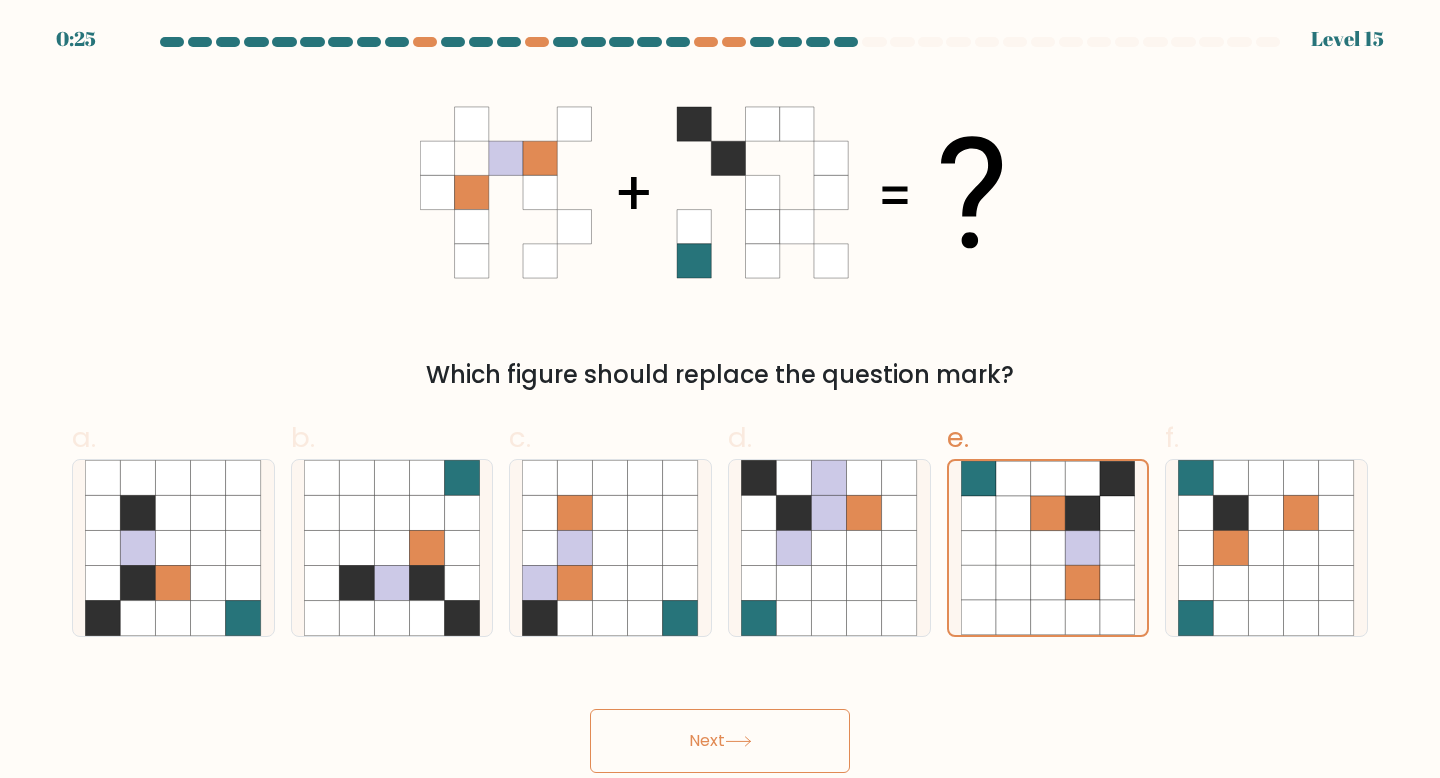 click on "Next" at bounding box center [720, 741] 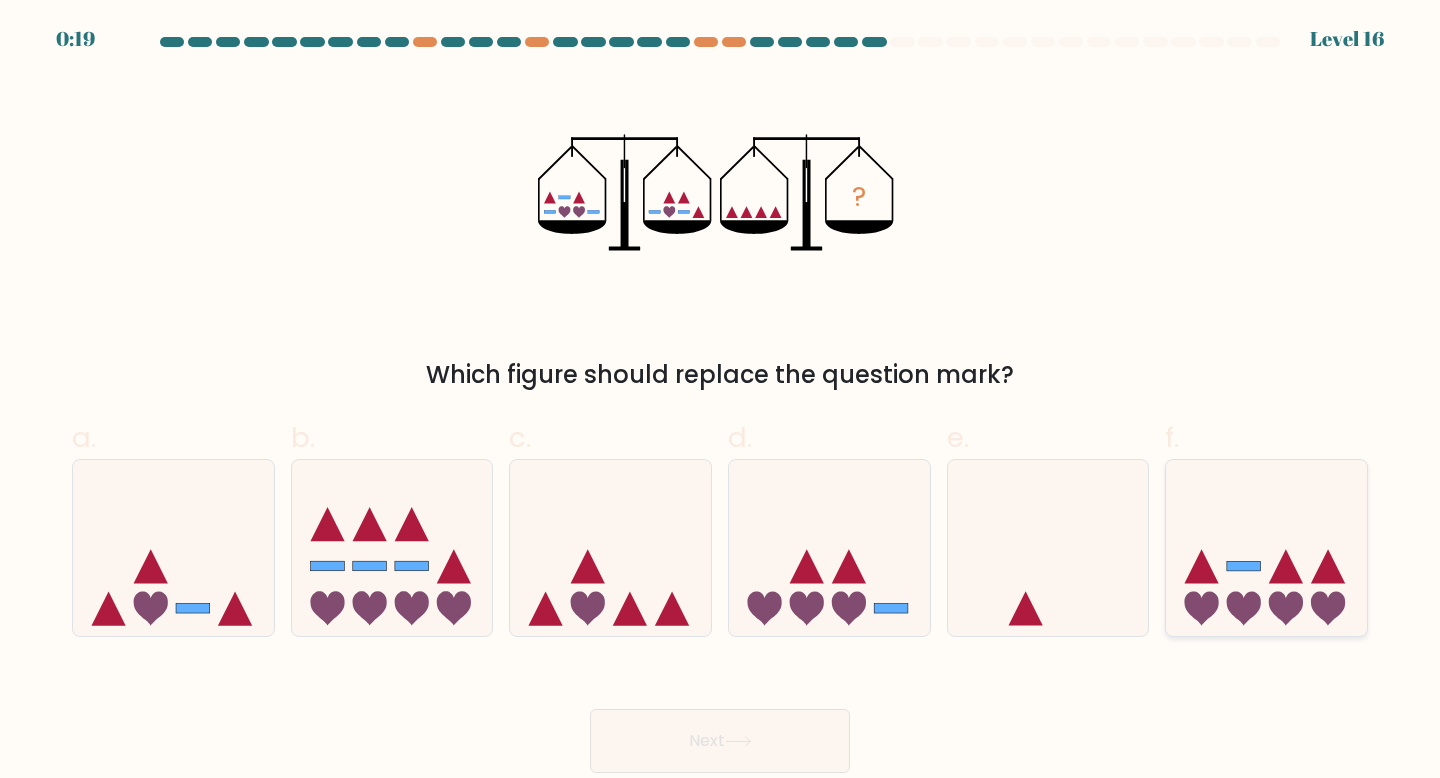 click 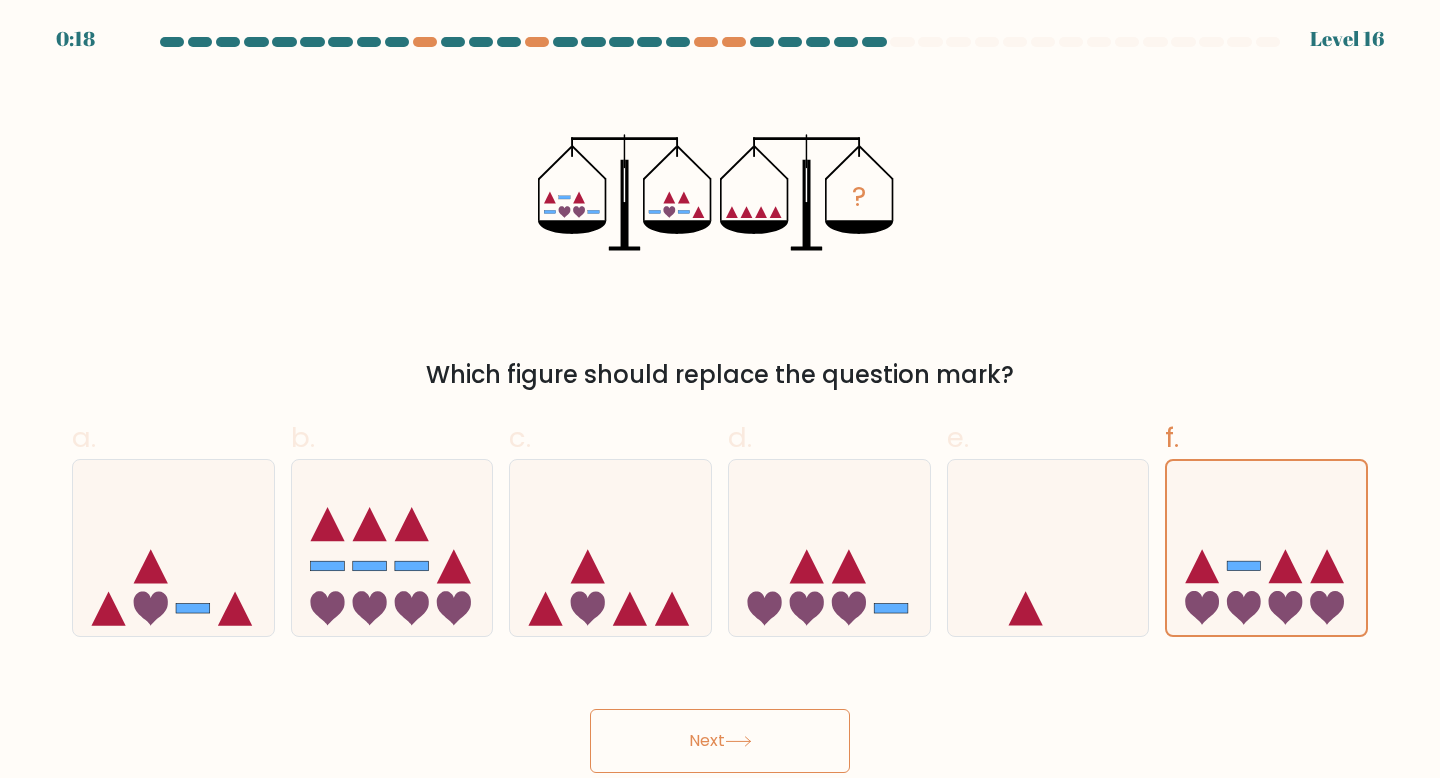 click on "Next" at bounding box center [720, 741] 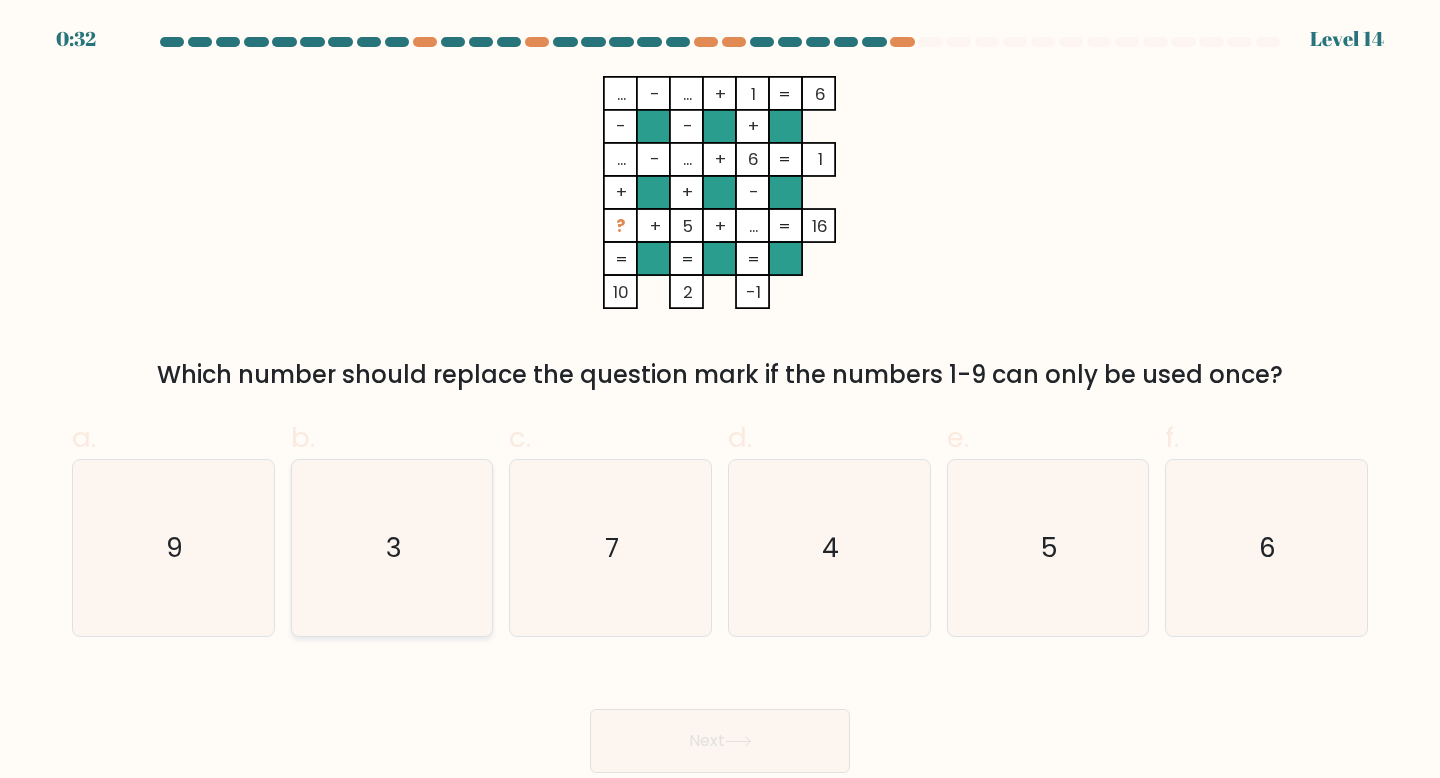 click on "3" 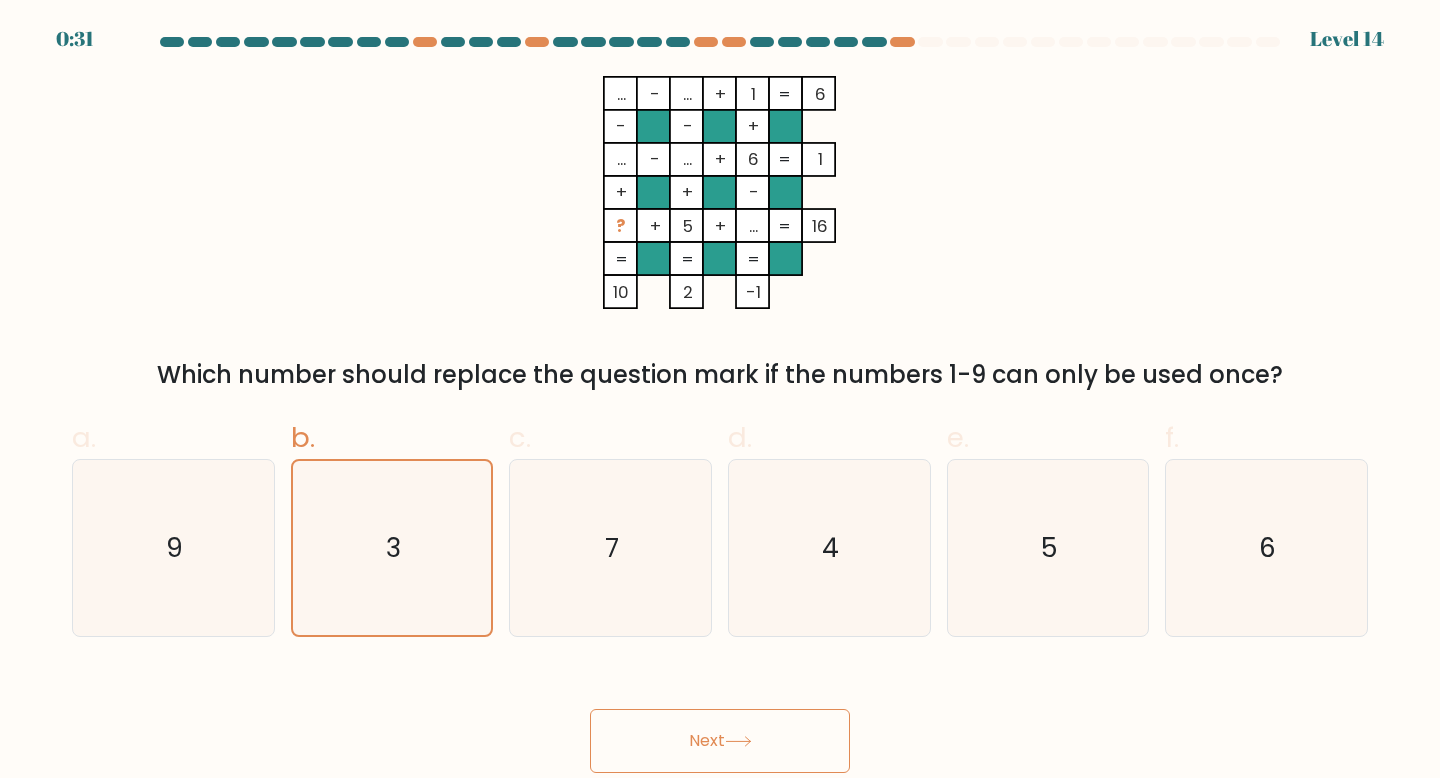 click on "Next" at bounding box center (720, 741) 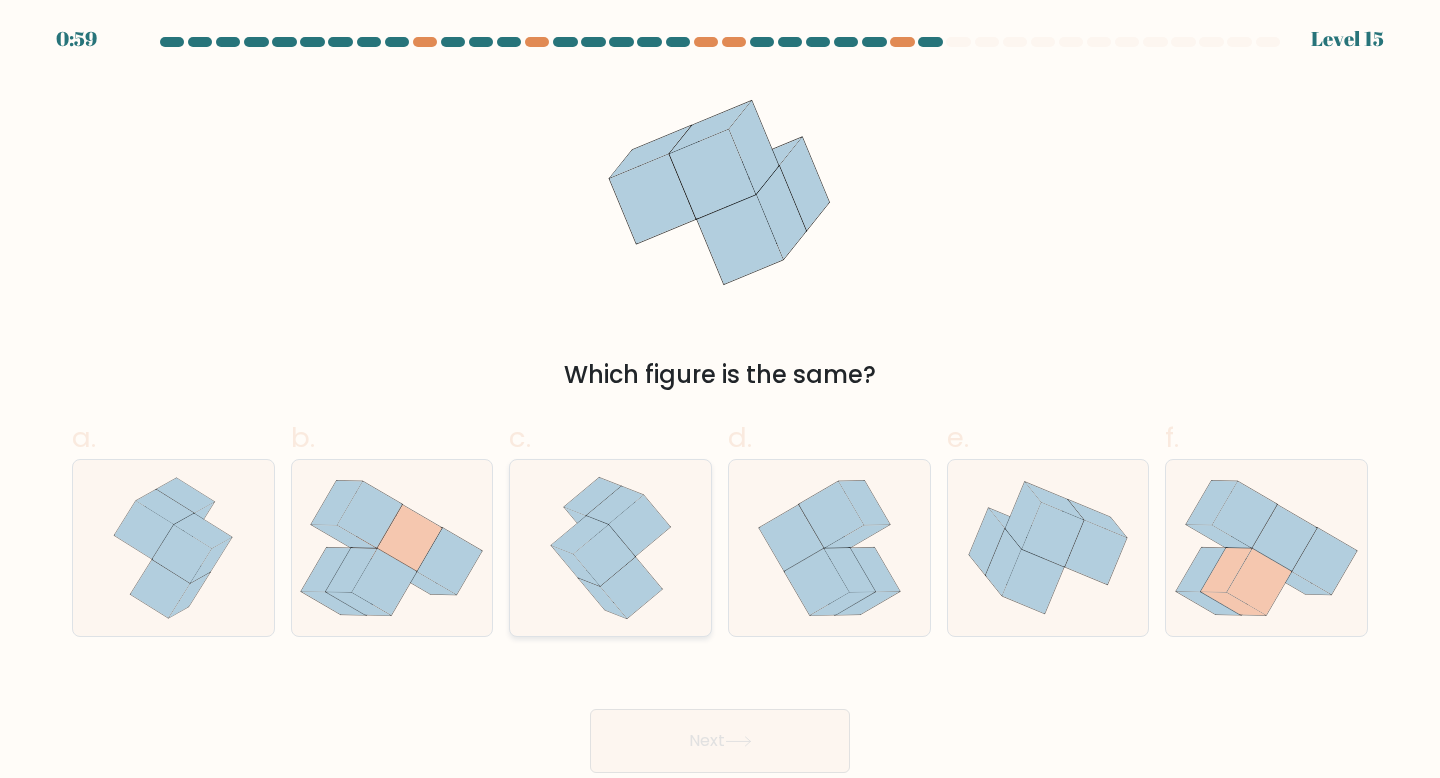 click at bounding box center [610, 548] 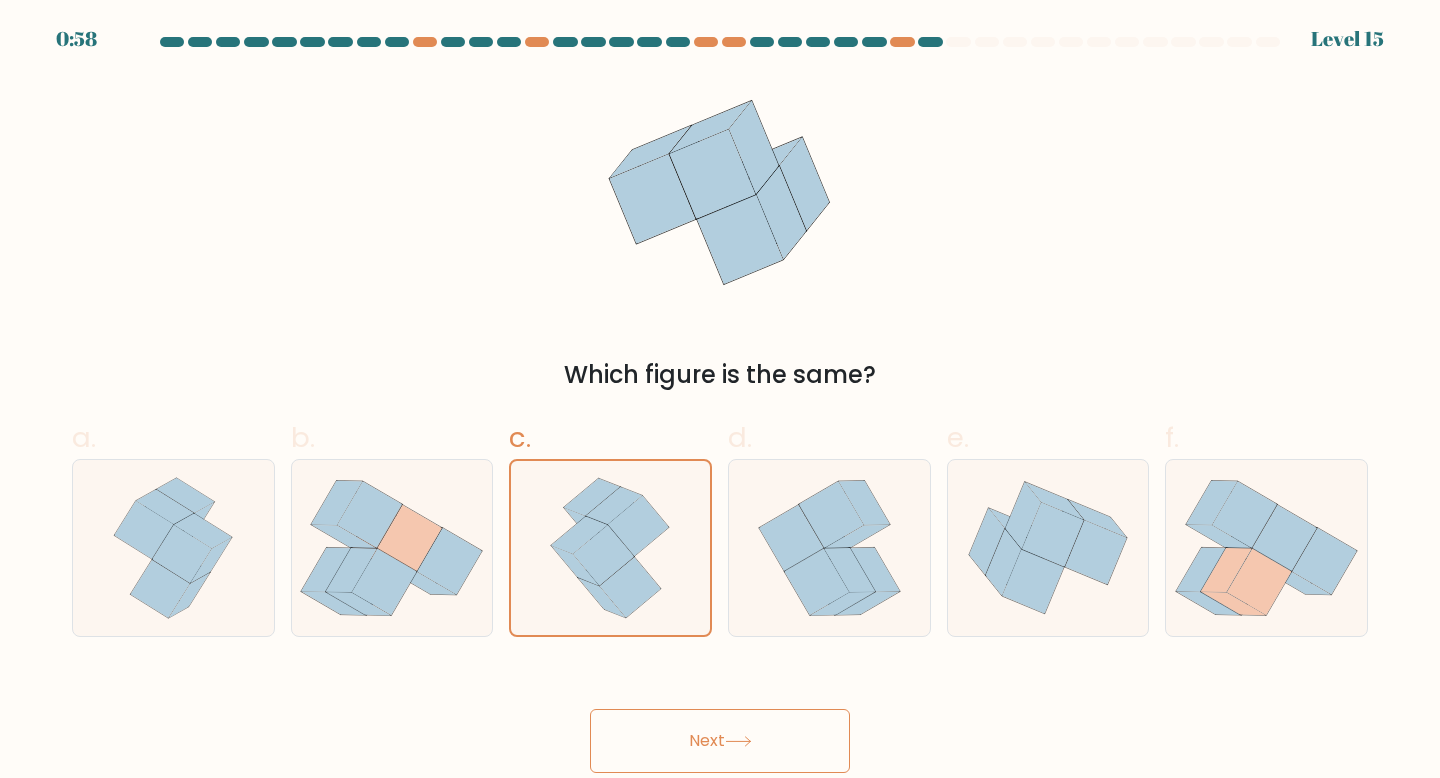 click on "Next" at bounding box center (720, 741) 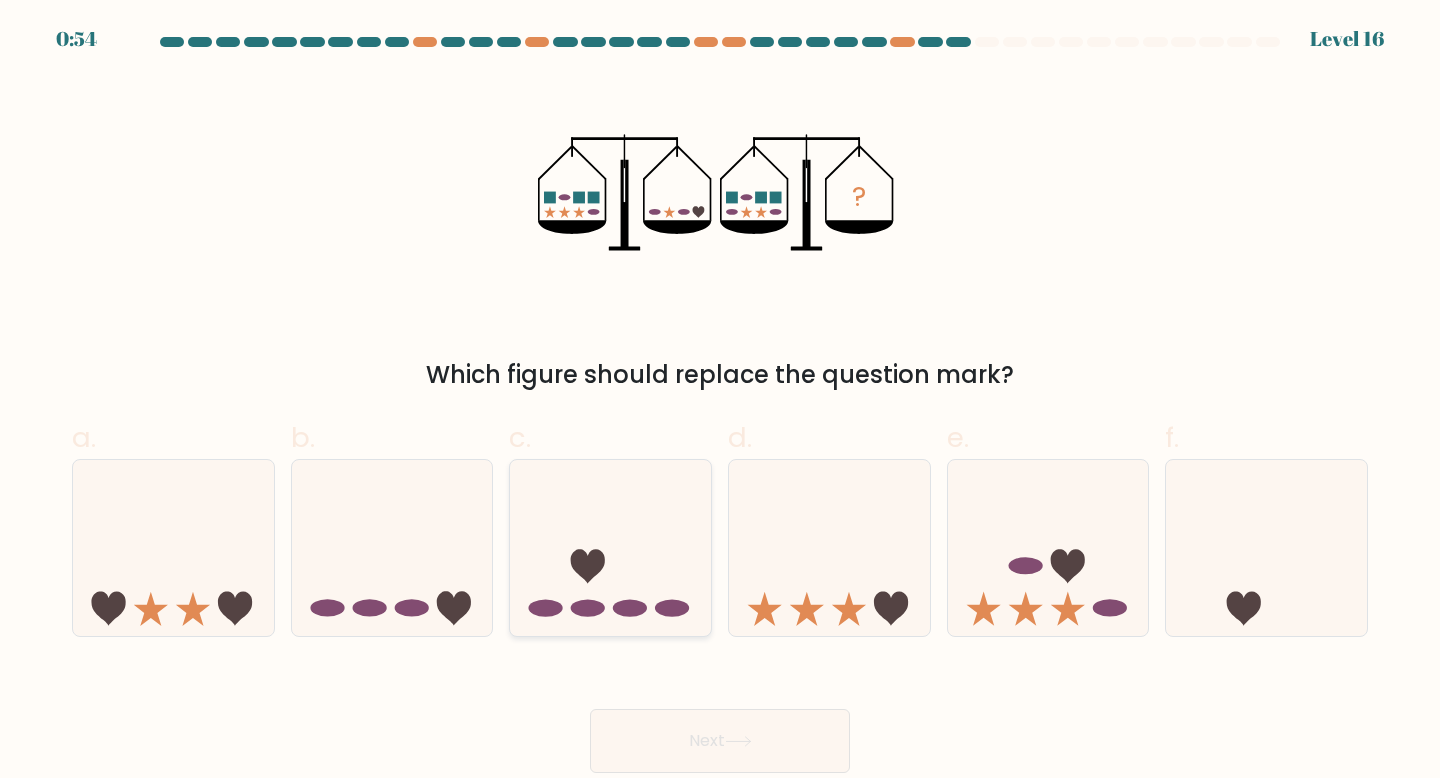 click 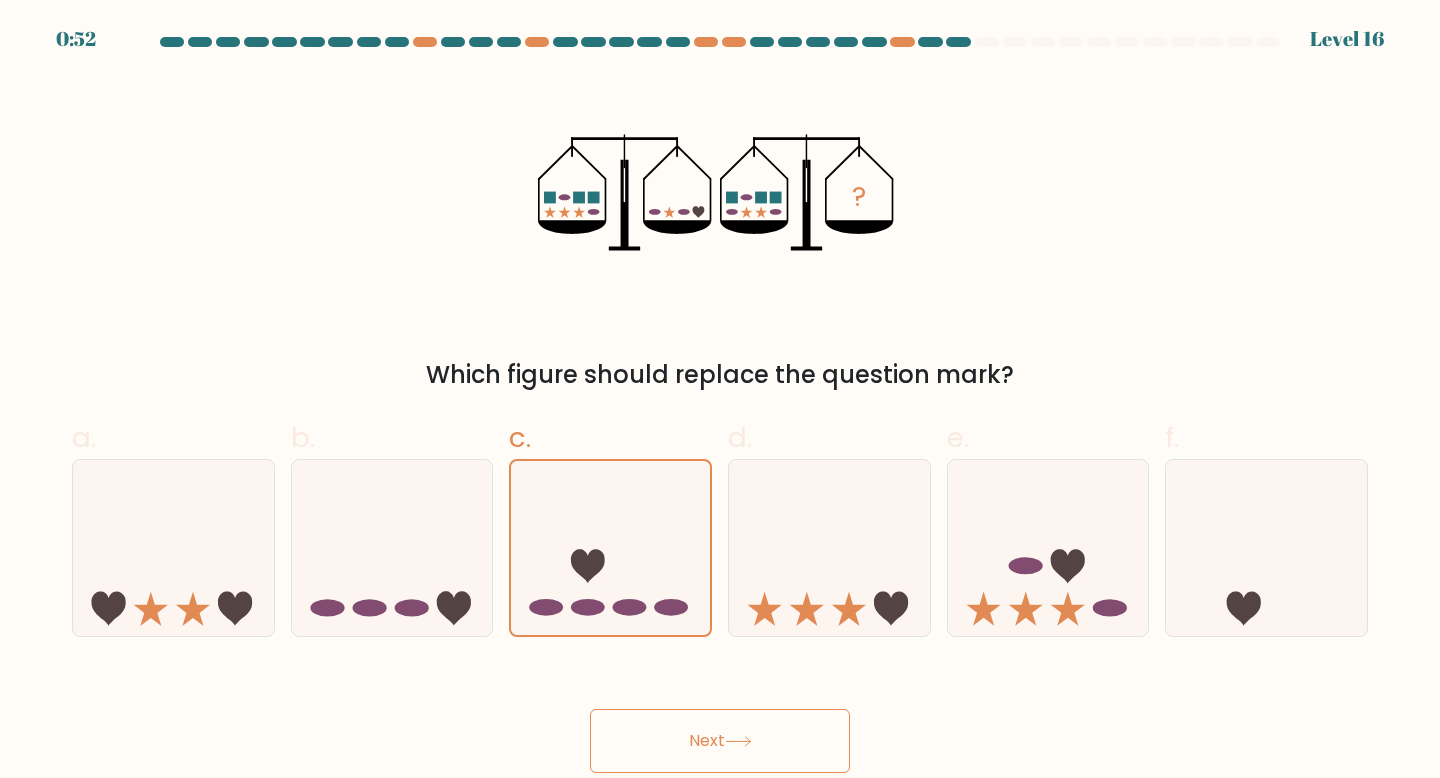 click on "Next" at bounding box center [720, 741] 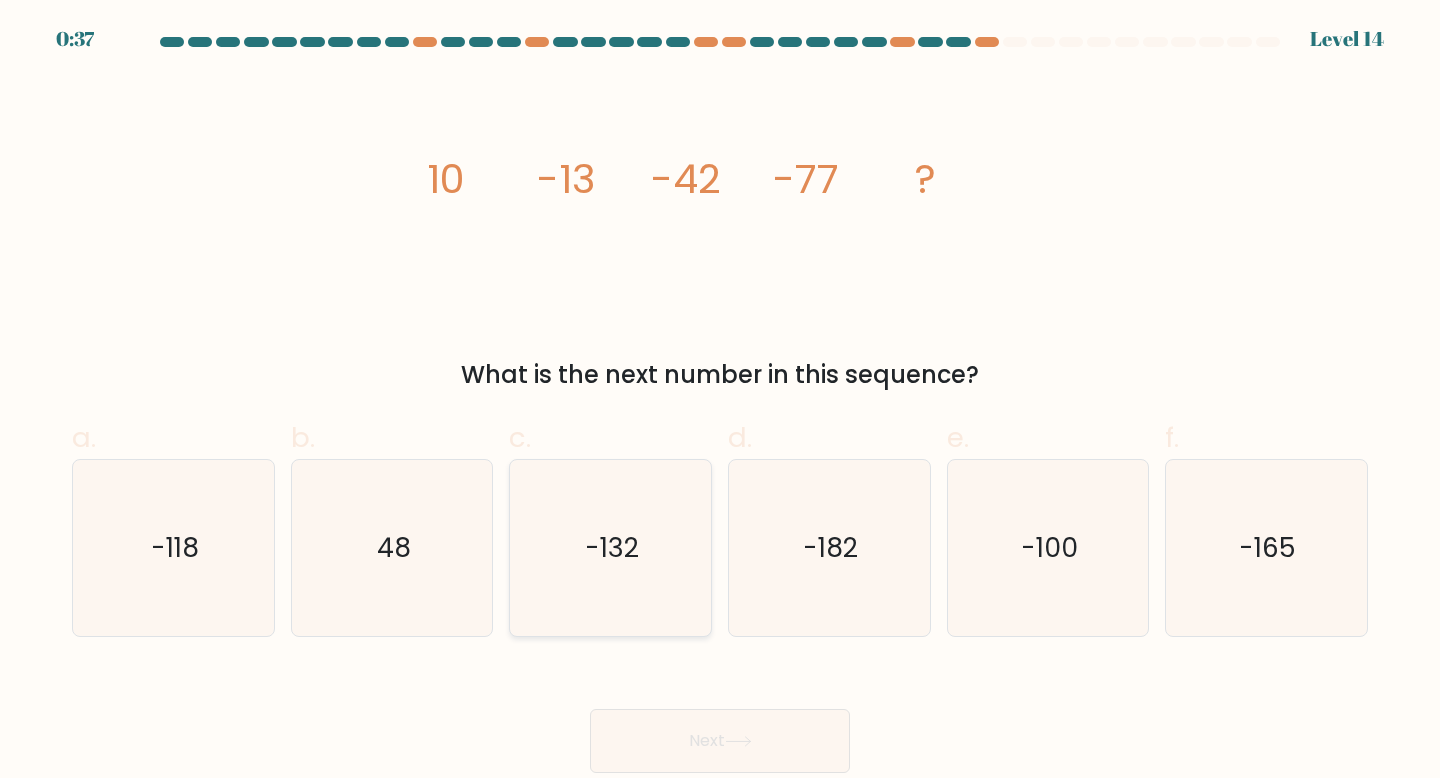 click on "-132" 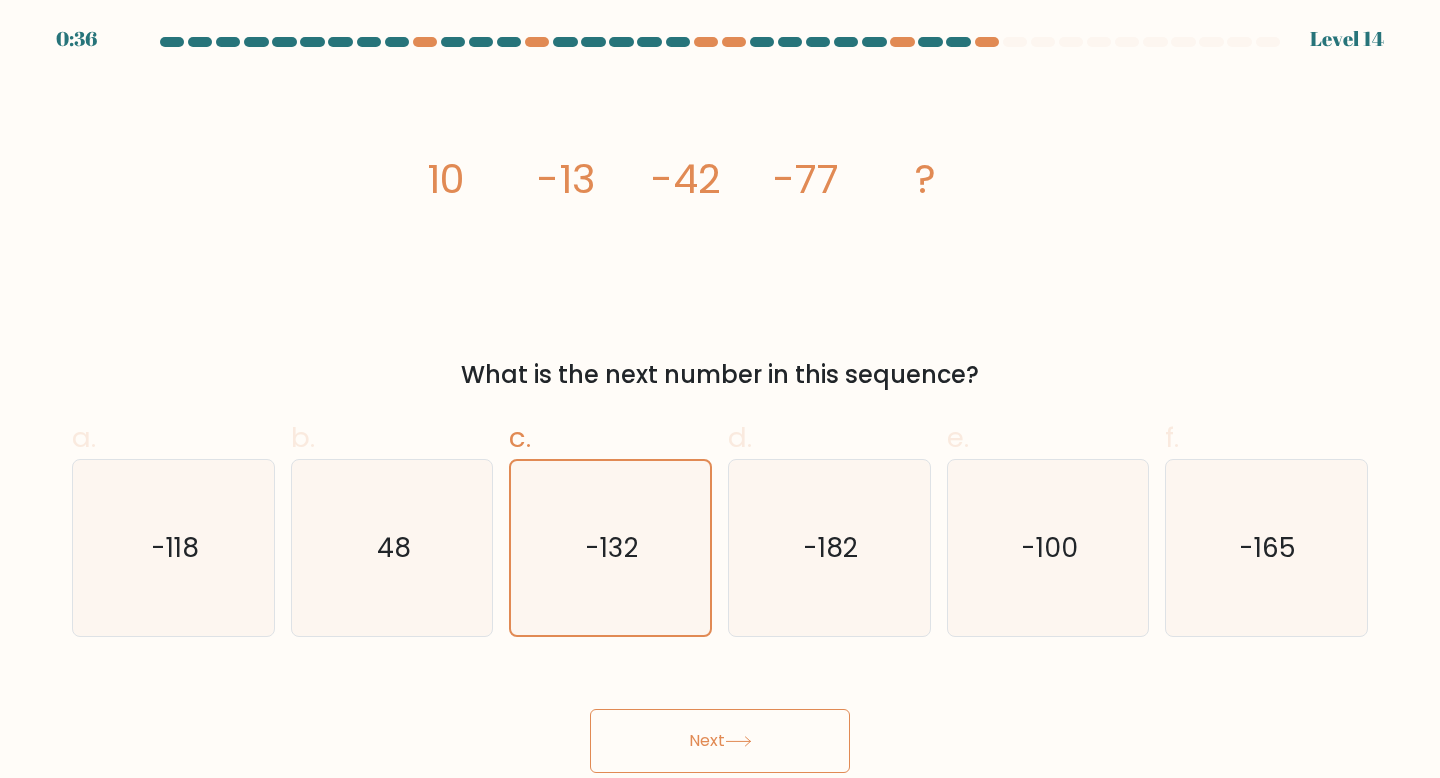 click on "Next" at bounding box center [720, 741] 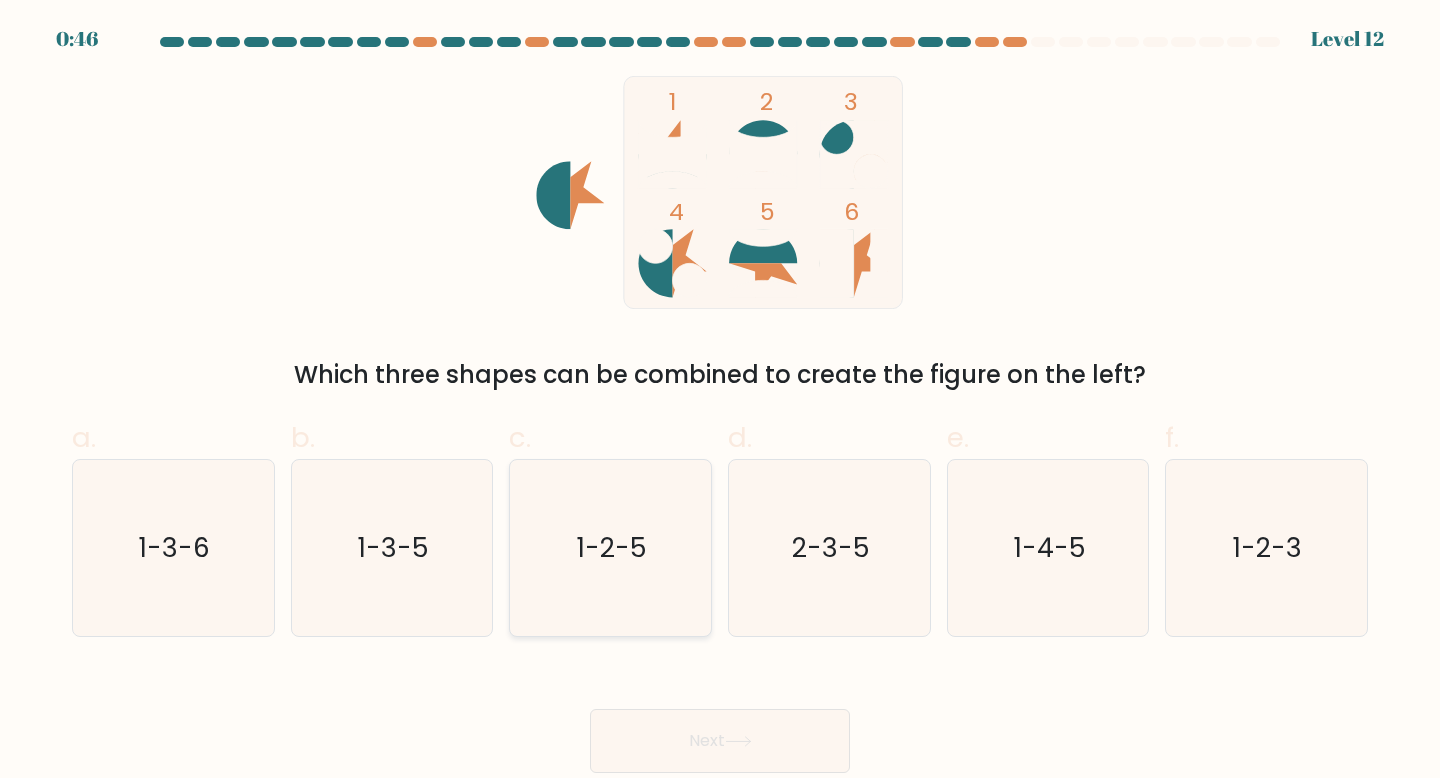 click on "1-2-5" 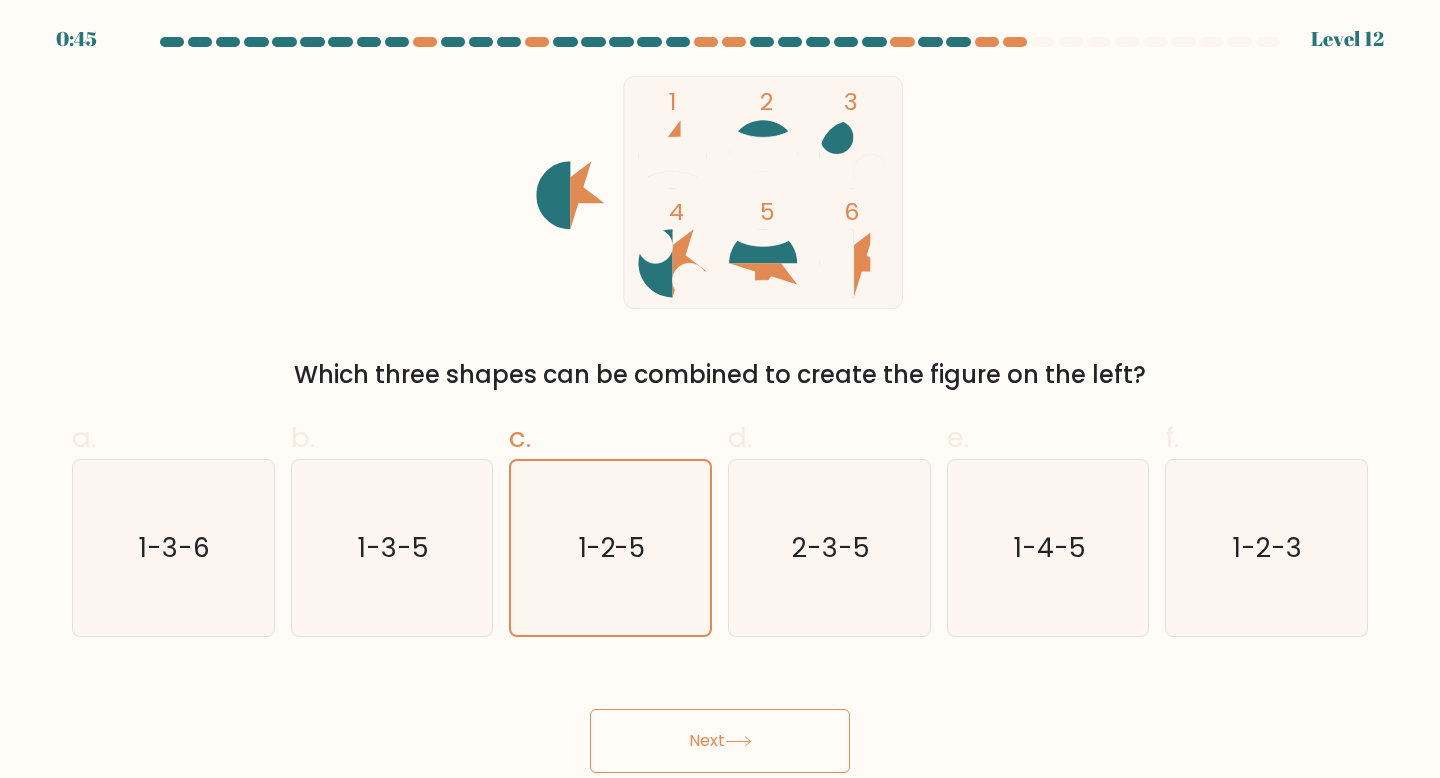 click on "Next" at bounding box center [720, 741] 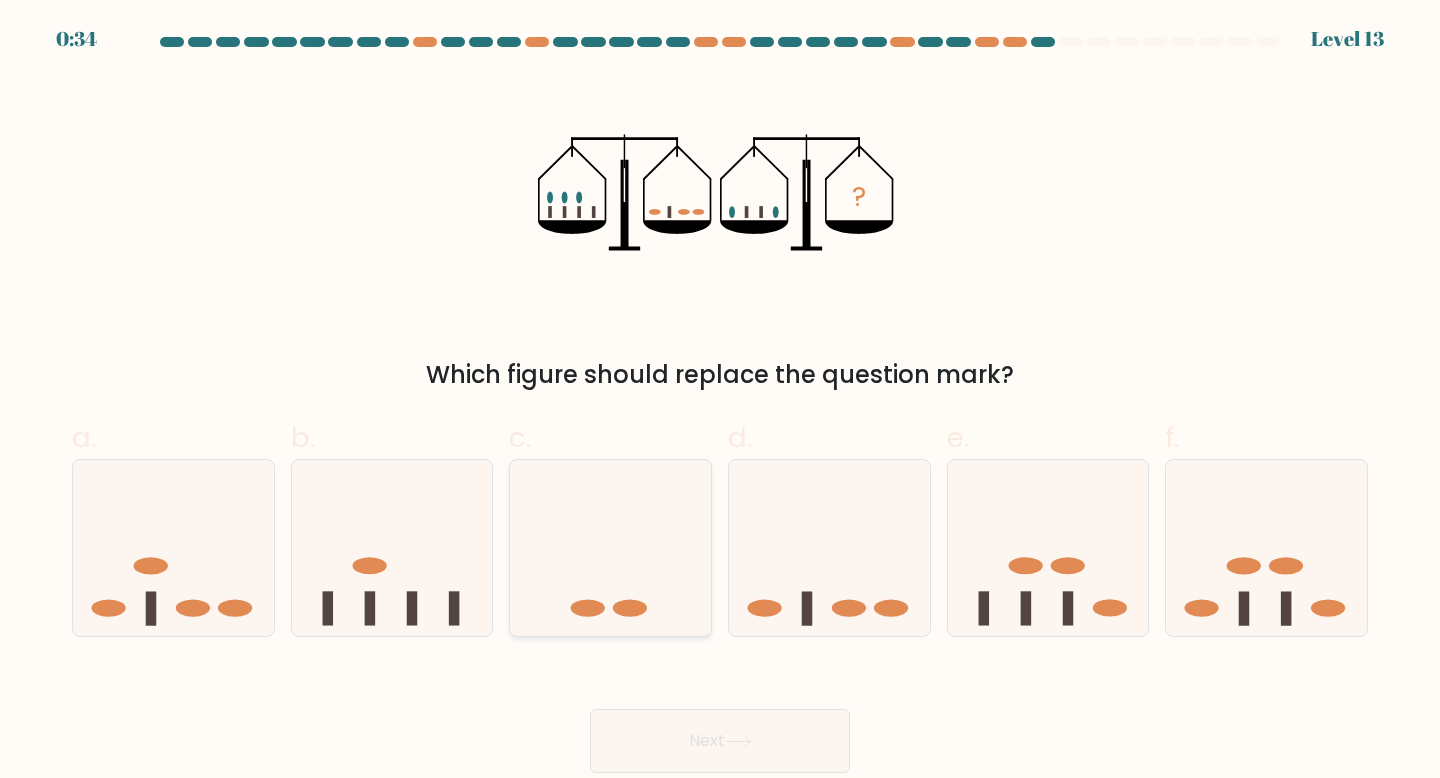 click 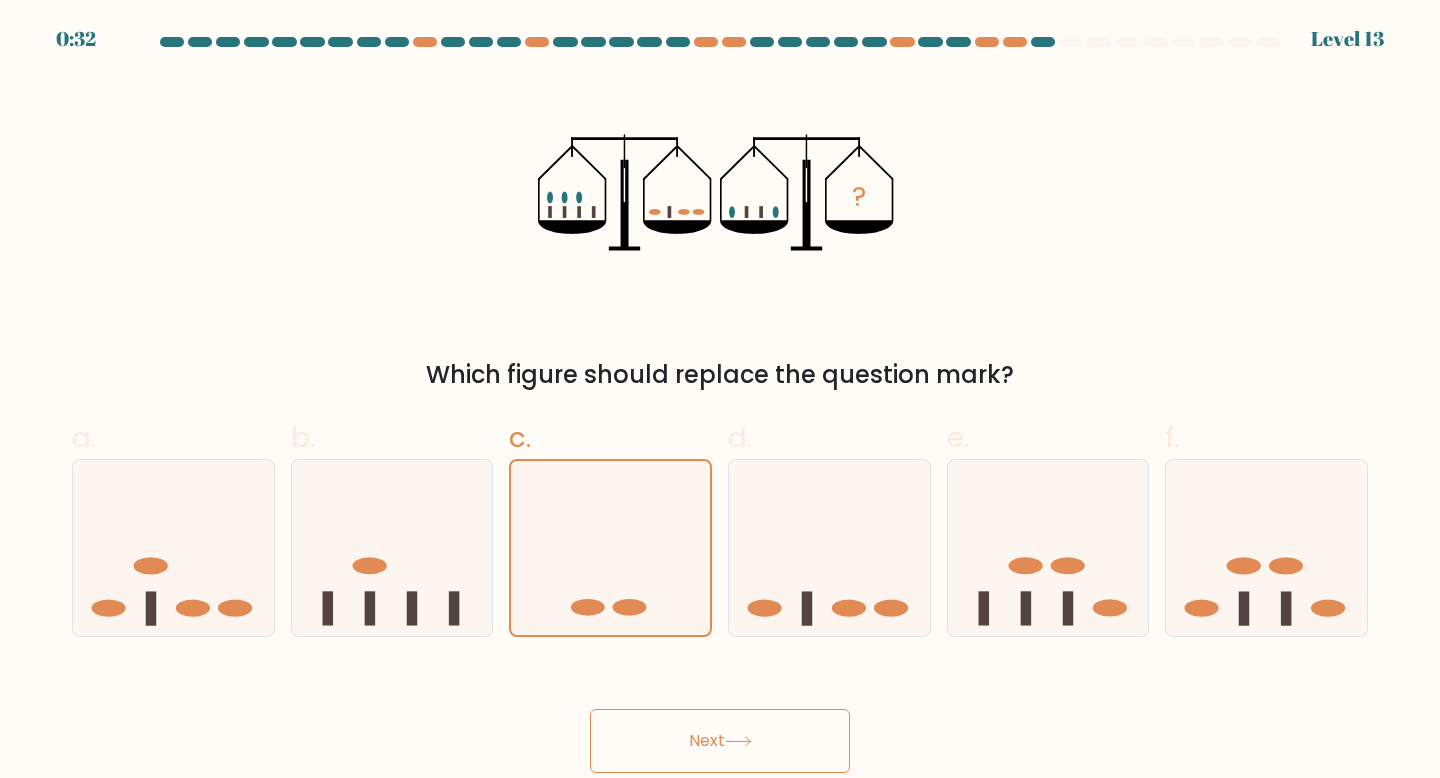 click on "Next" at bounding box center (720, 741) 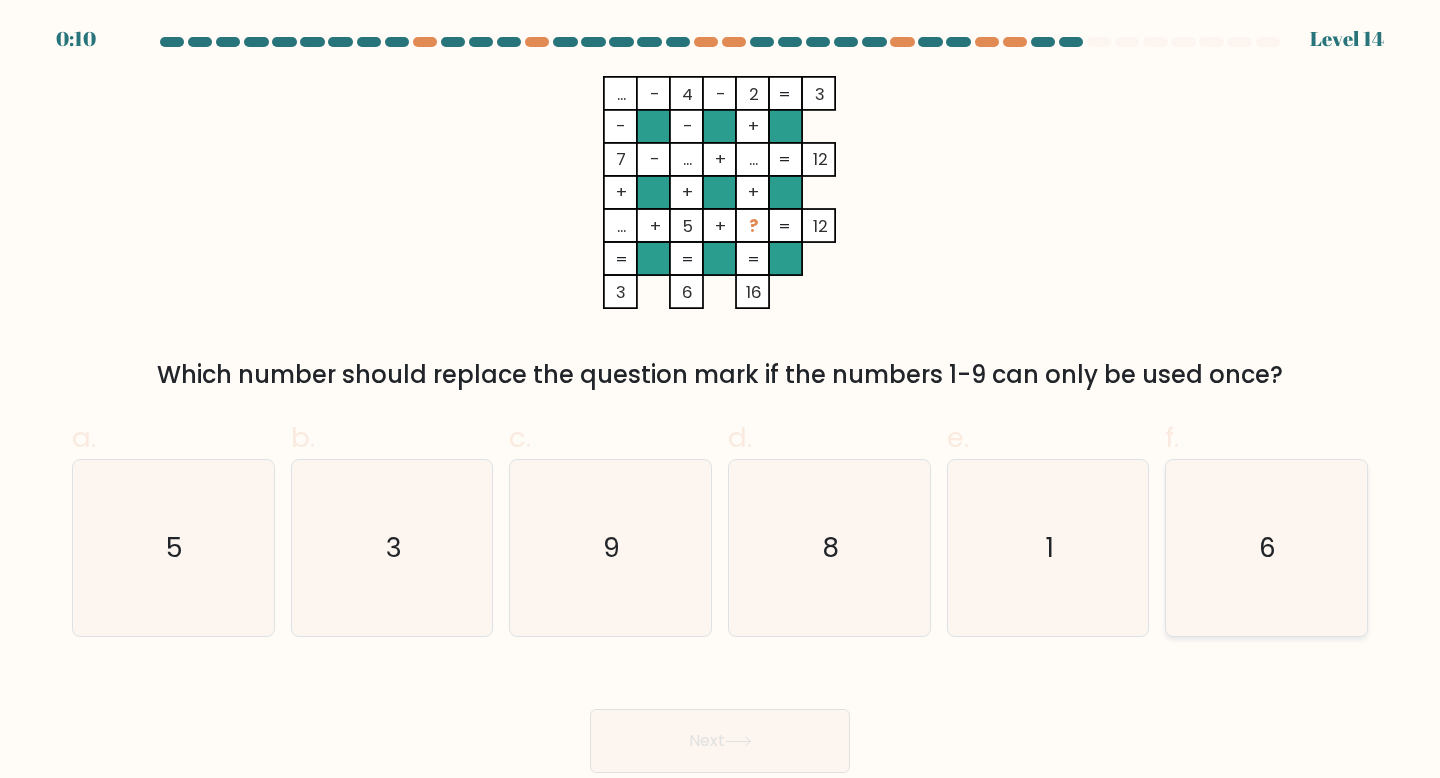 click on "6" 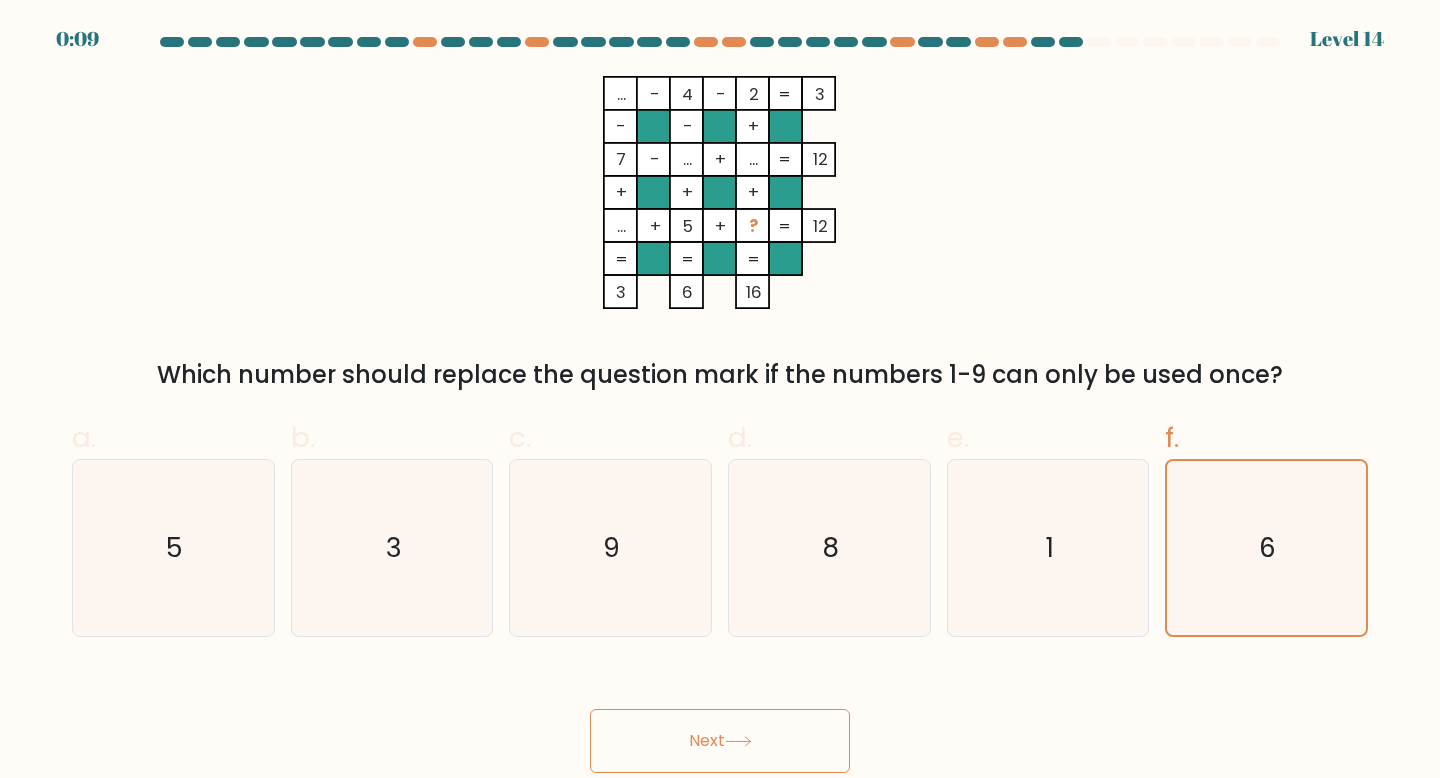 click on "Next" at bounding box center [720, 741] 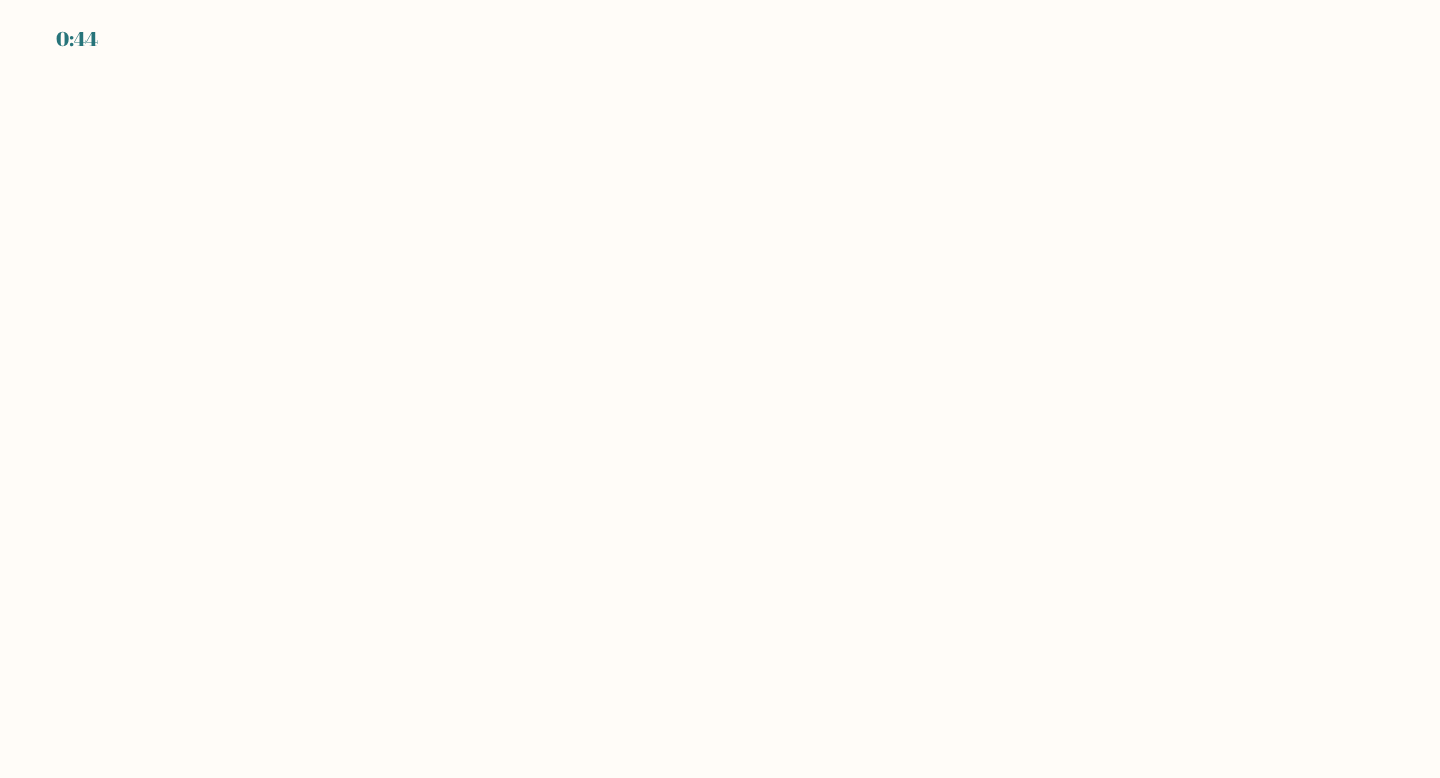 scroll, scrollTop: 0, scrollLeft: 0, axis: both 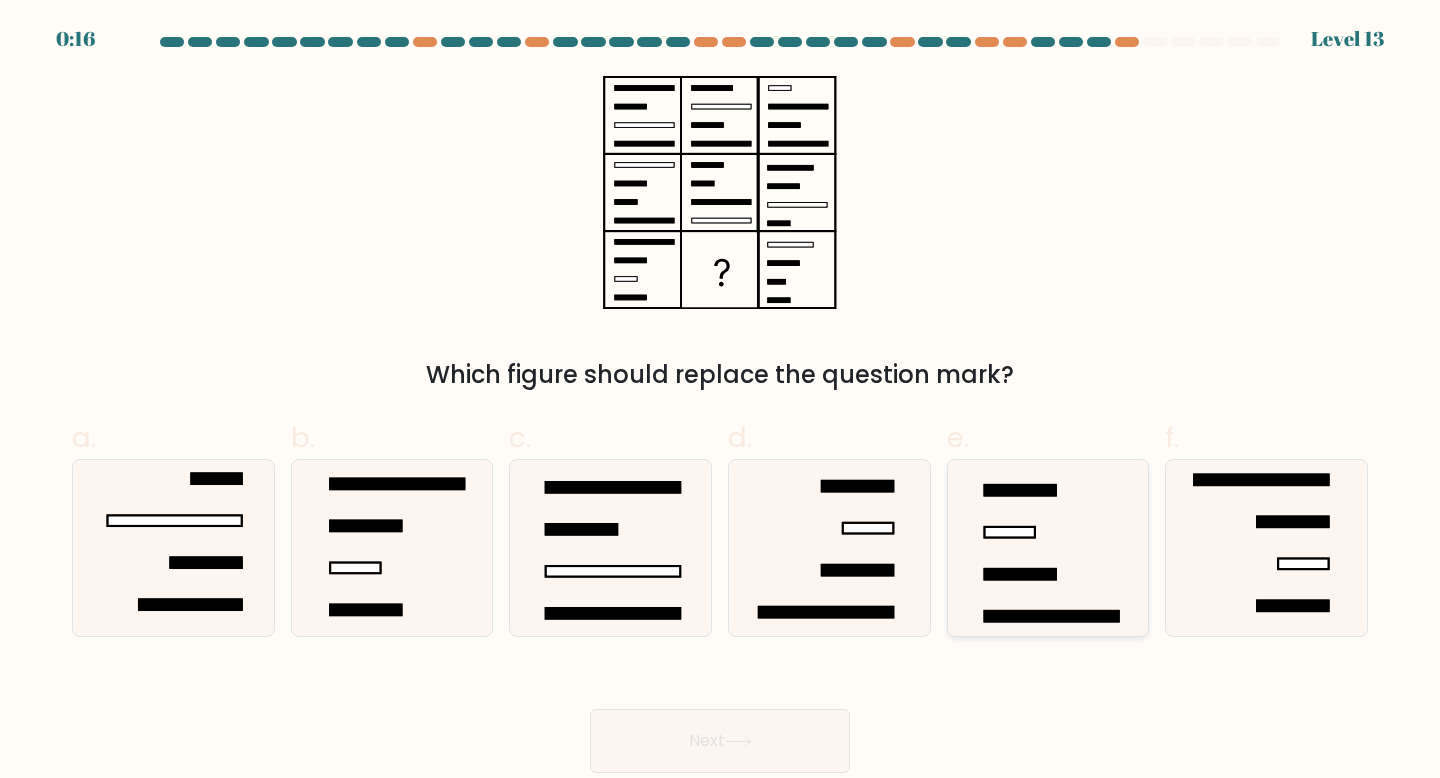click 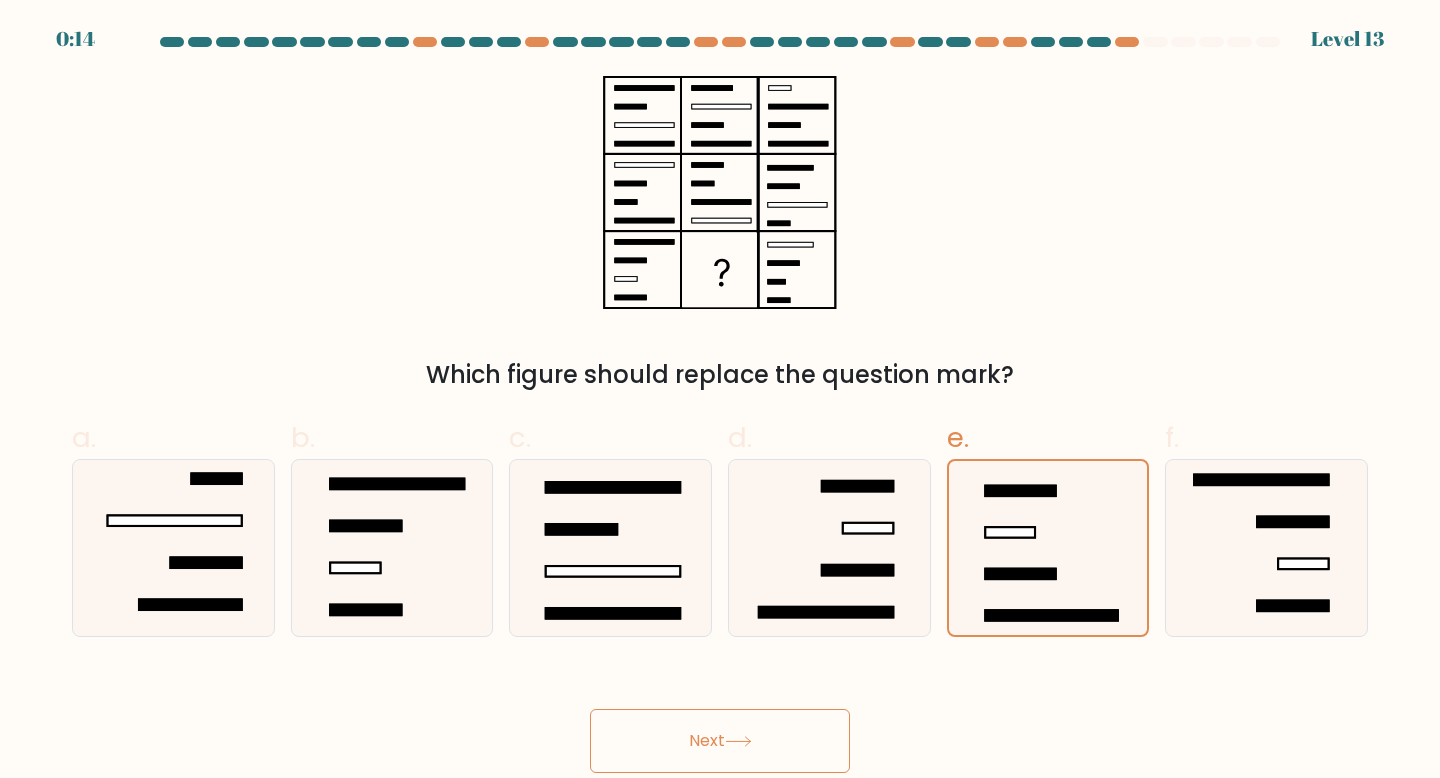 click on "Next" at bounding box center [720, 741] 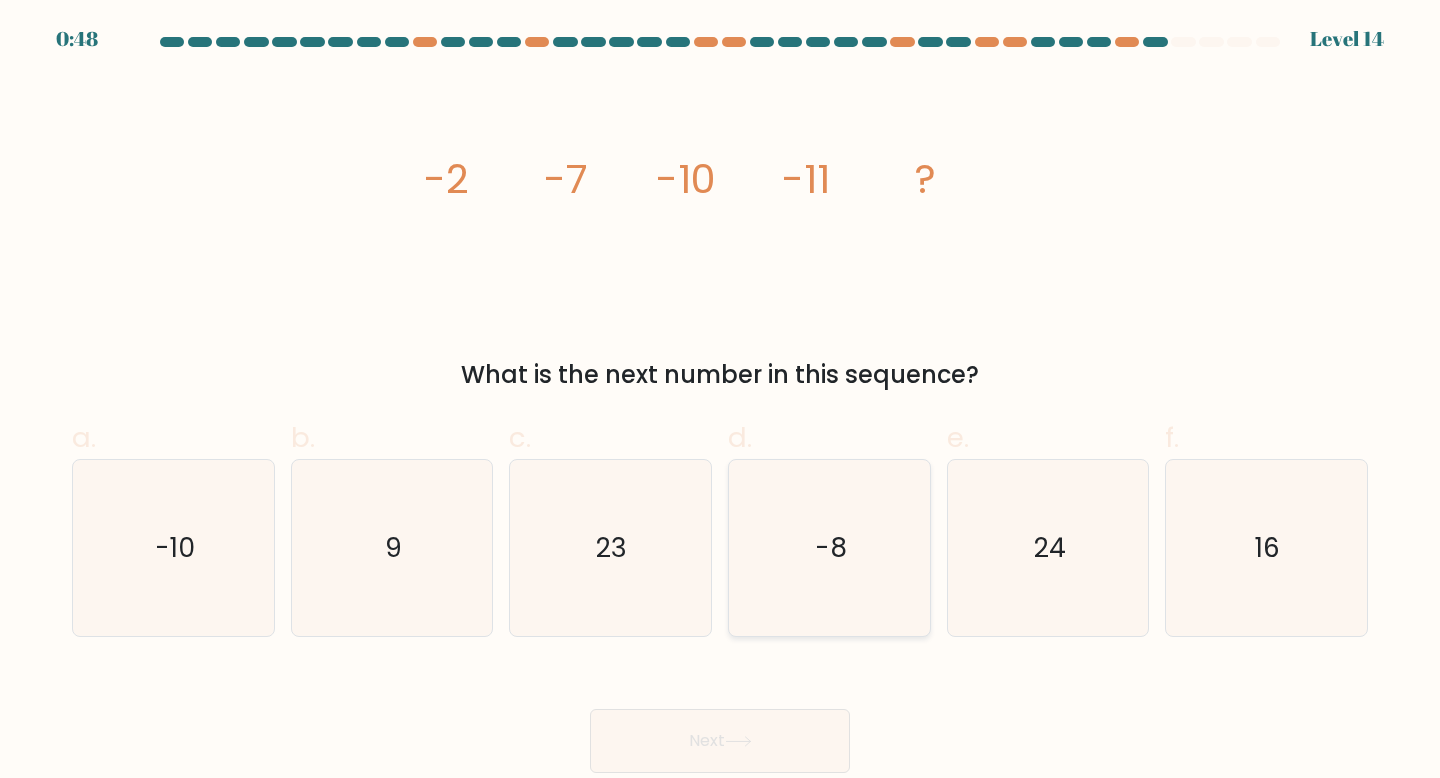 click on "-8" 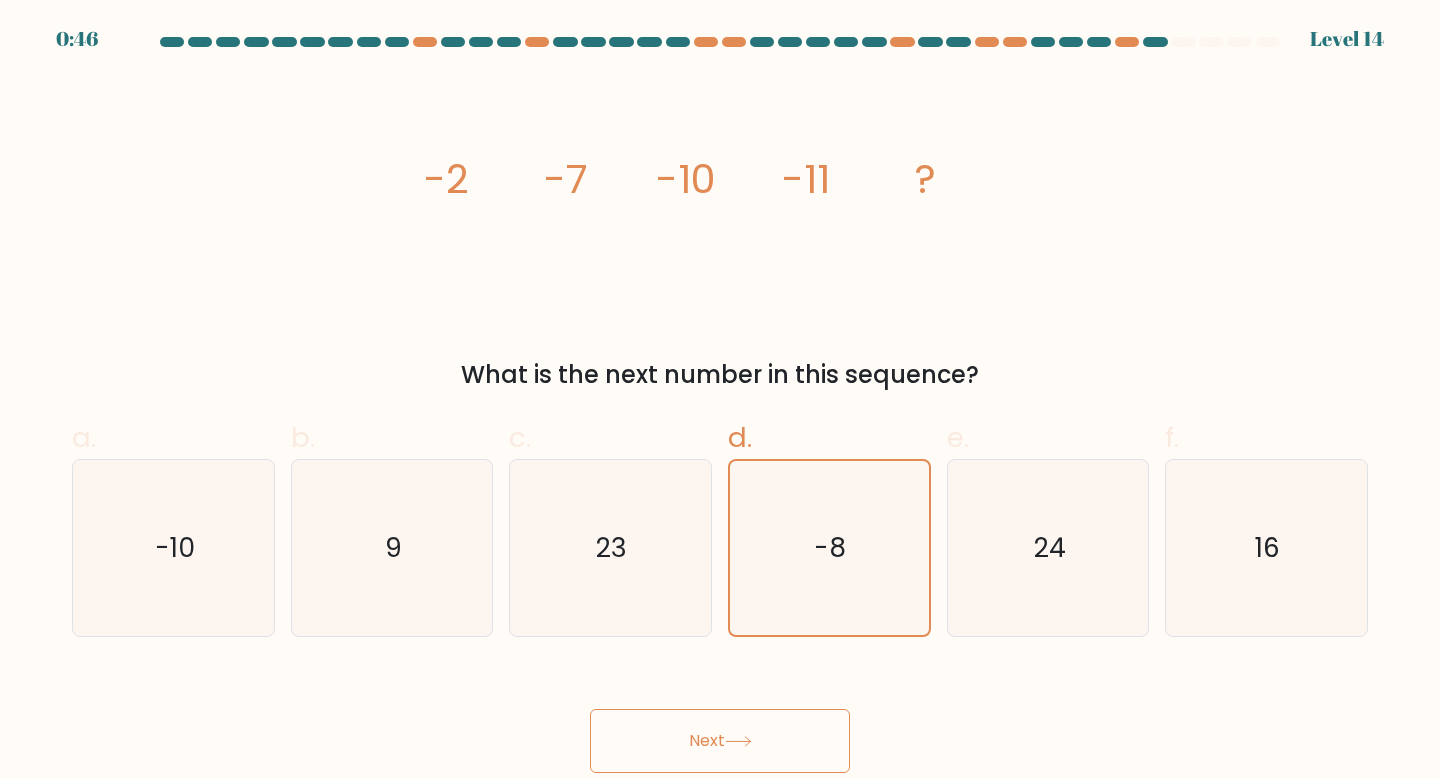 click on "Next" at bounding box center [720, 741] 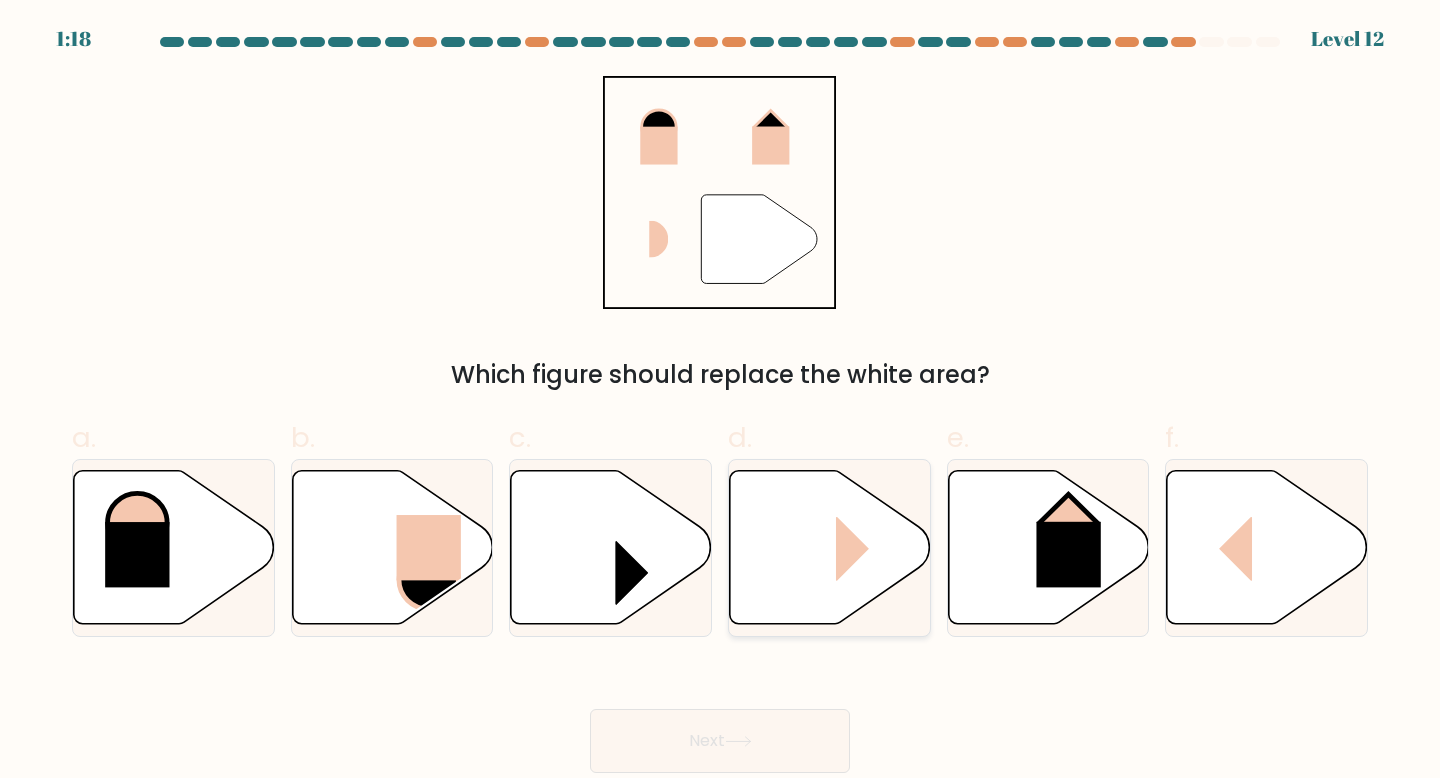 click 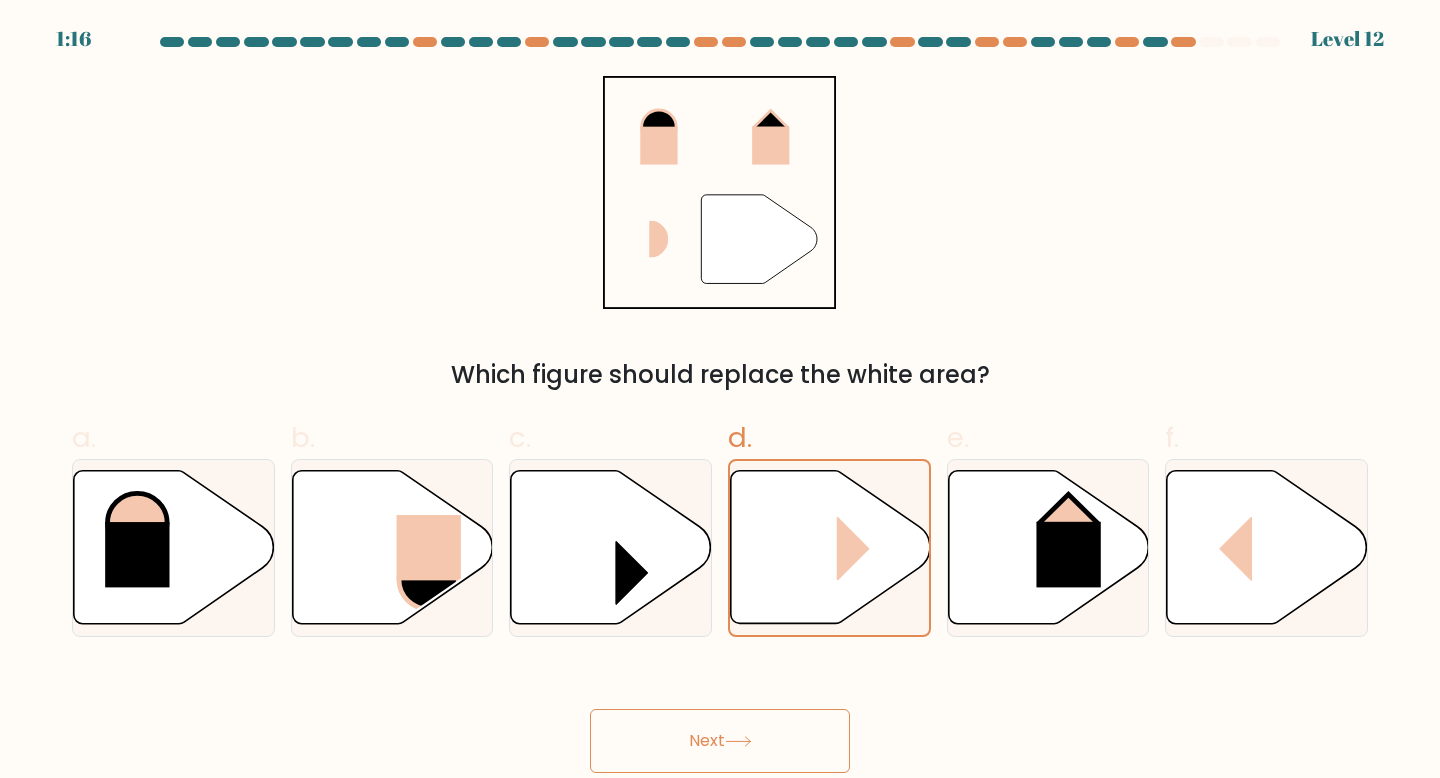 click 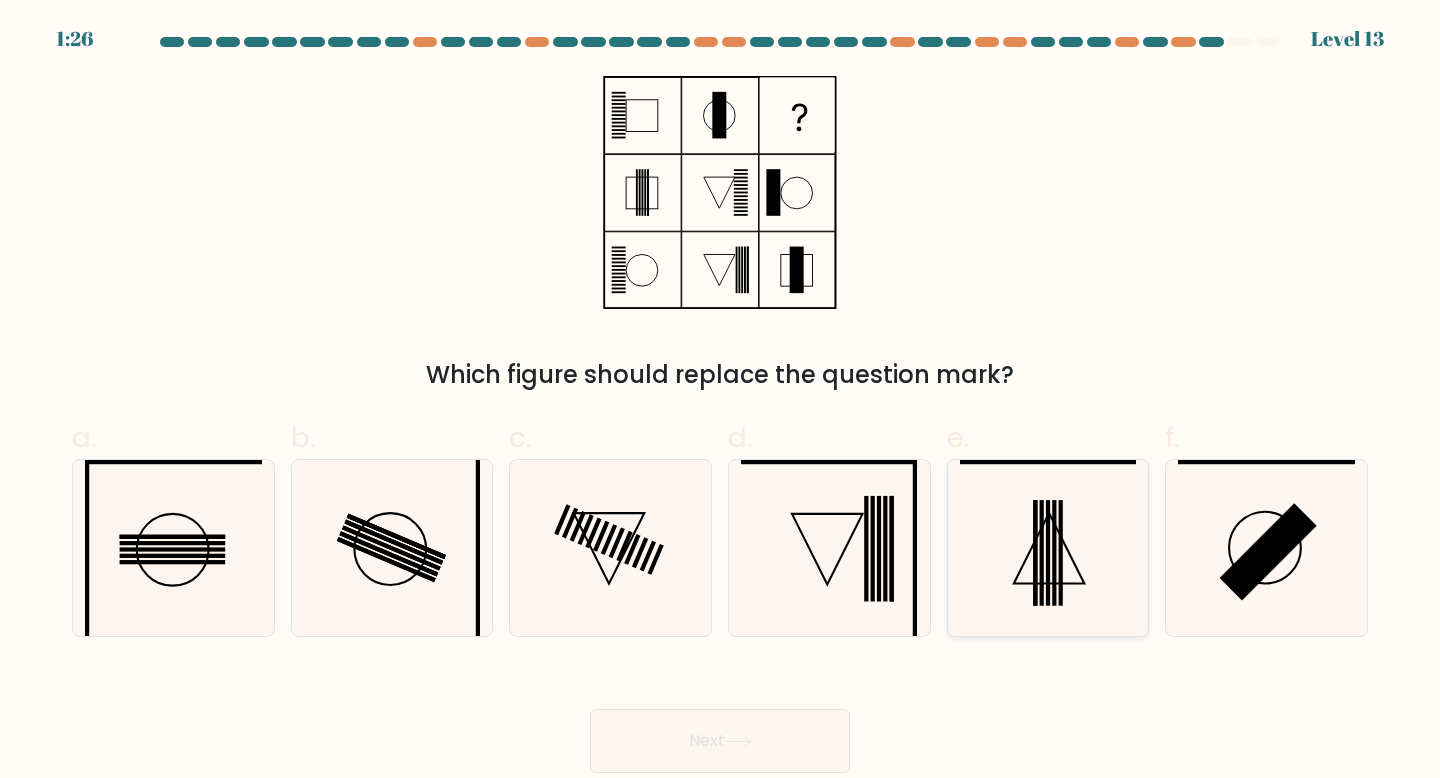 click 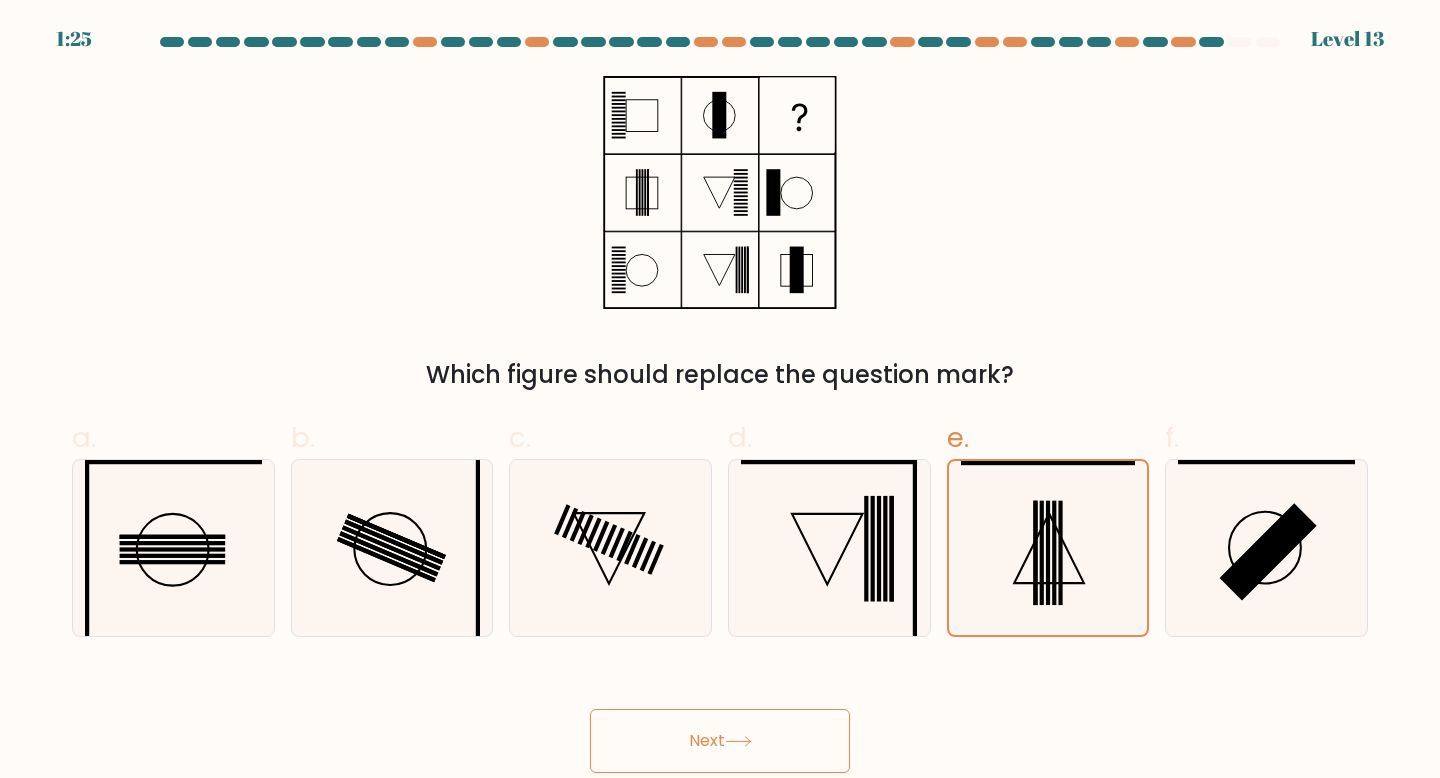 click on "Next" at bounding box center [720, 741] 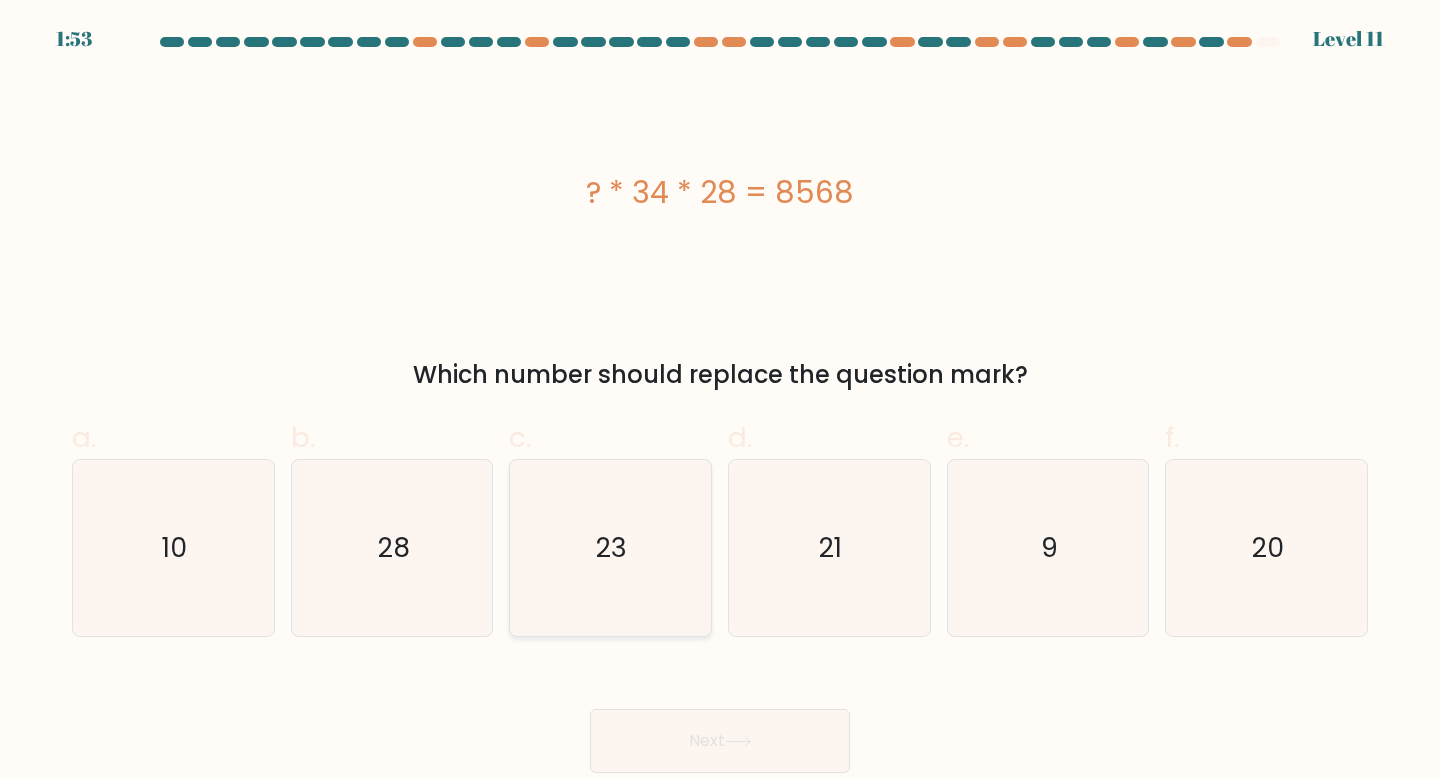 click on "23" 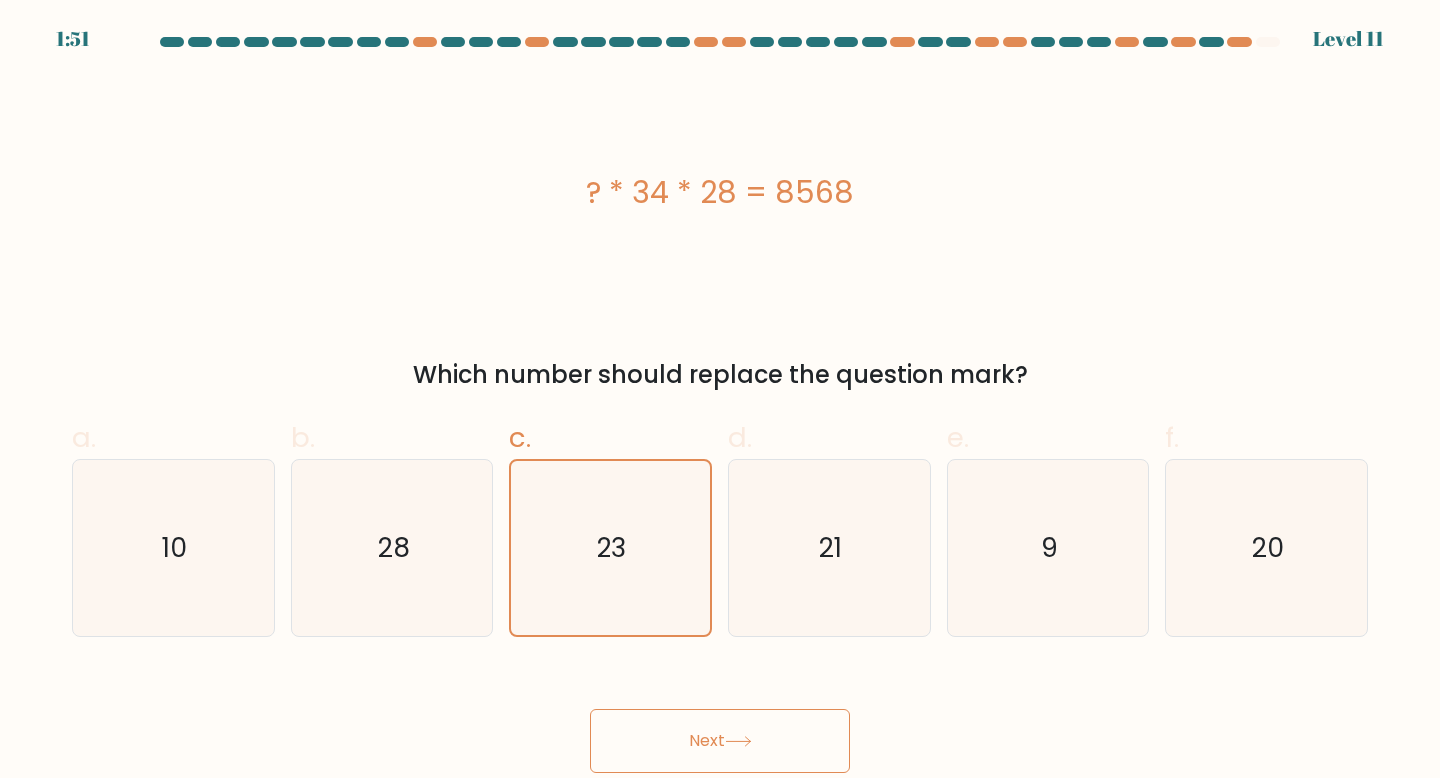 click 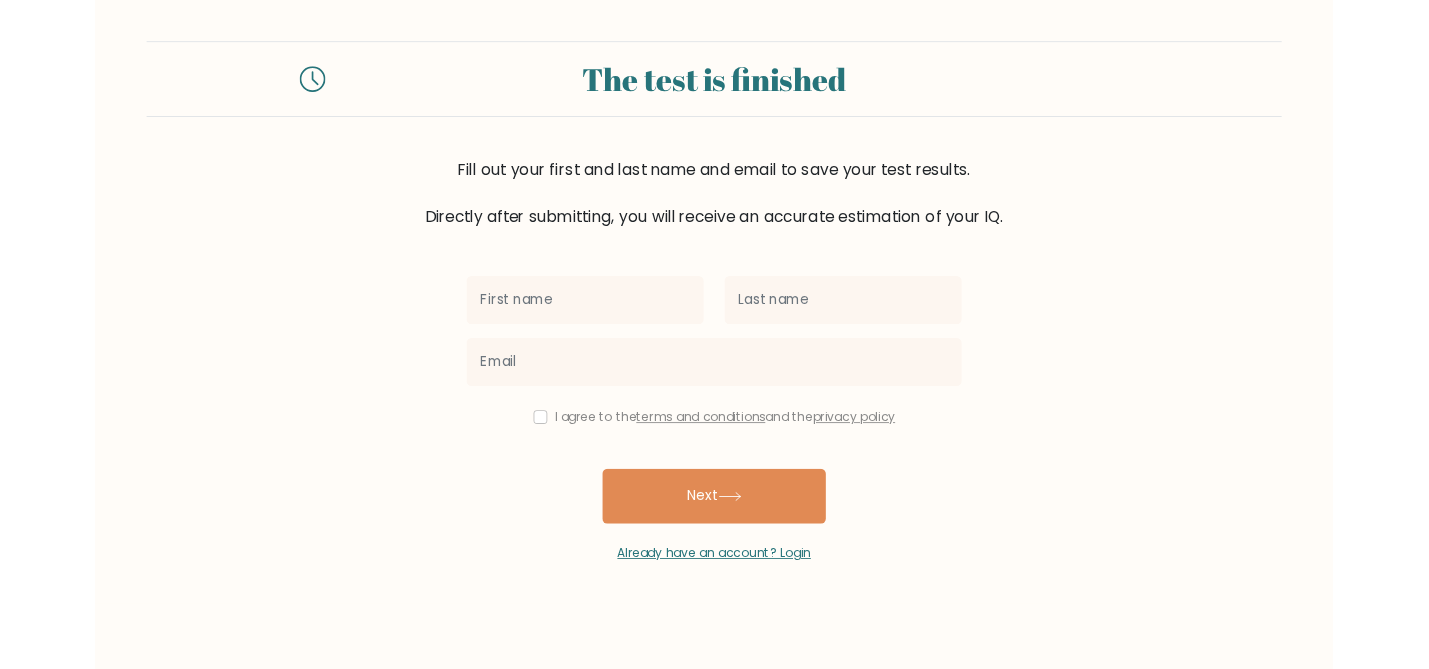 scroll, scrollTop: 0, scrollLeft: 0, axis: both 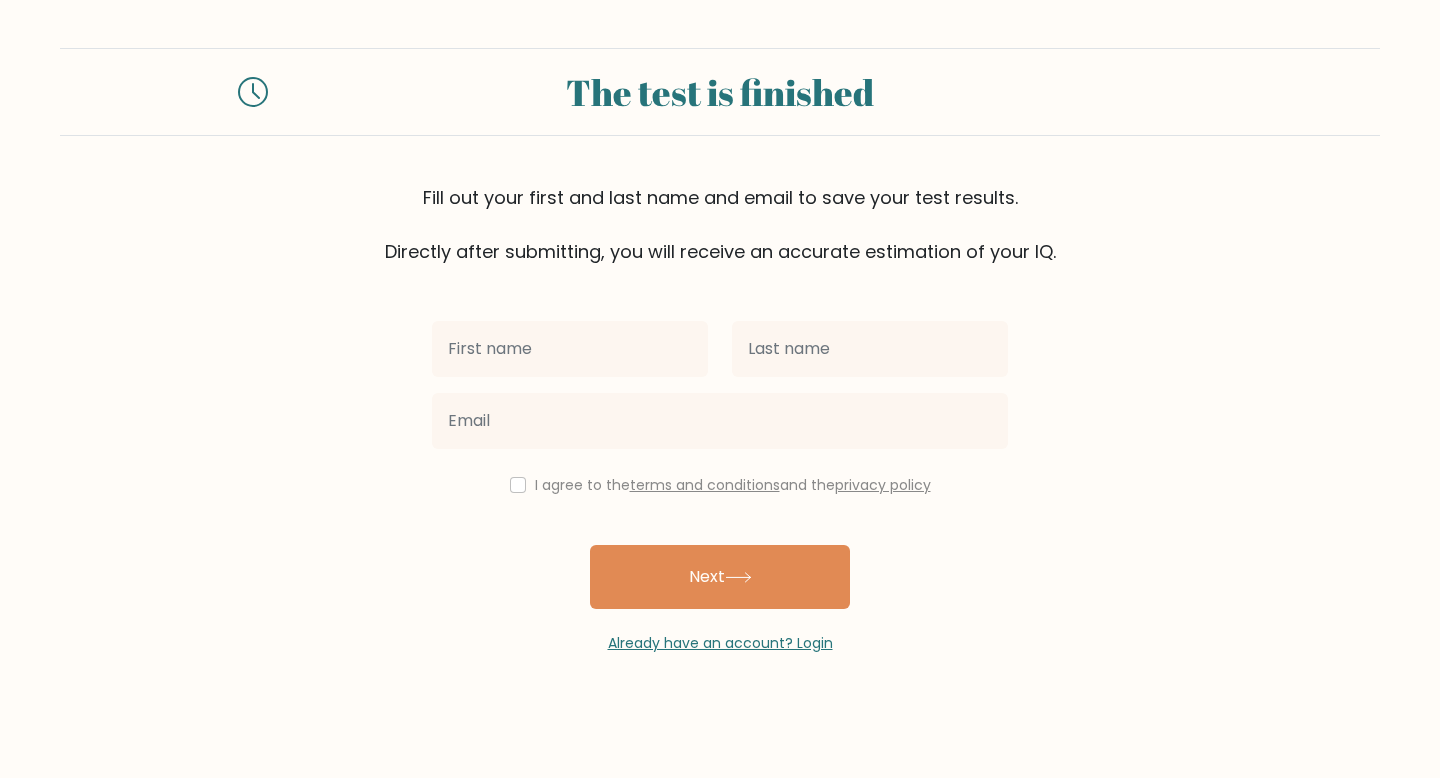 click 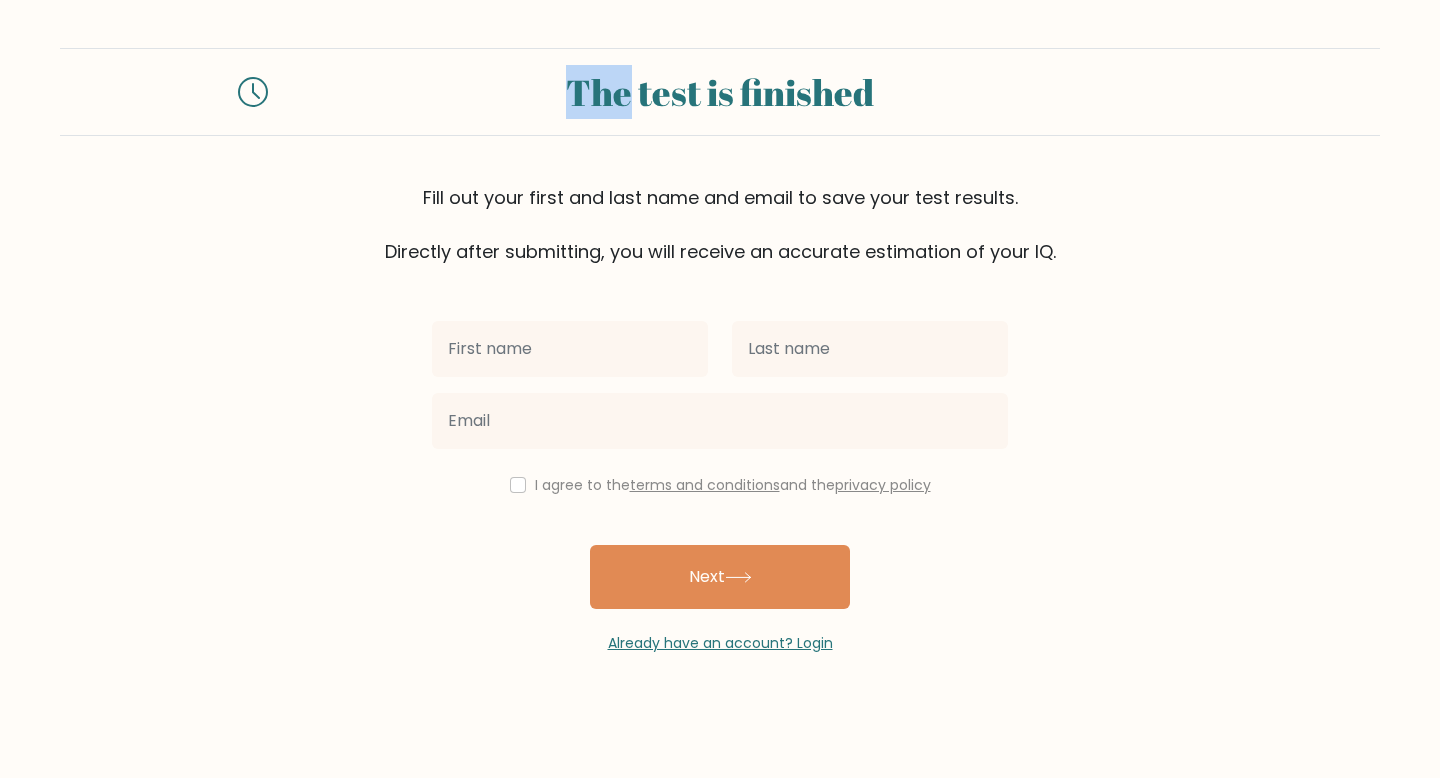 click 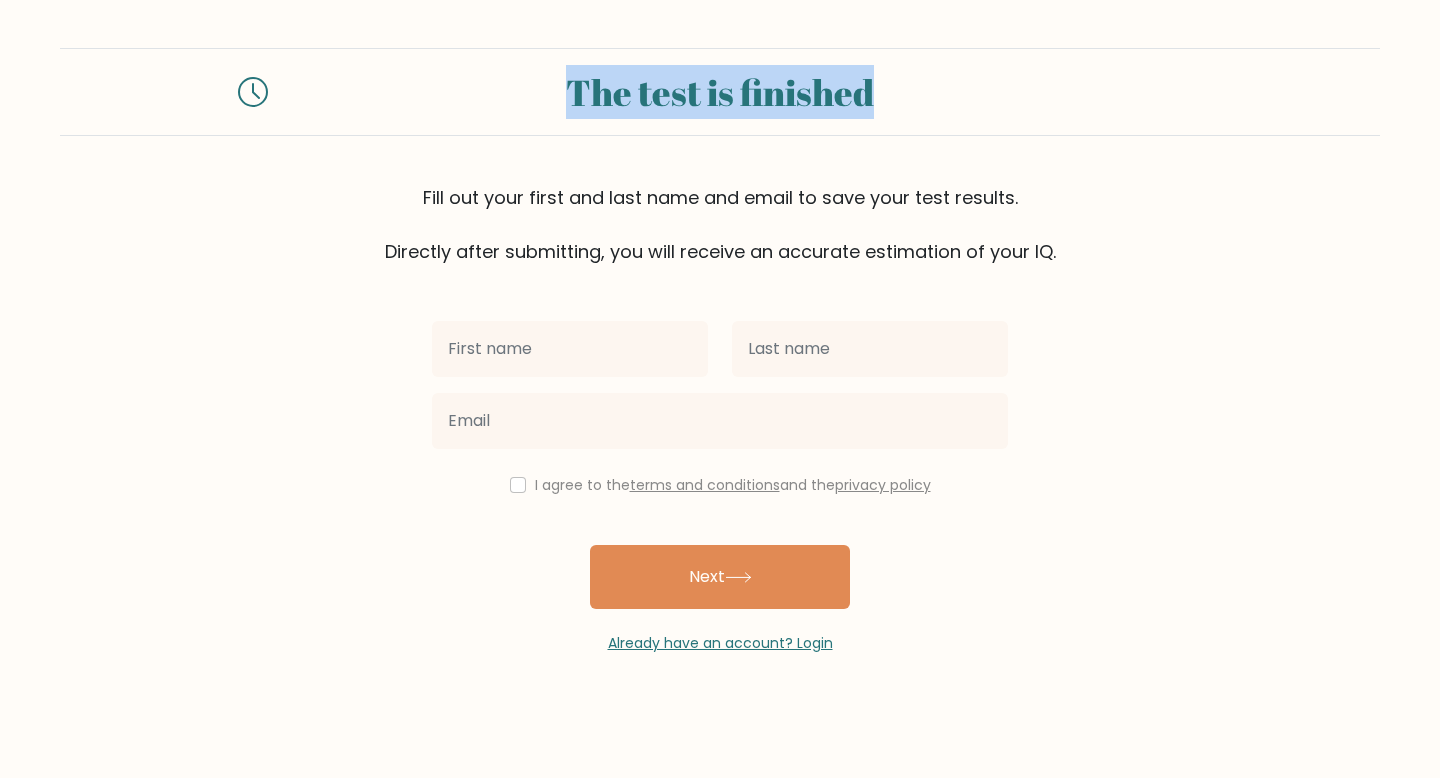 click 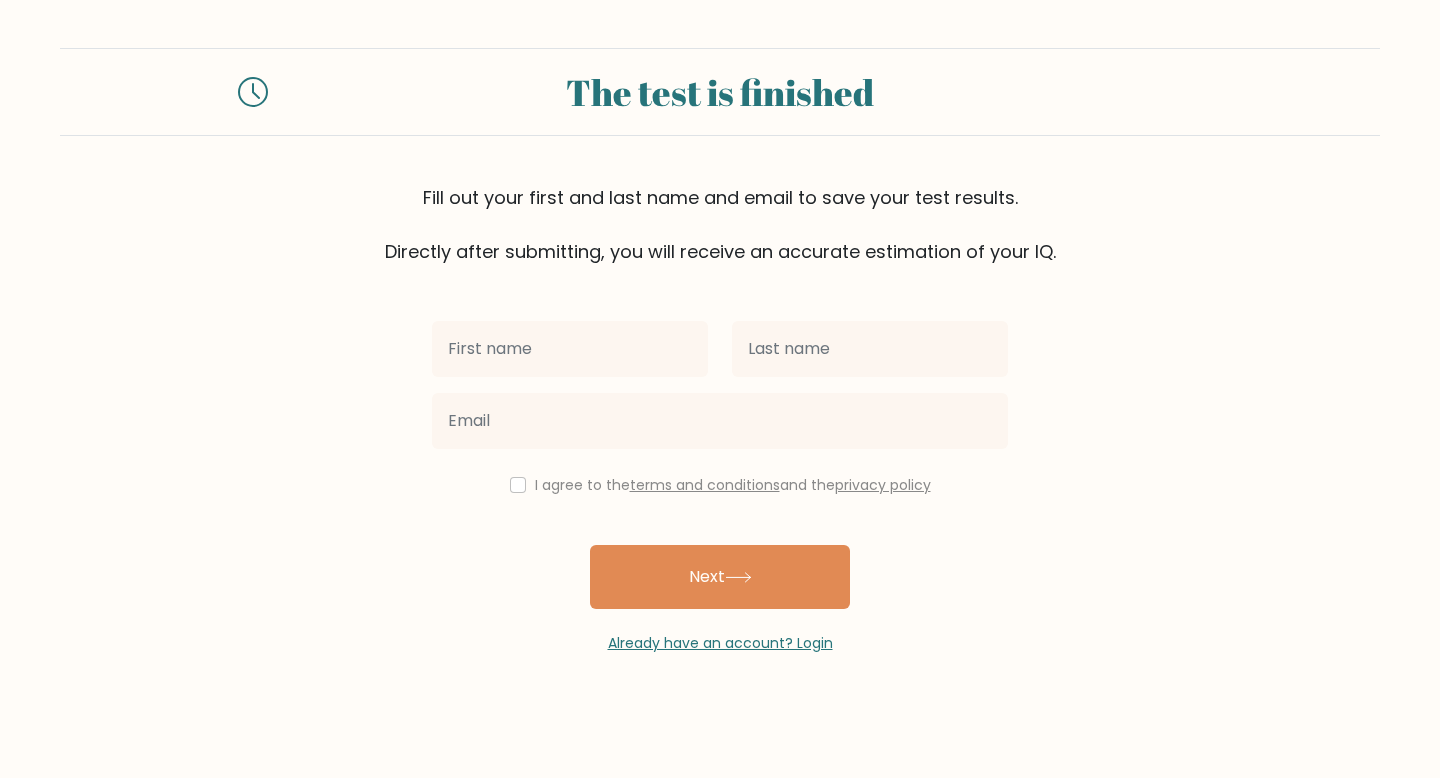 click 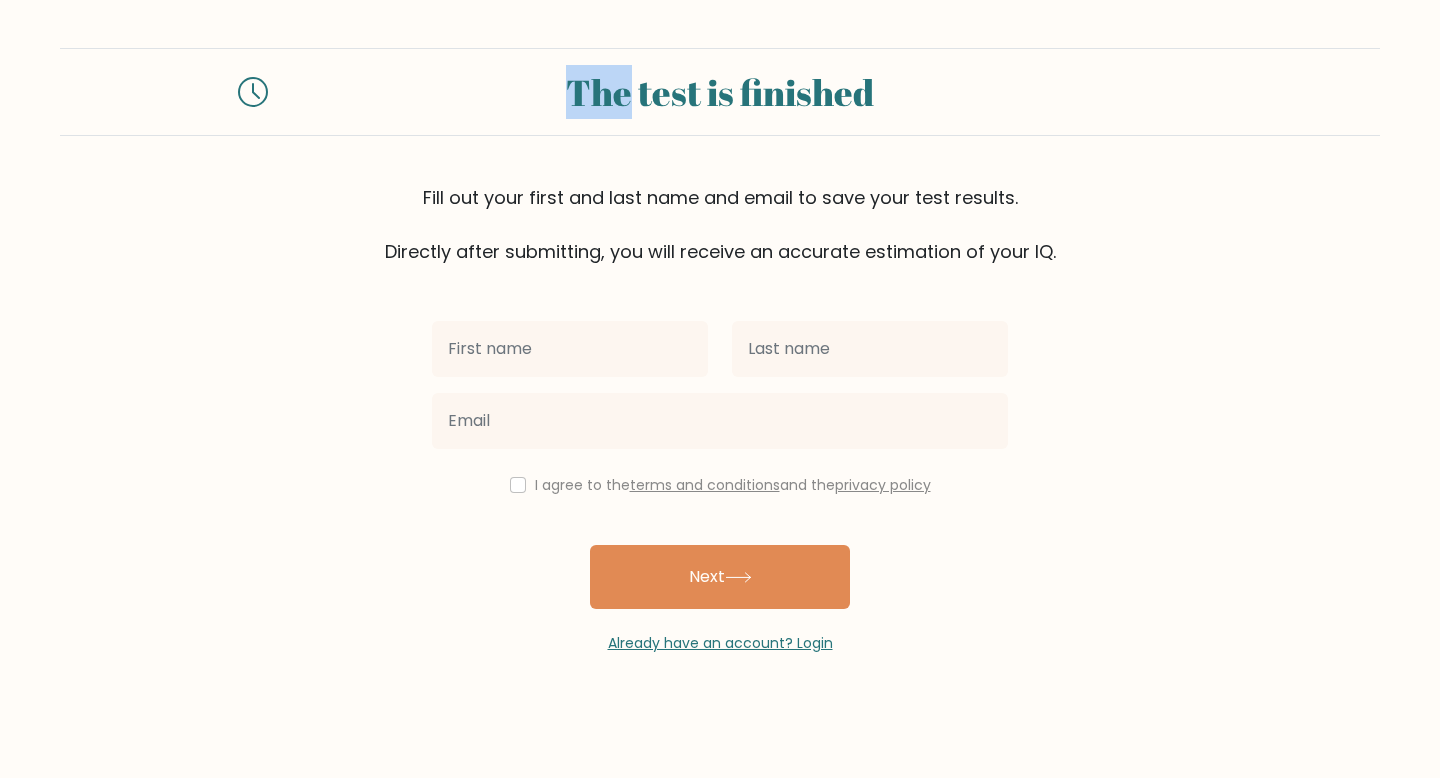 click 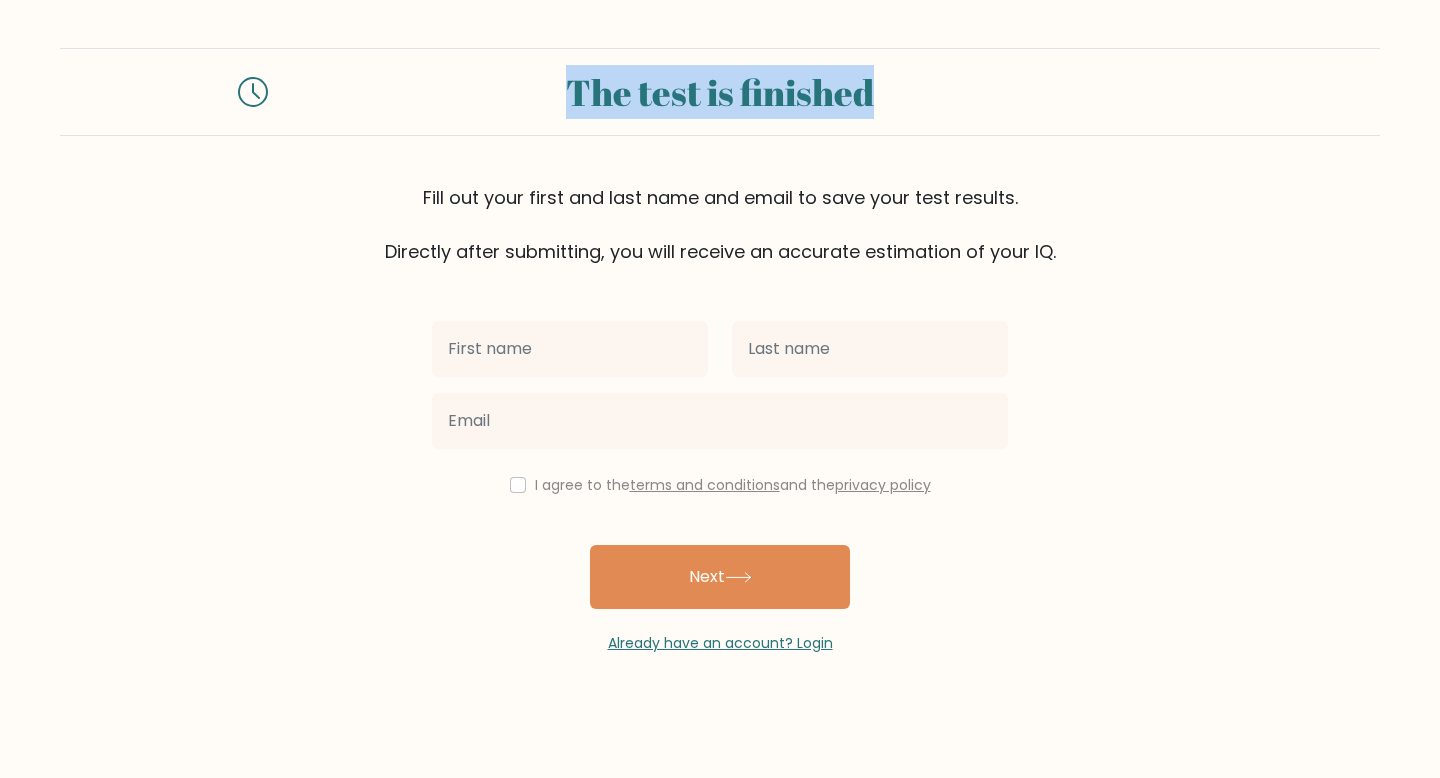 click 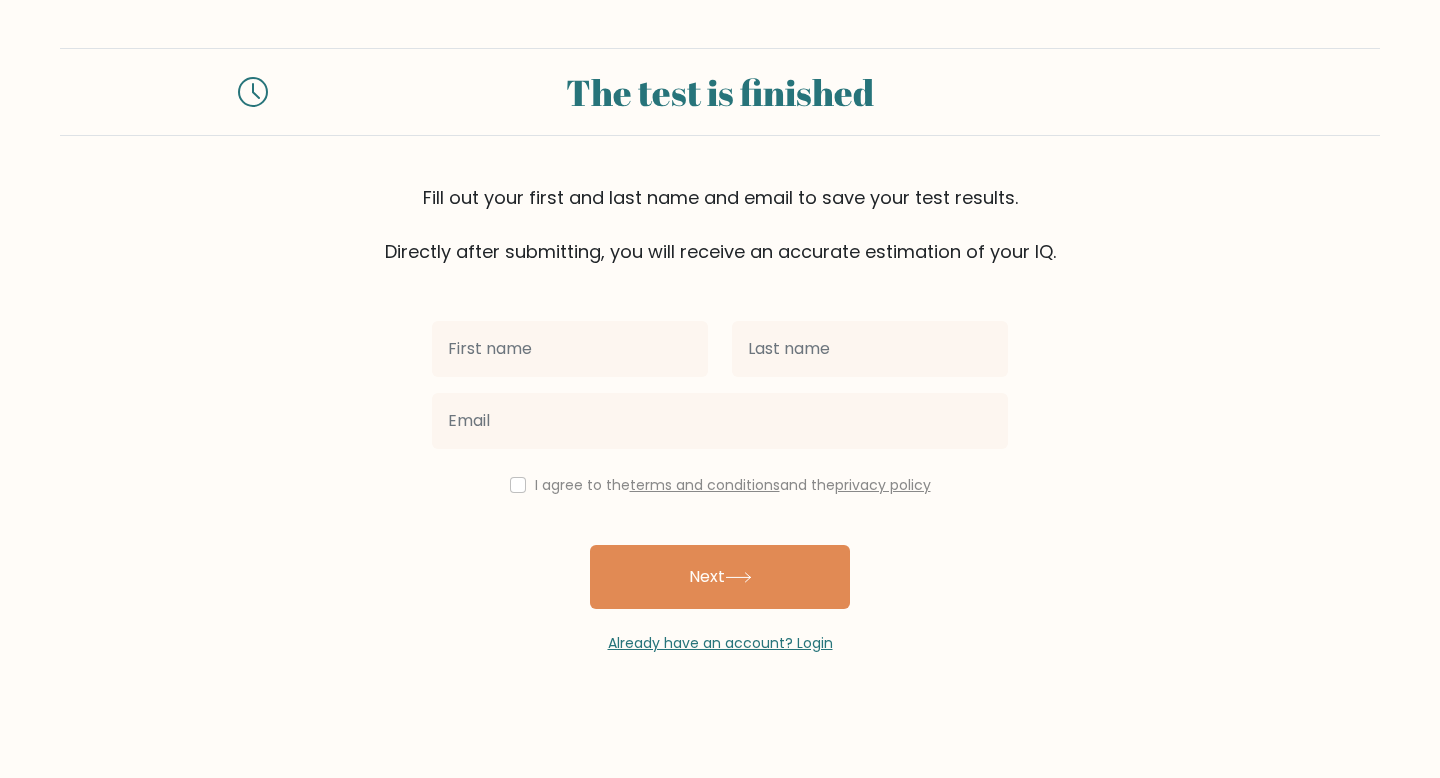 click 